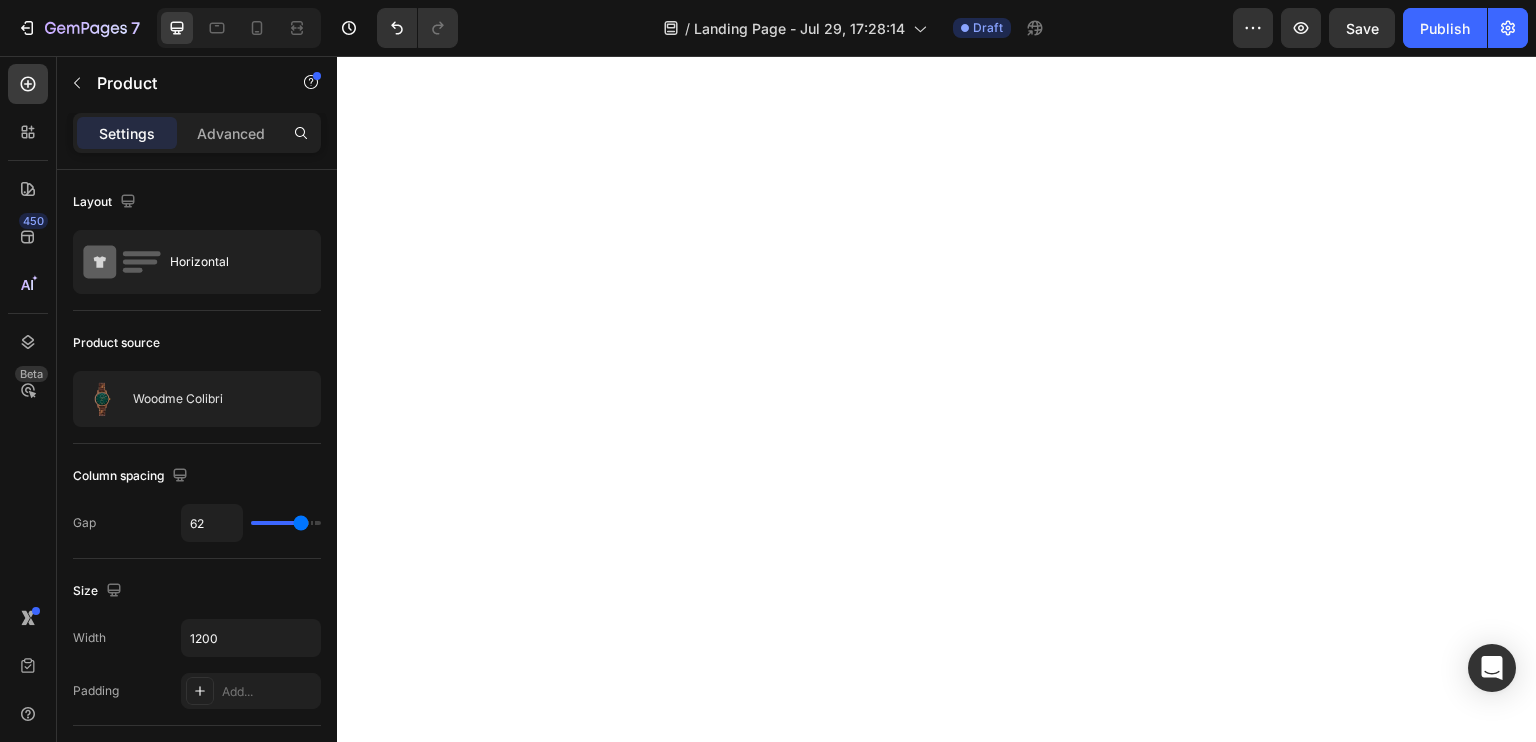scroll, scrollTop: 0, scrollLeft: 0, axis: both 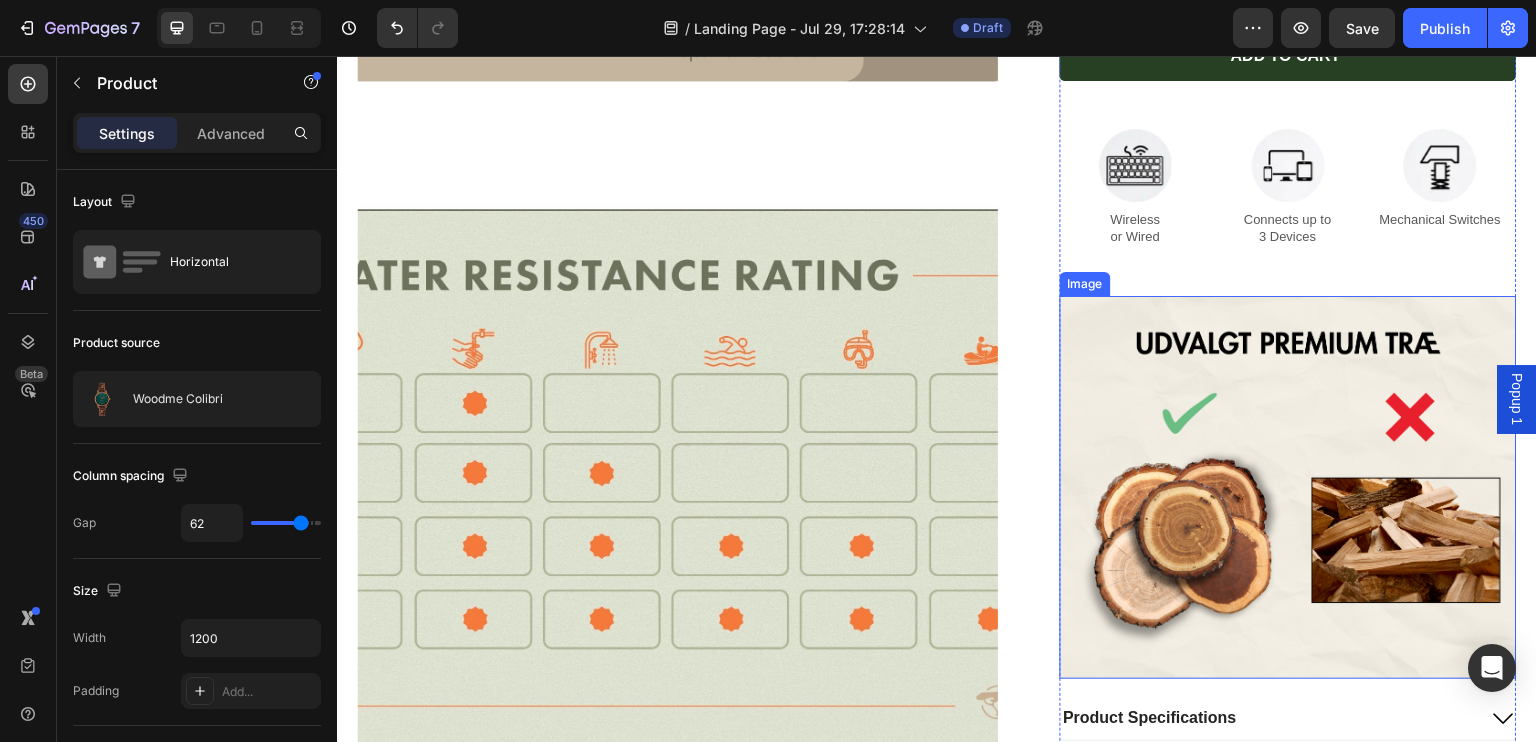click at bounding box center (1289, 488) 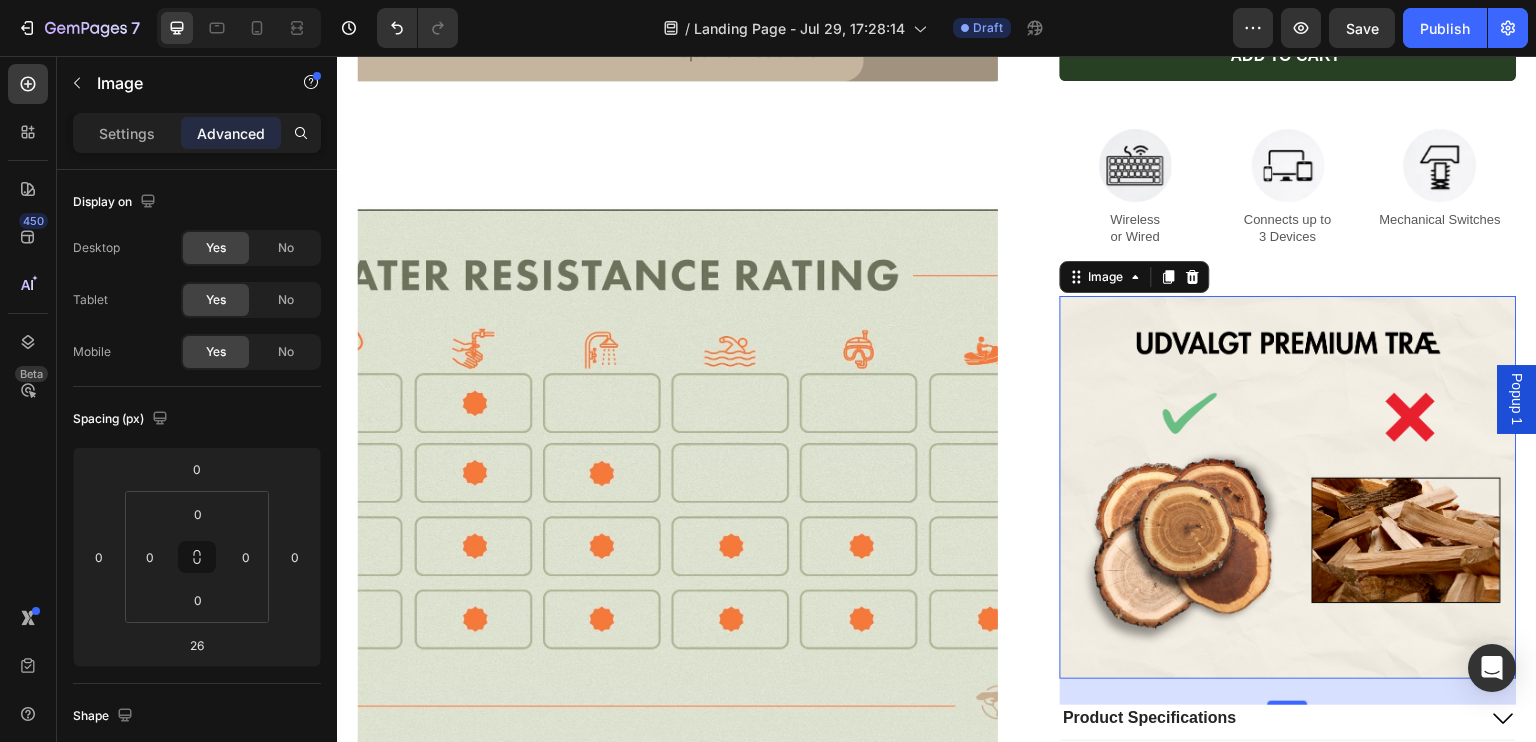 click at bounding box center (239, 28) 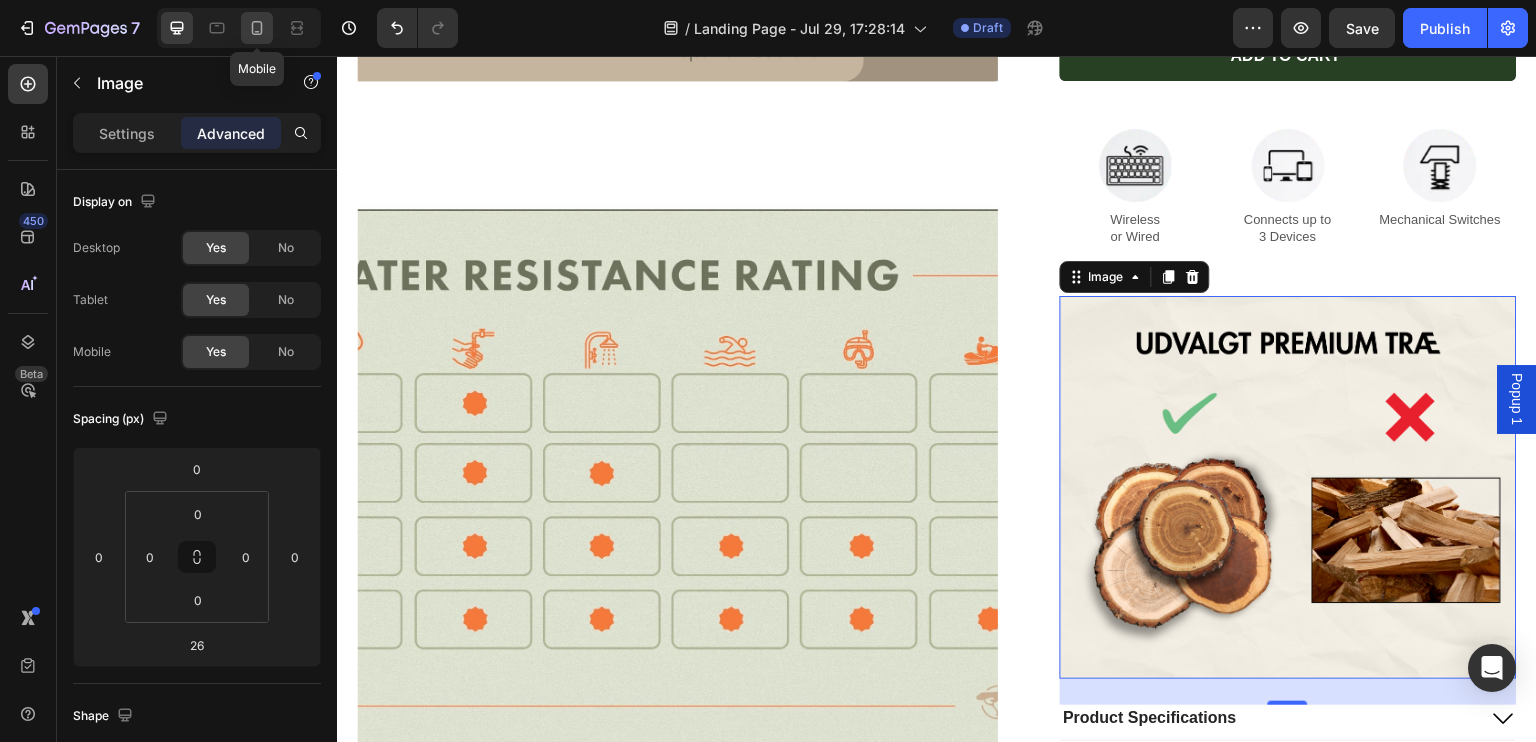 click 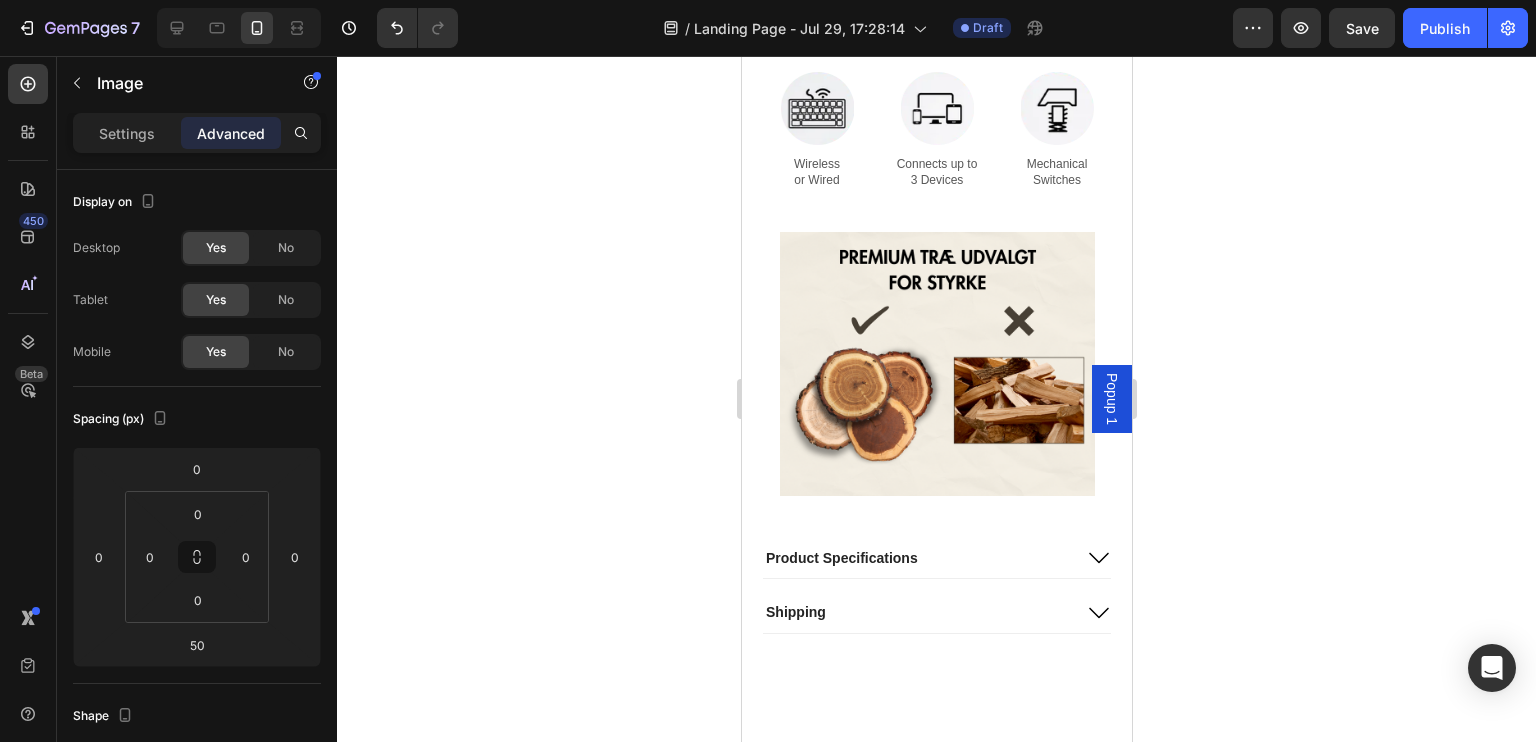 scroll, scrollTop: 509, scrollLeft: 0, axis: vertical 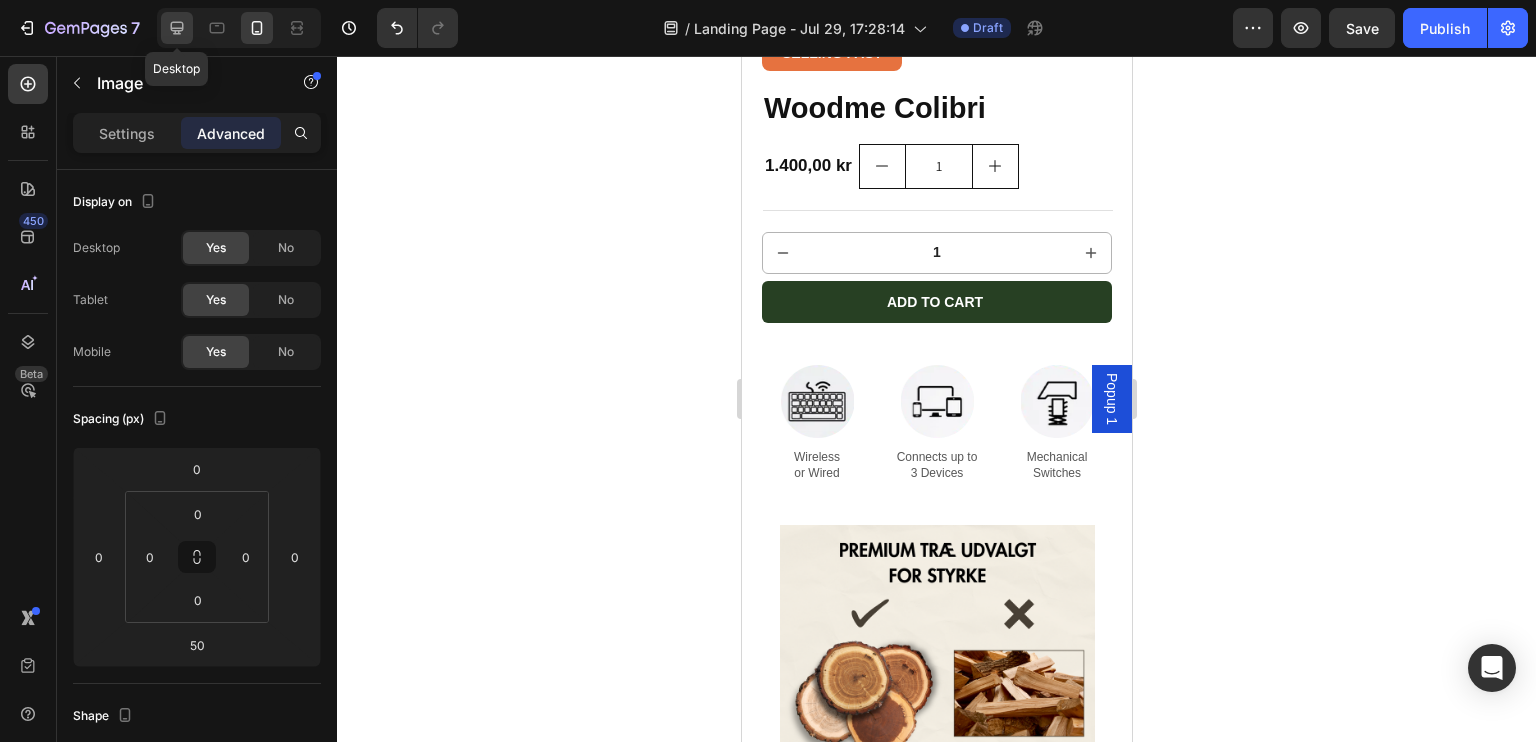 click 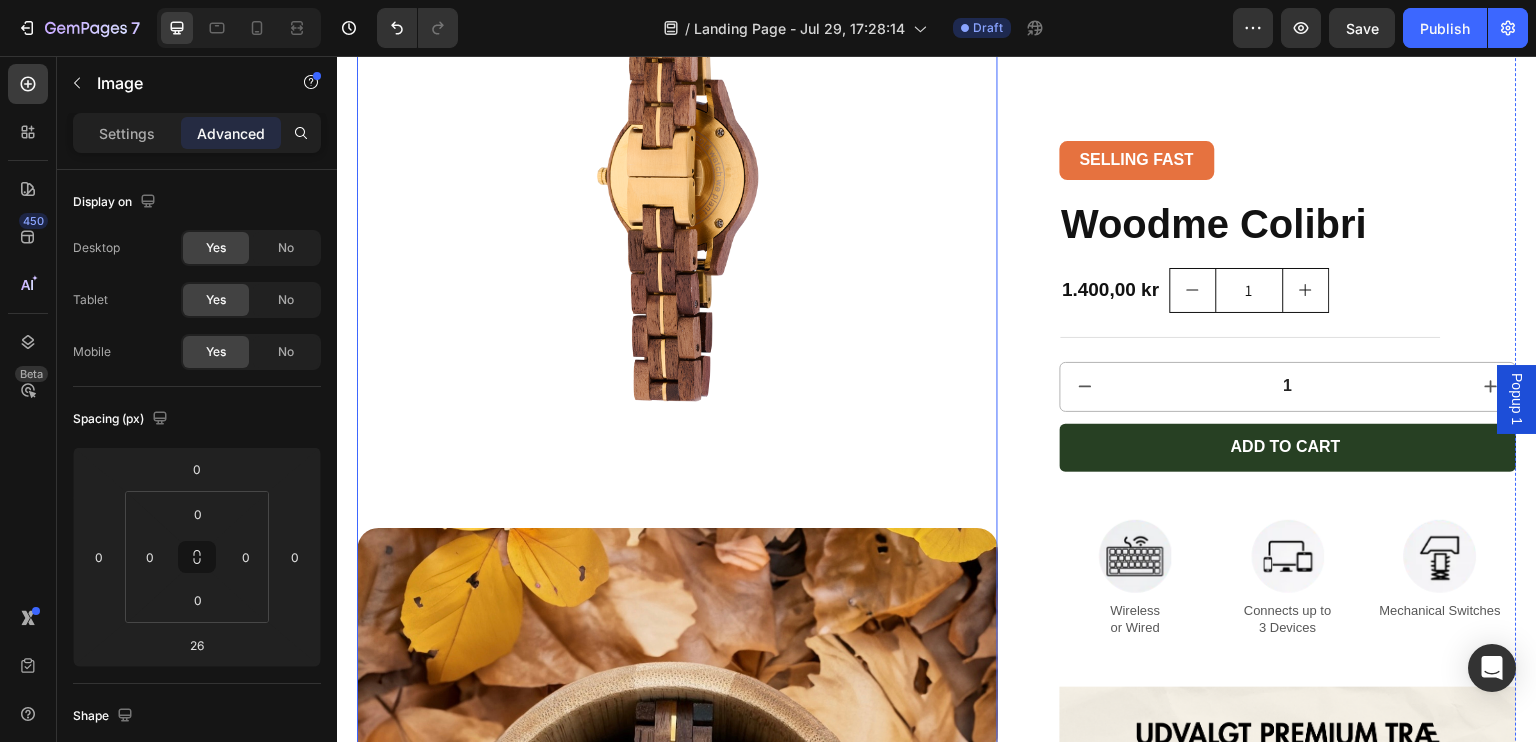 scroll, scrollTop: 1148, scrollLeft: 0, axis: vertical 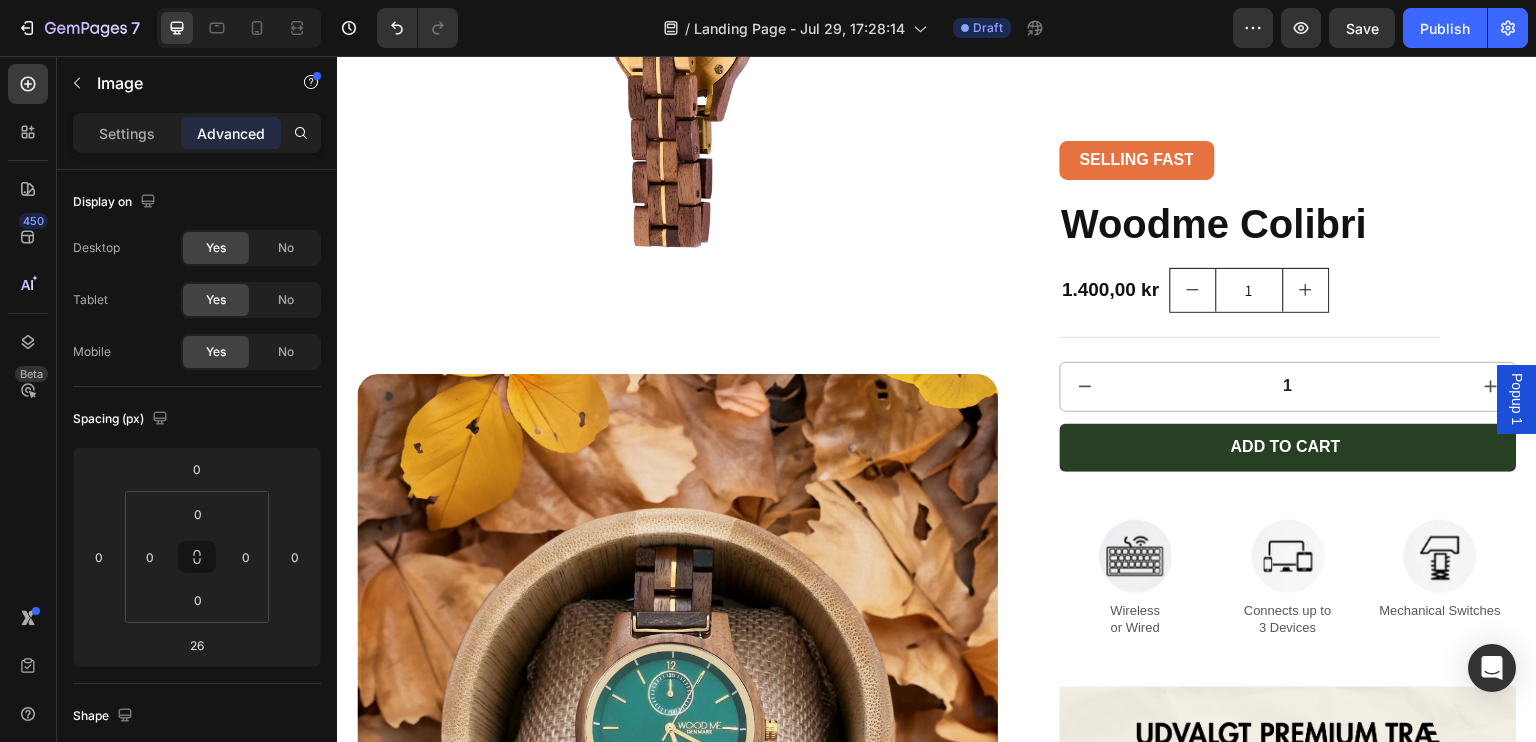 click at bounding box center (1289, 879) 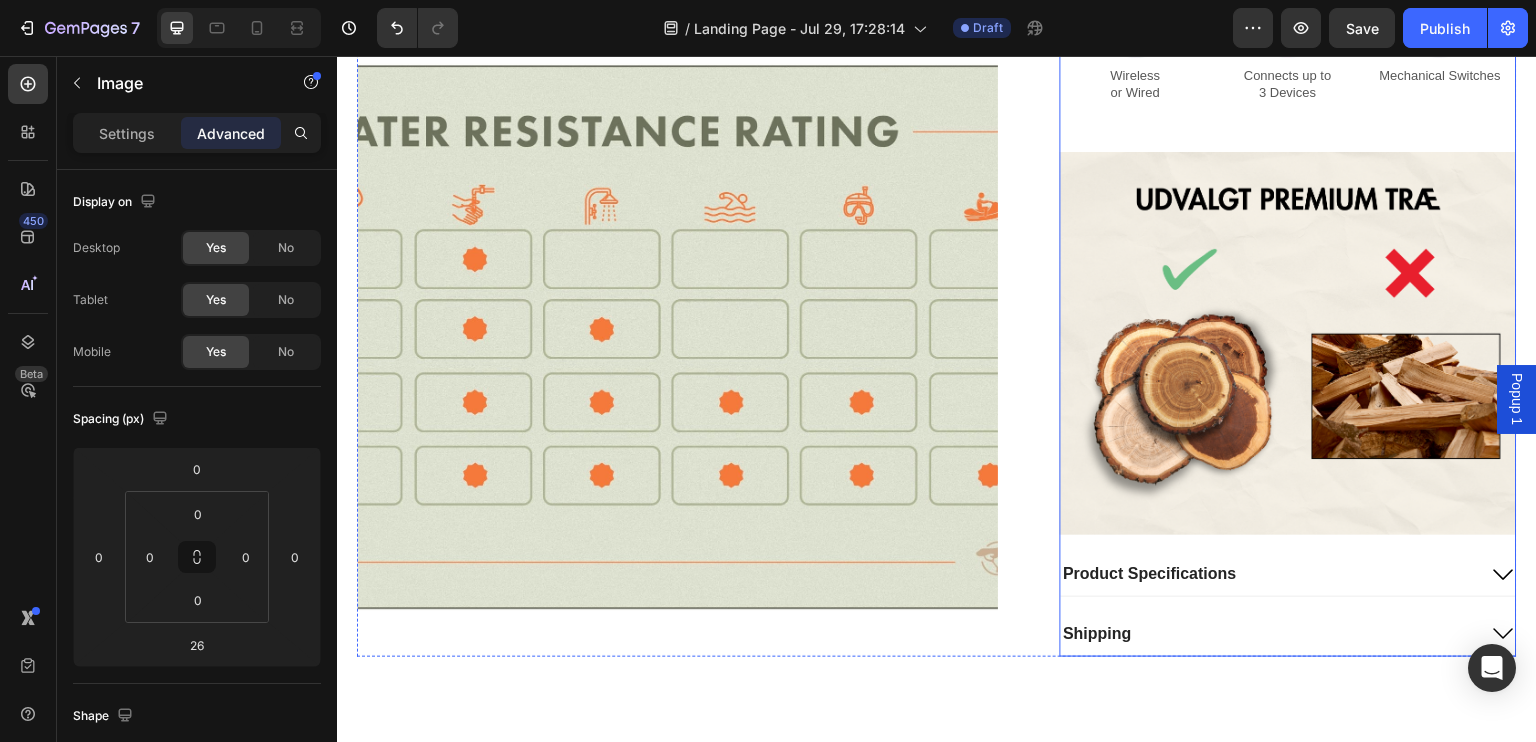 scroll, scrollTop: 3524, scrollLeft: 0, axis: vertical 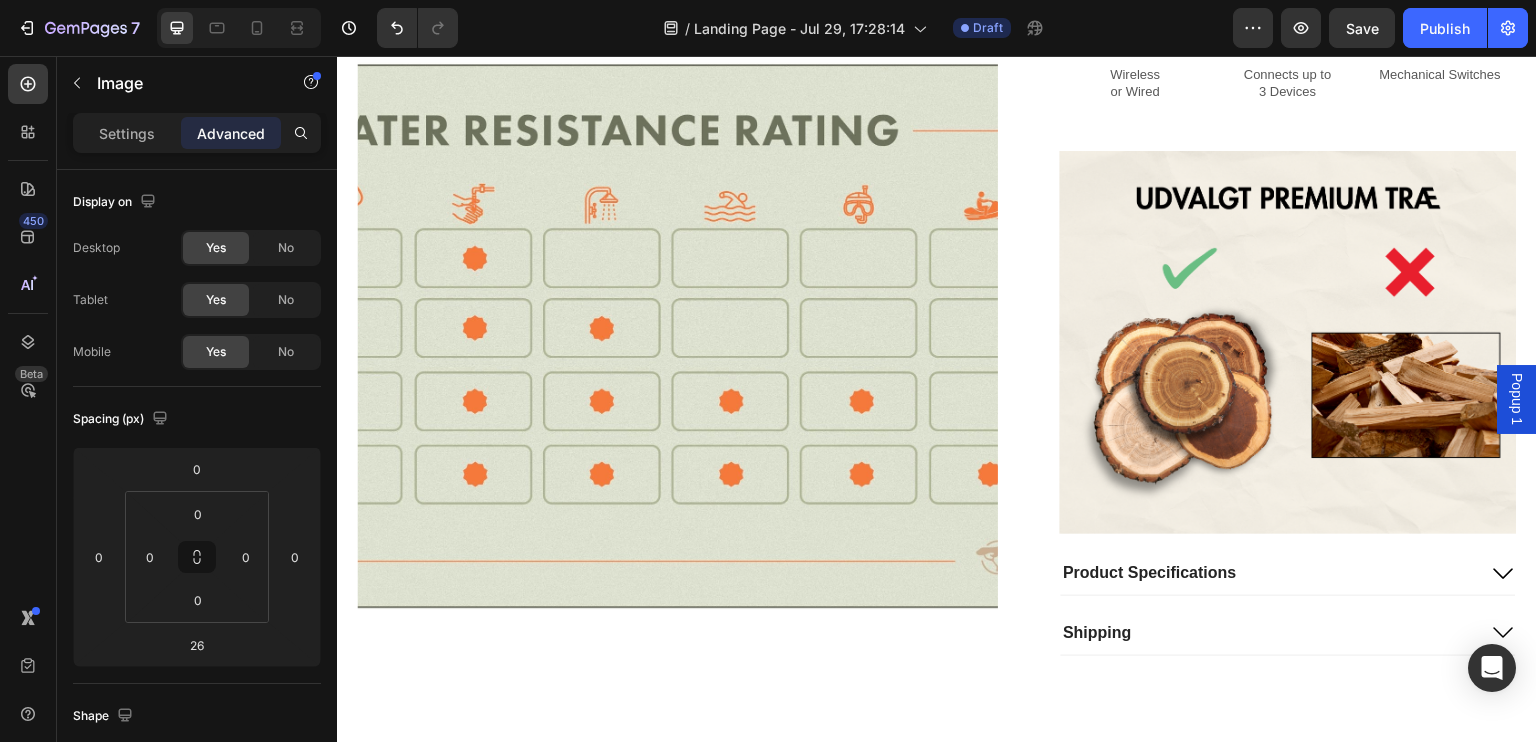 click at bounding box center [1289, 343] 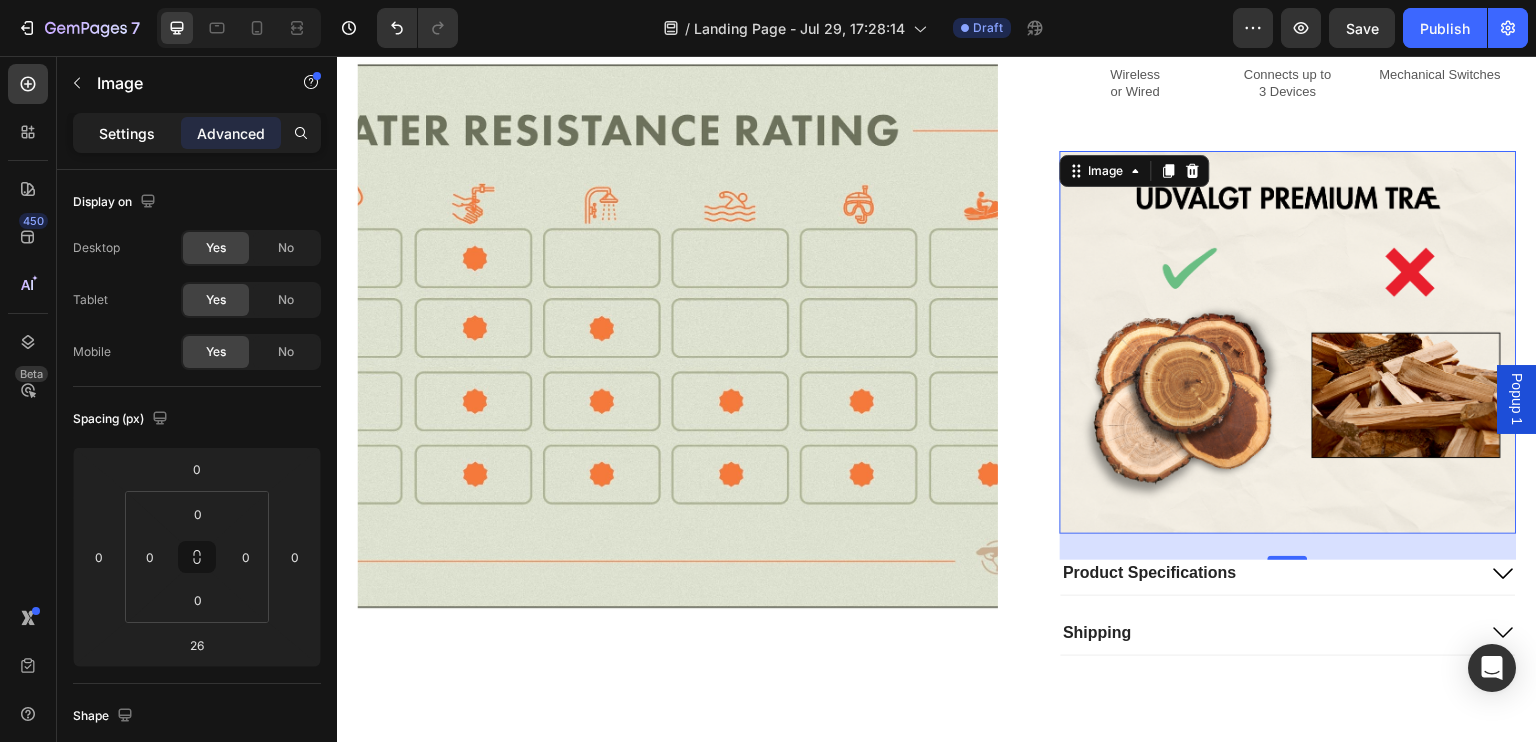 click on "Settings" at bounding box center [127, 133] 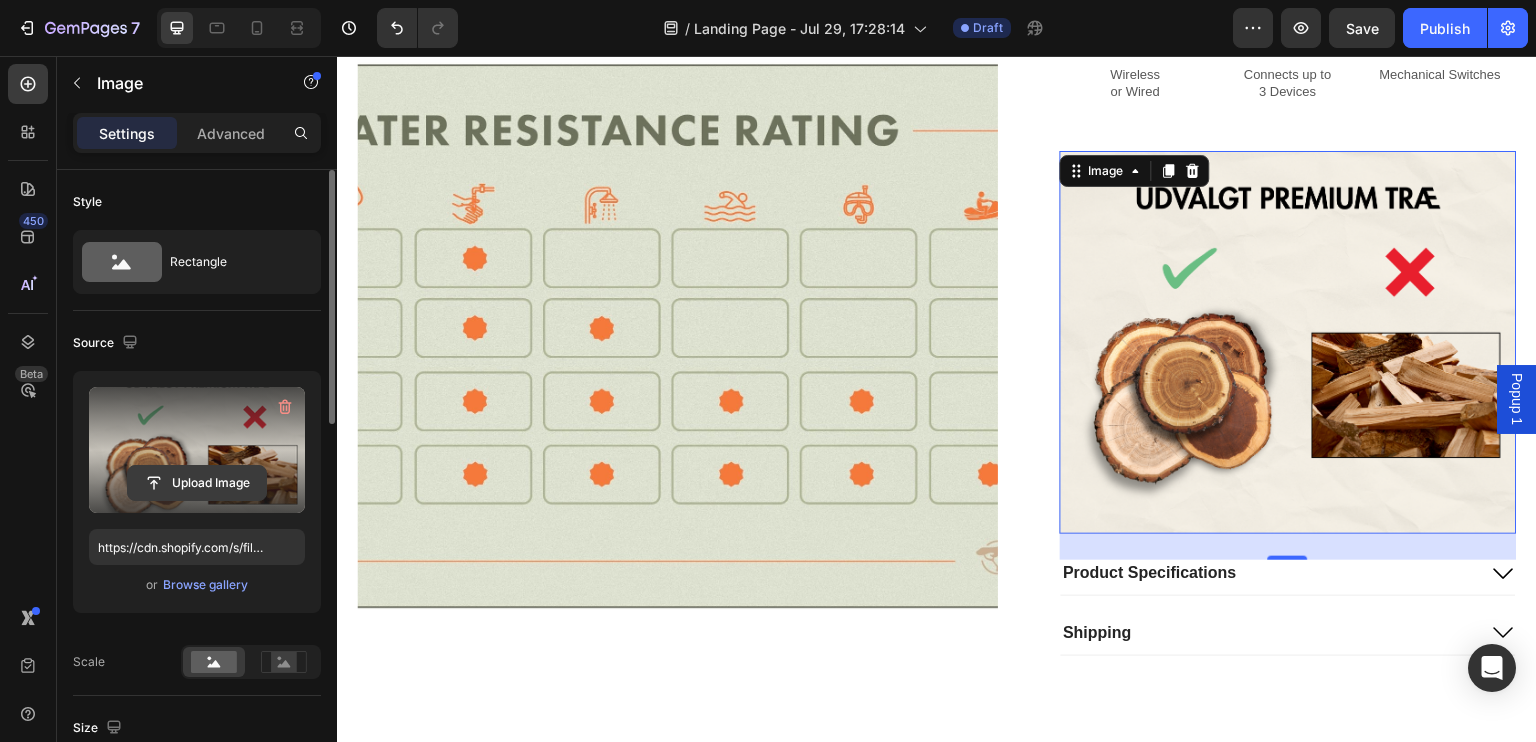 click 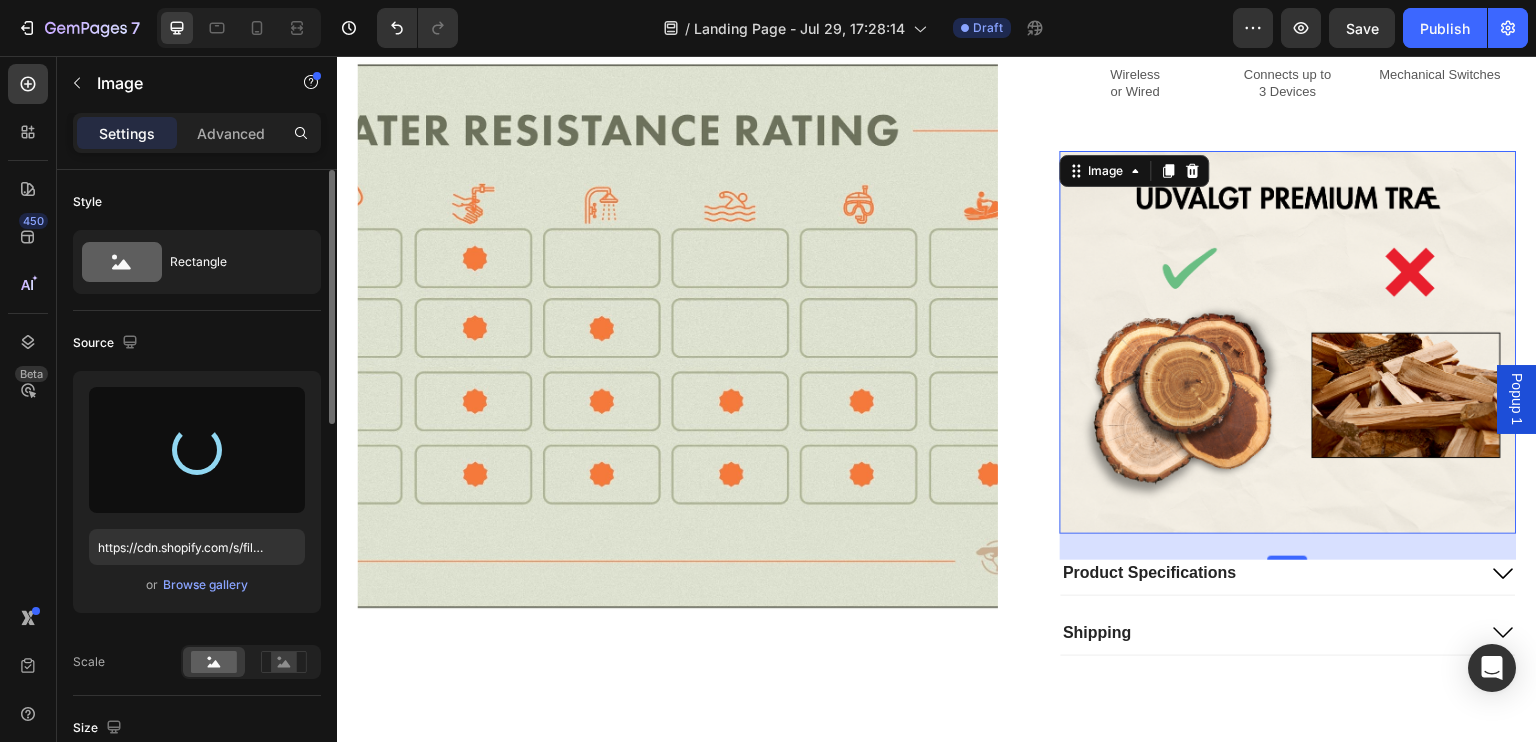 click on "Source https://cdn.shopify.com/s/files/1/0870/0516/7957/files/gempages_577532446971527718-74e95d2b-b284-42ce-a5ec-df183c23ecc8.png or  Browse gallery  Scale" 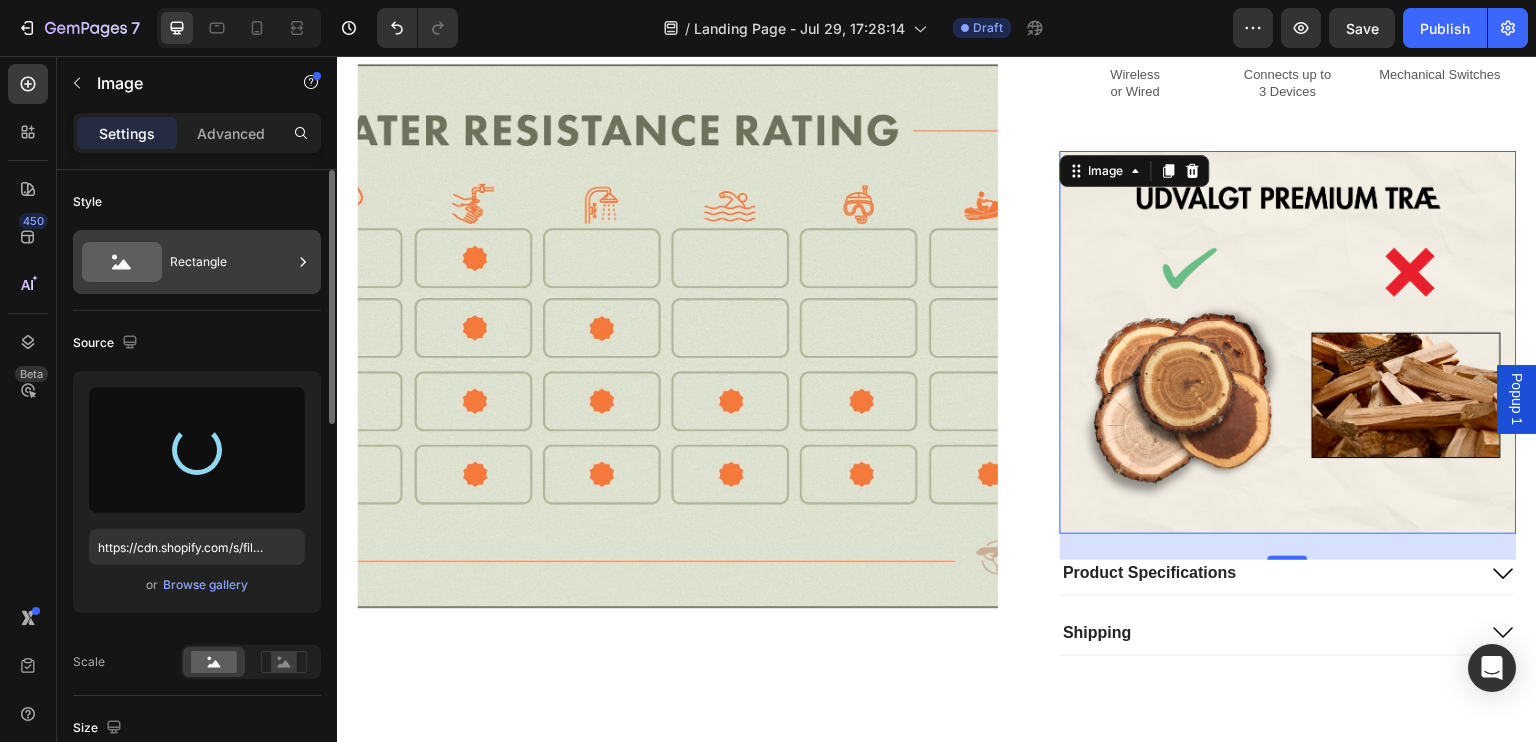 click on "Rectangle" at bounding box center [231, 262] 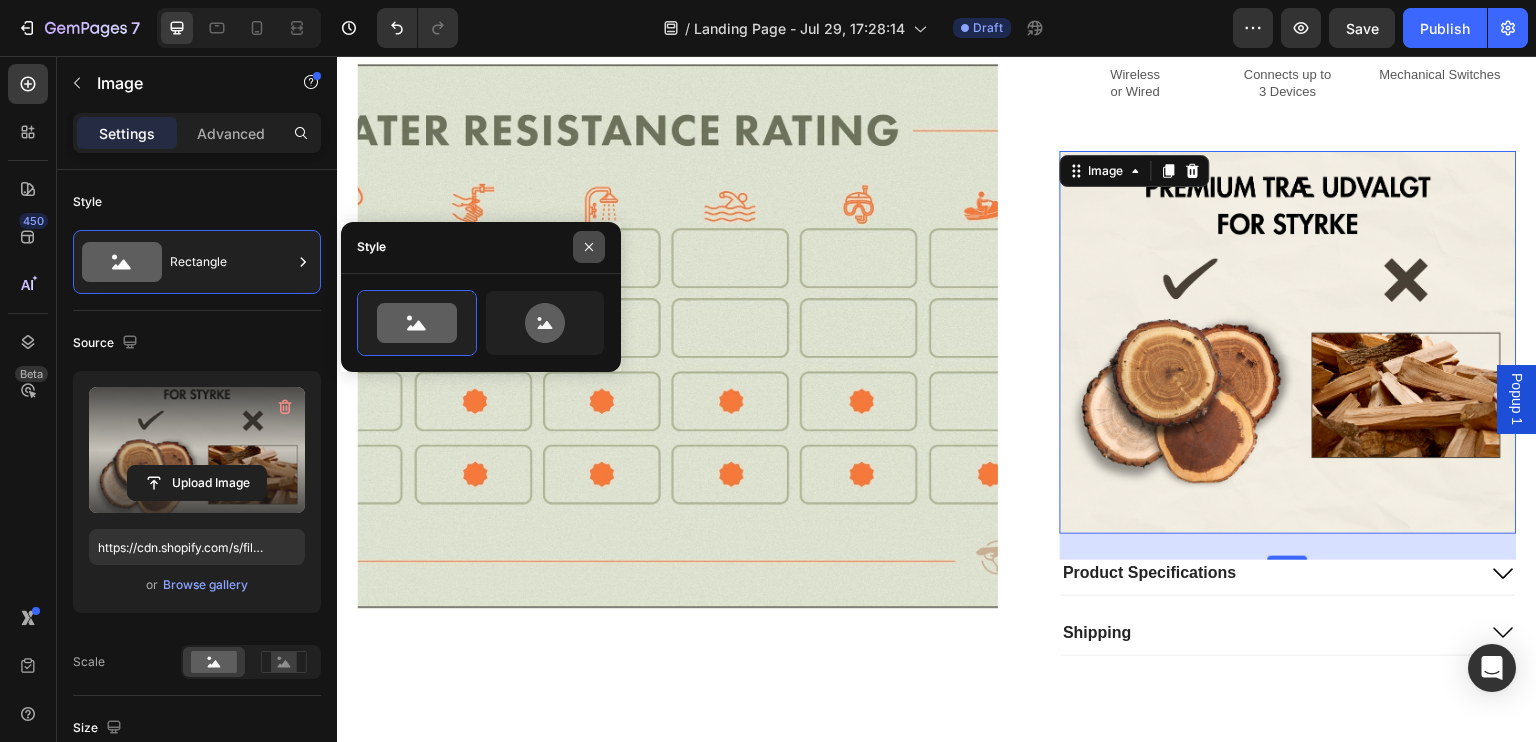 click at bounding box center [589, 247] 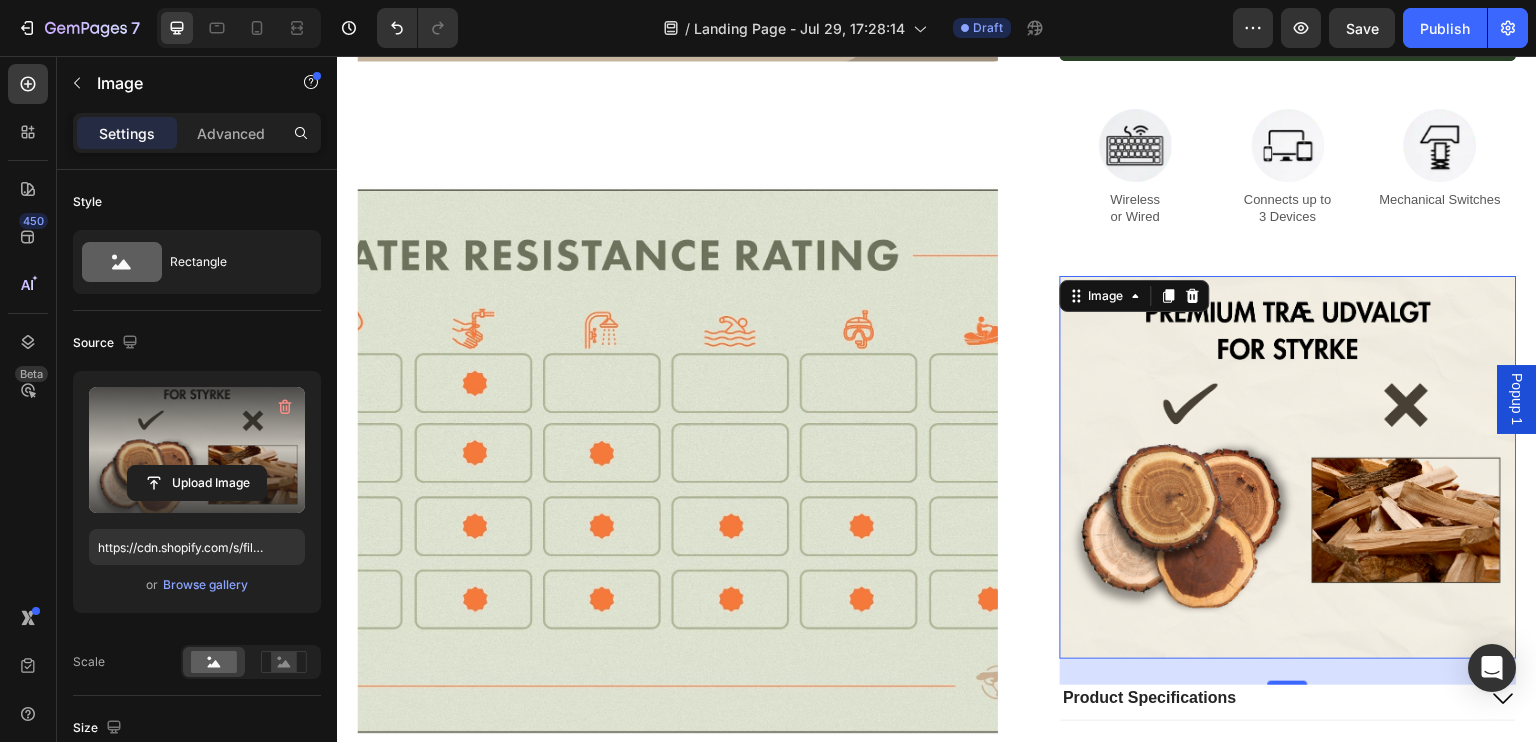 scroll, scrollTop: 3398, scrollLeft: 0, axis: vertical 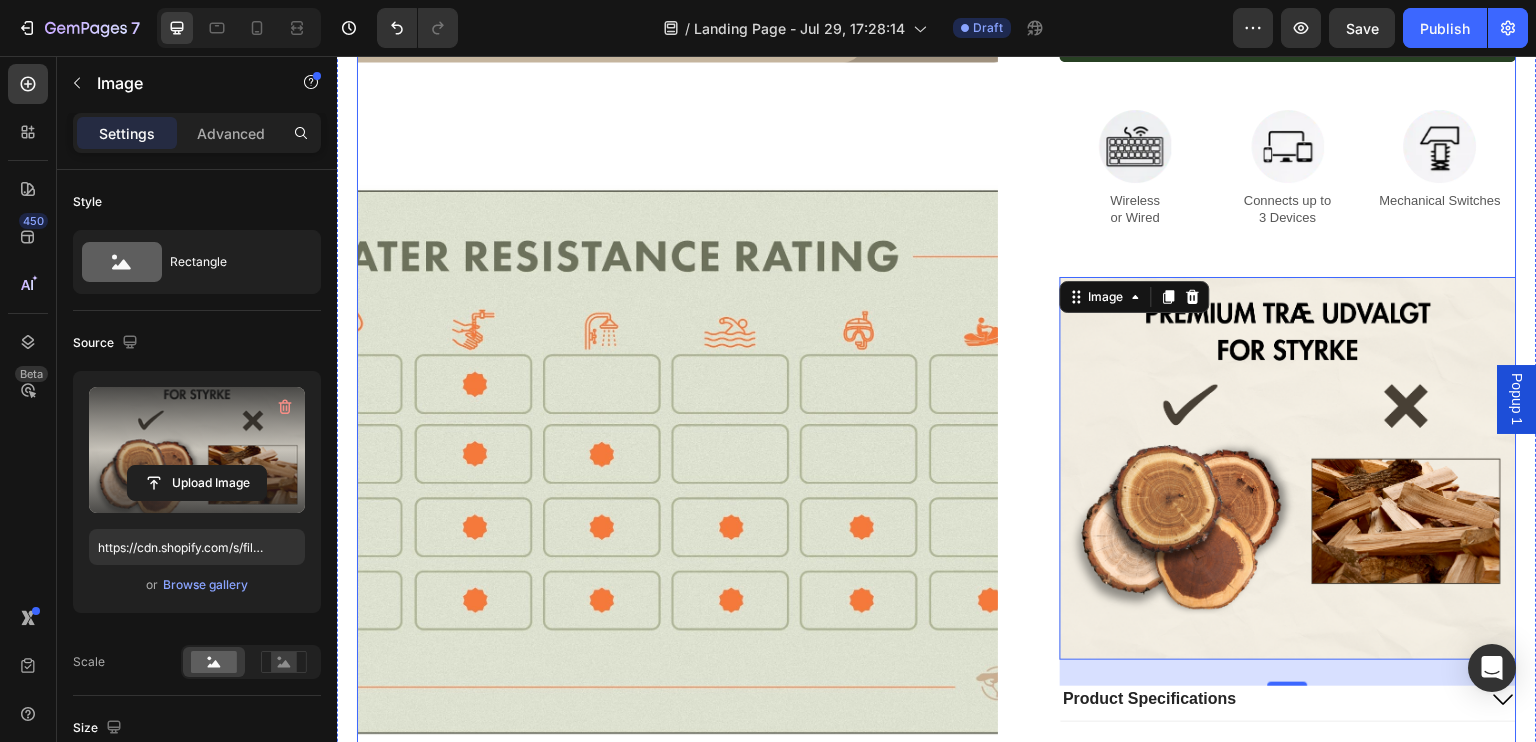 click on "Product Images SELLING FAST Button Woodme Colibri Product Title 1.400,00 kr Product Price Product Price
1
Product Quantity Row
1
Product Quantity Add to cart Add to Cart Image Wireless  or Wired Text Block Image Connects up to  3 Devices Text Block Image Mechanical Switches Text Block Row Image   26
Product Specifications
Shipping Accordion Row Product" at bounding box center [937, -1220] 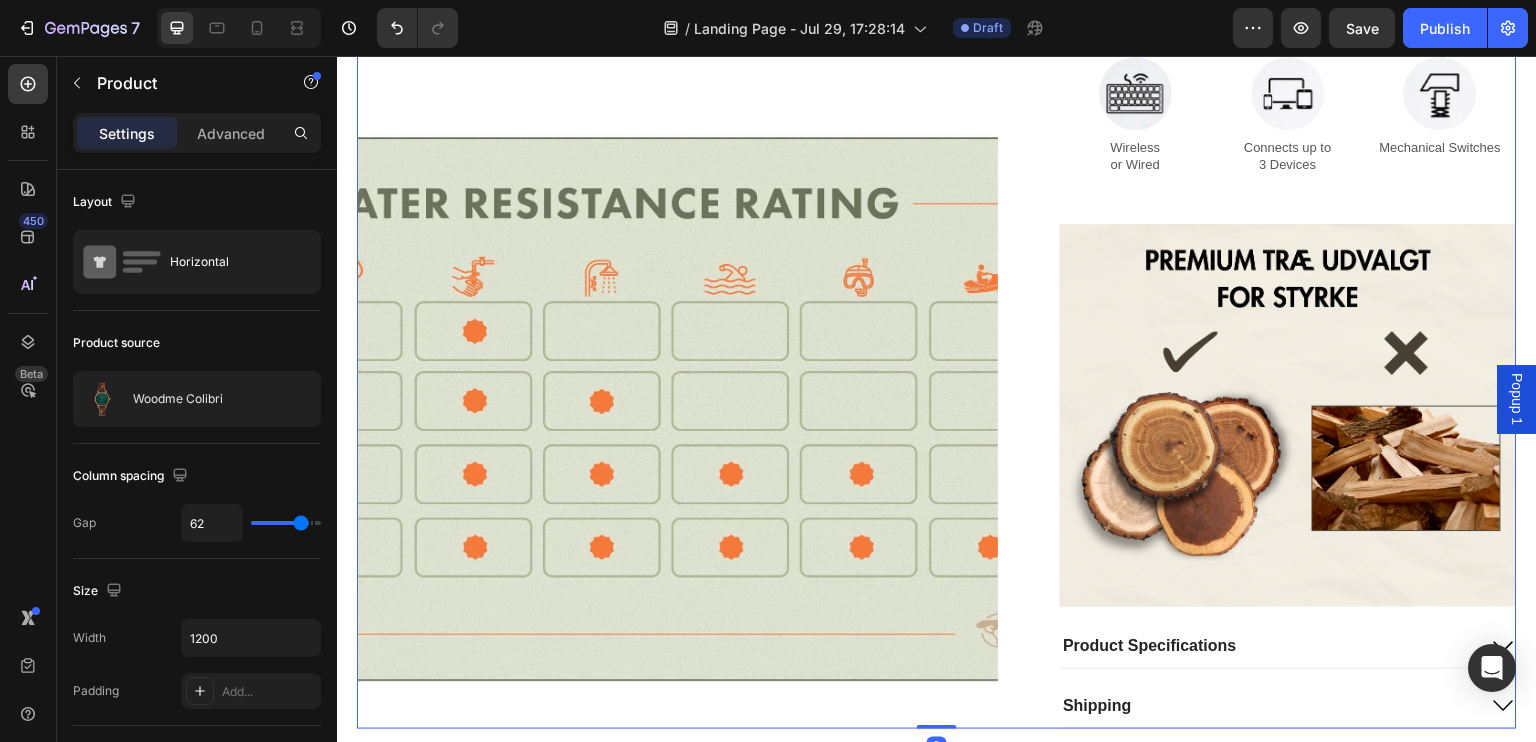 scroll, scrollTop: 3452, scrollLeft: 0, axis: vertical 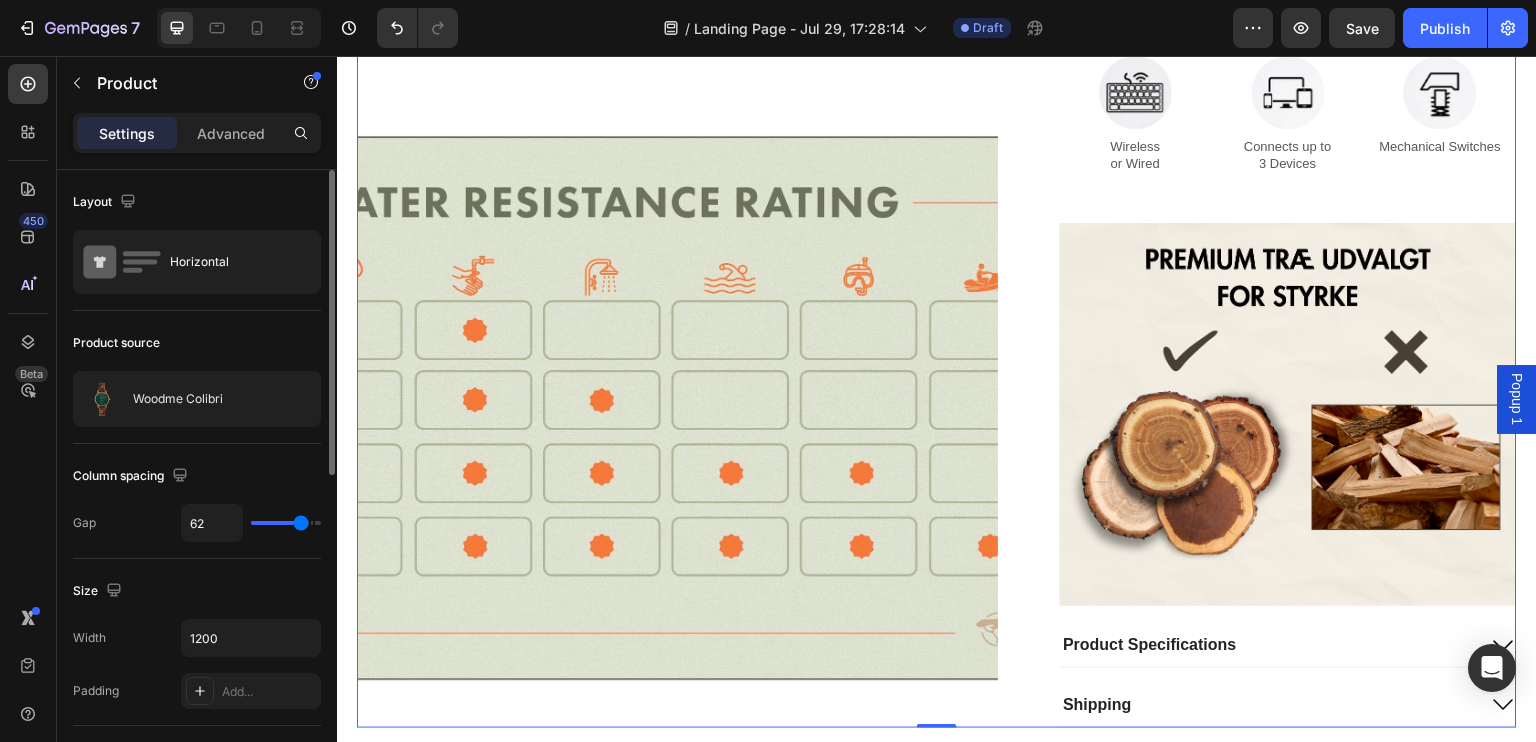 type on "52" 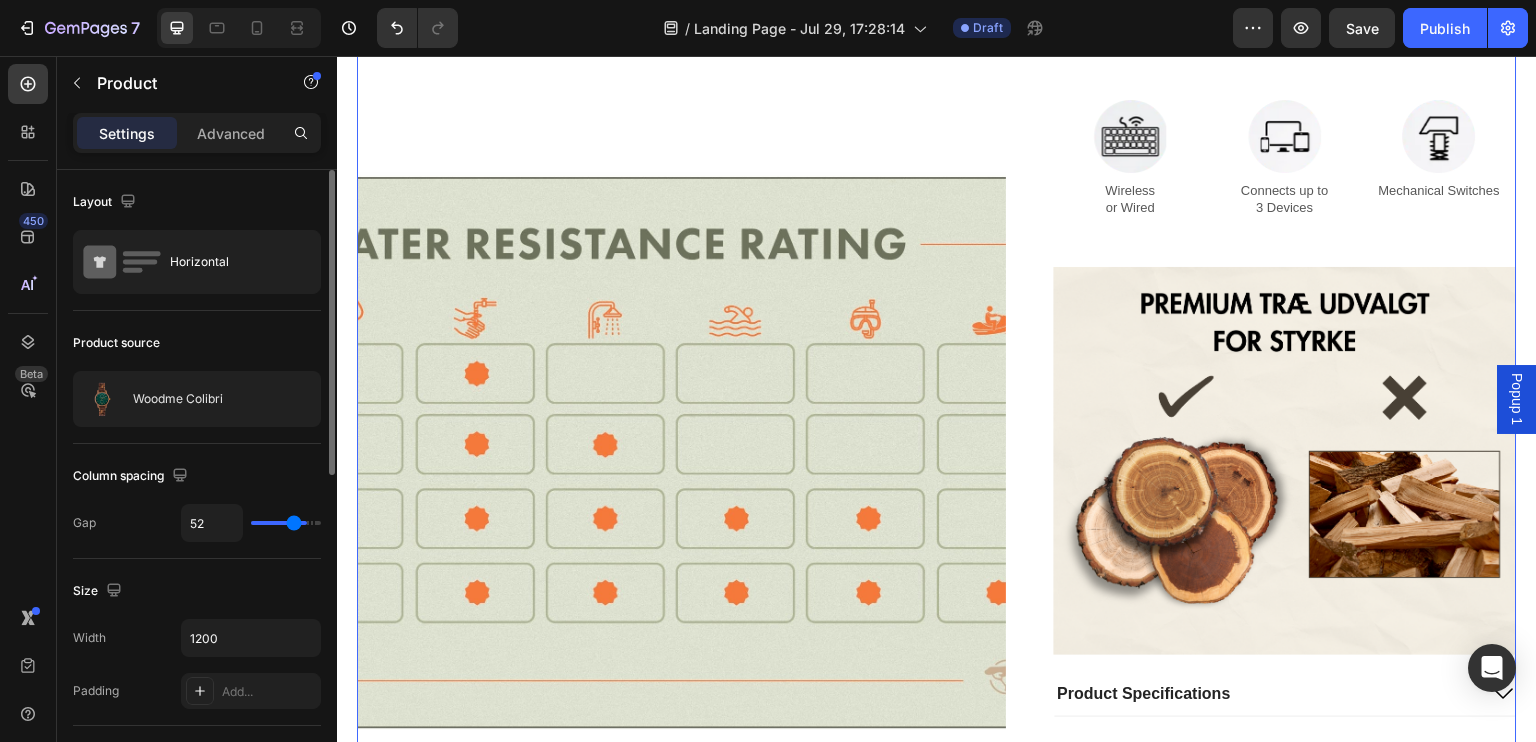 type on "48" 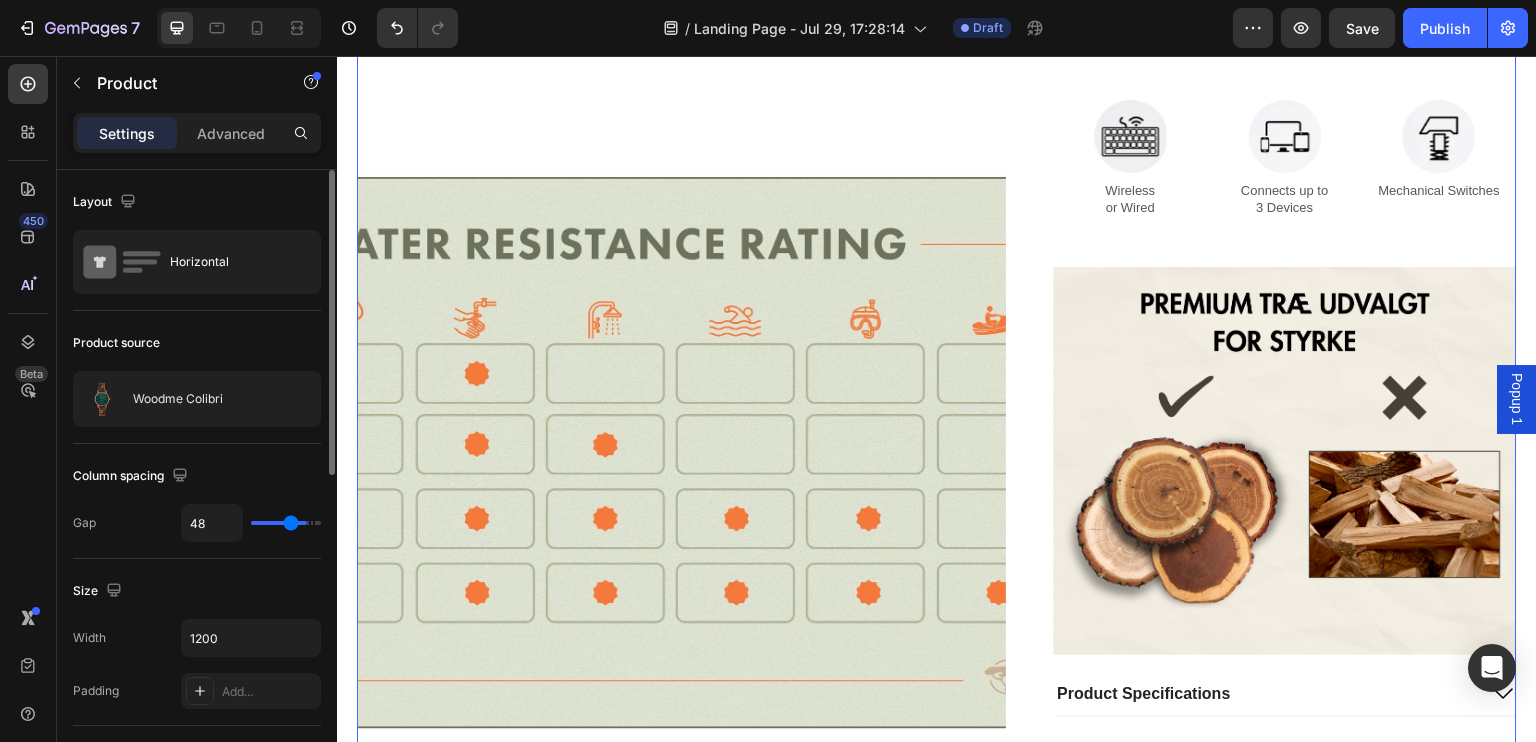 type on "44" 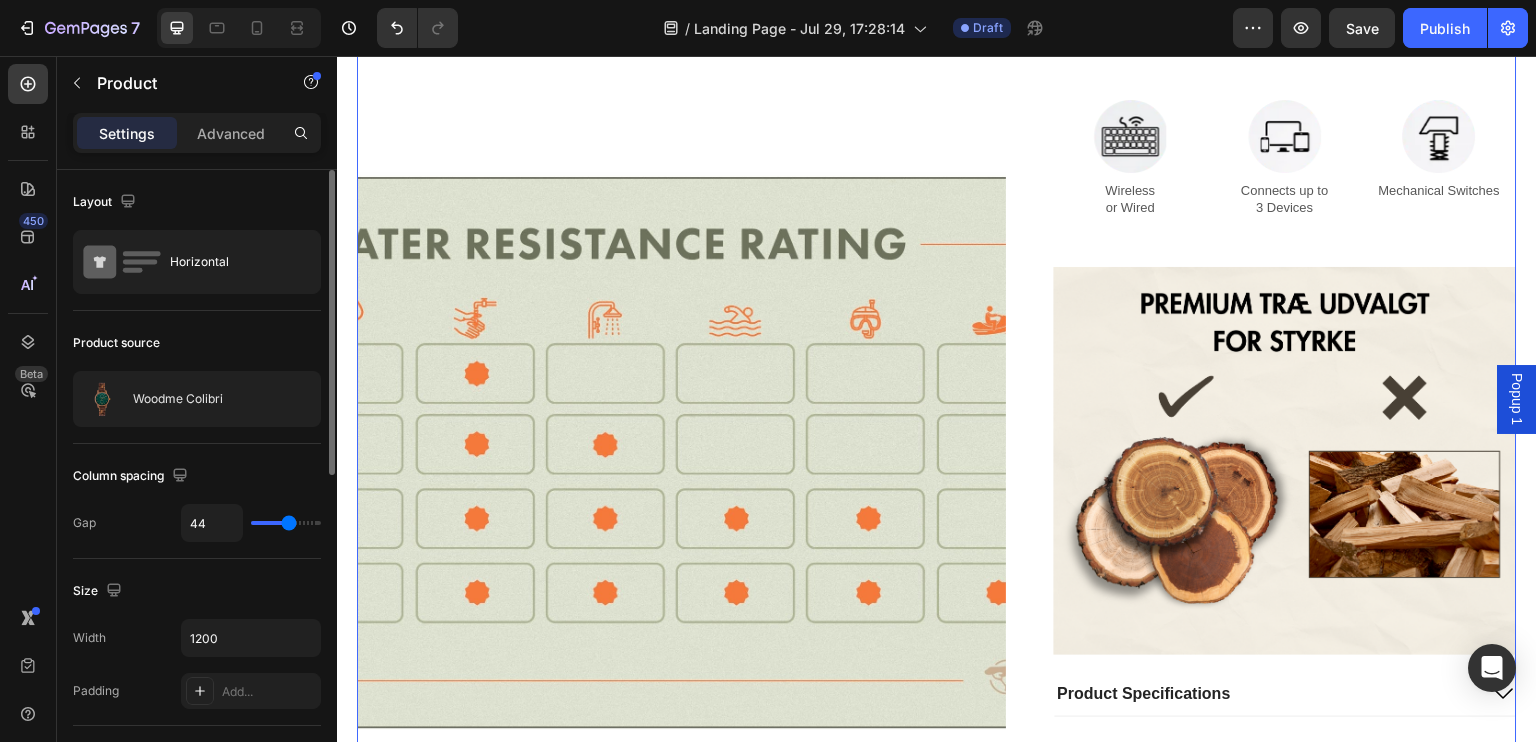 type on "43" 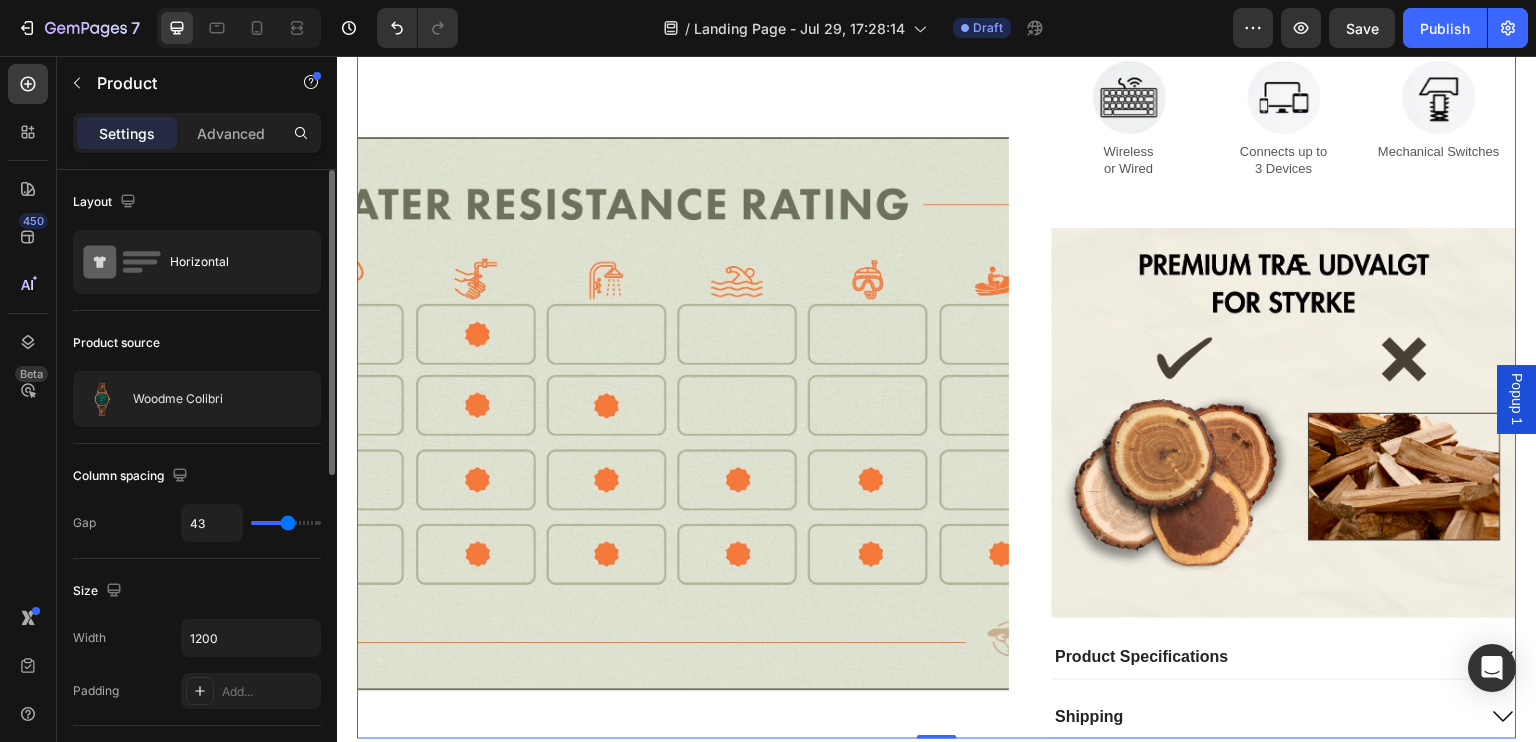 type on "42" 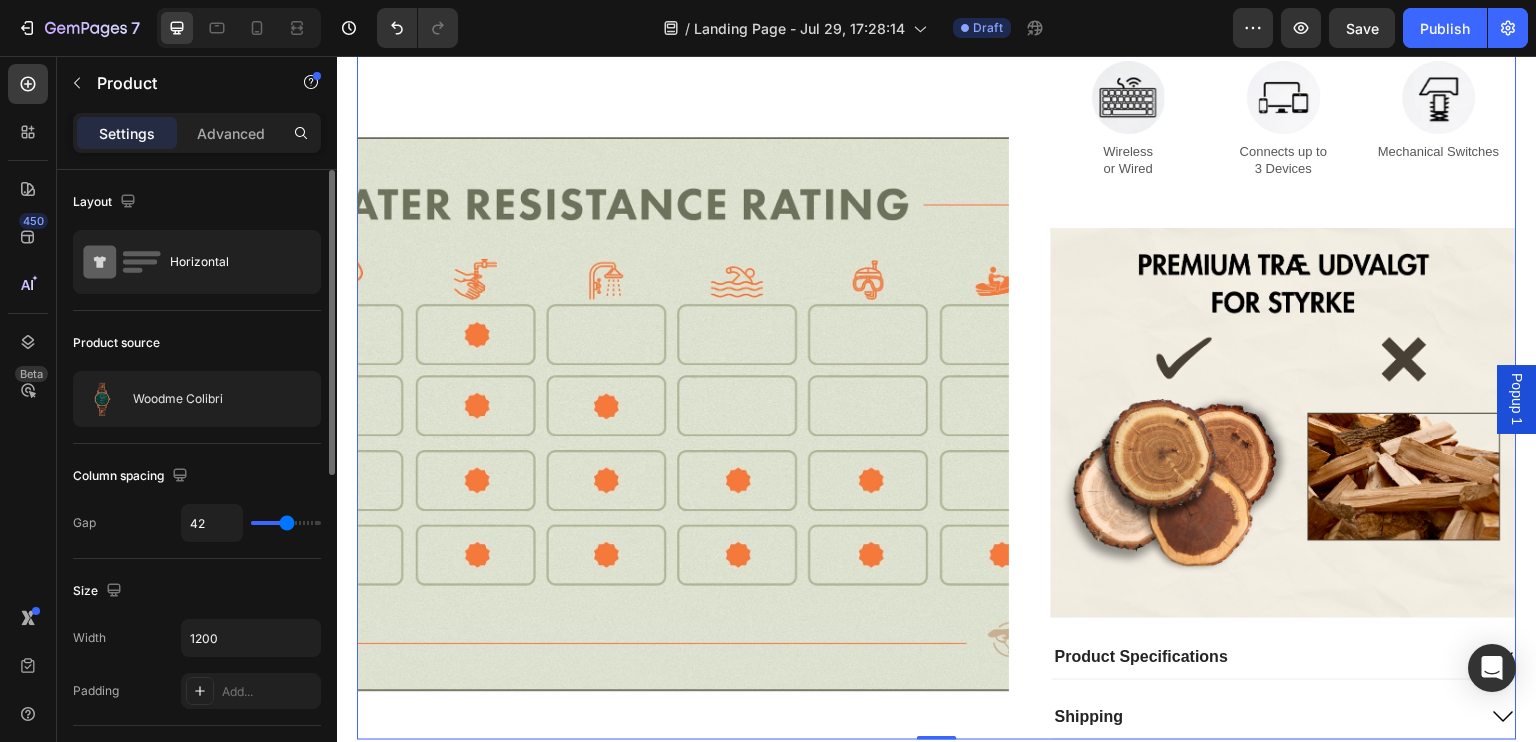 type on "50" 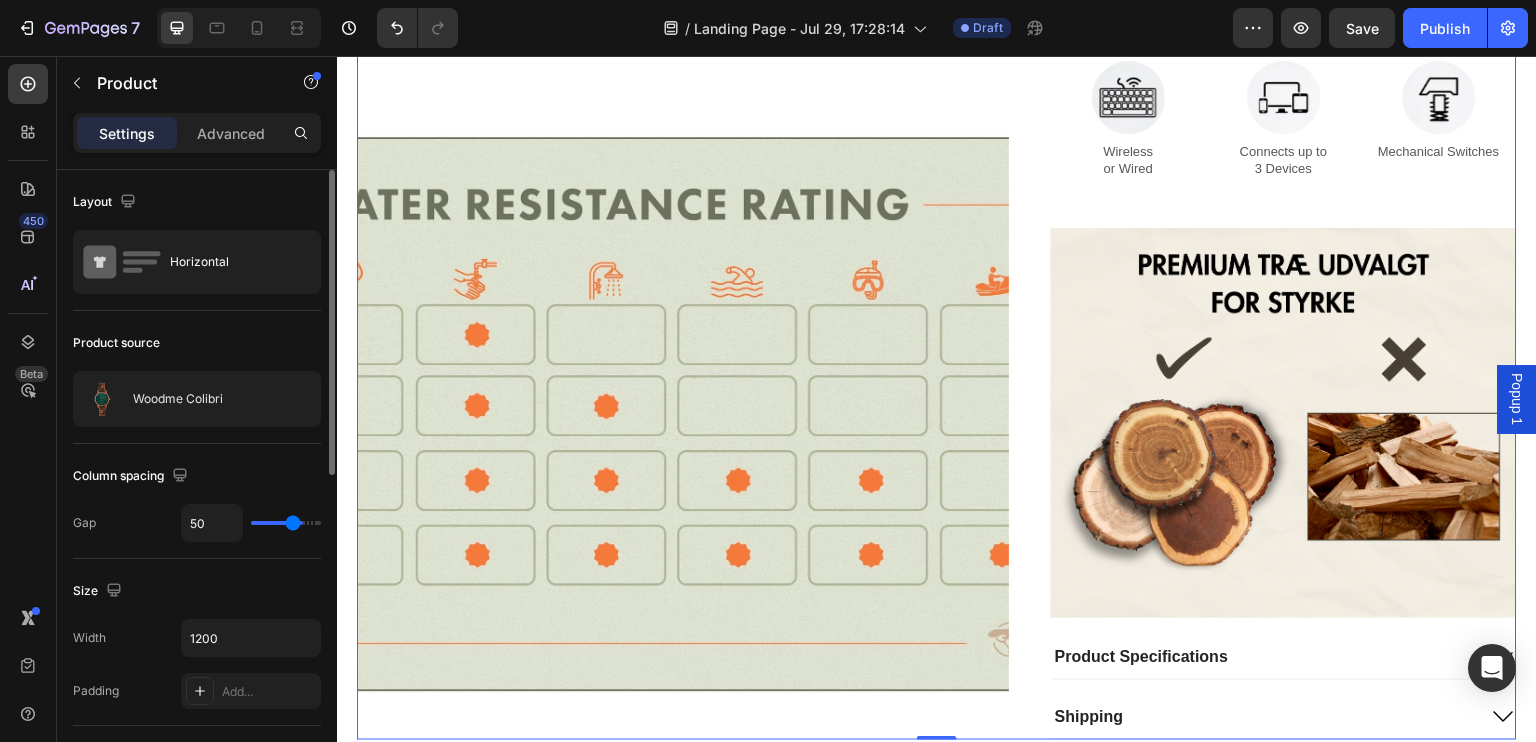 type on "57" 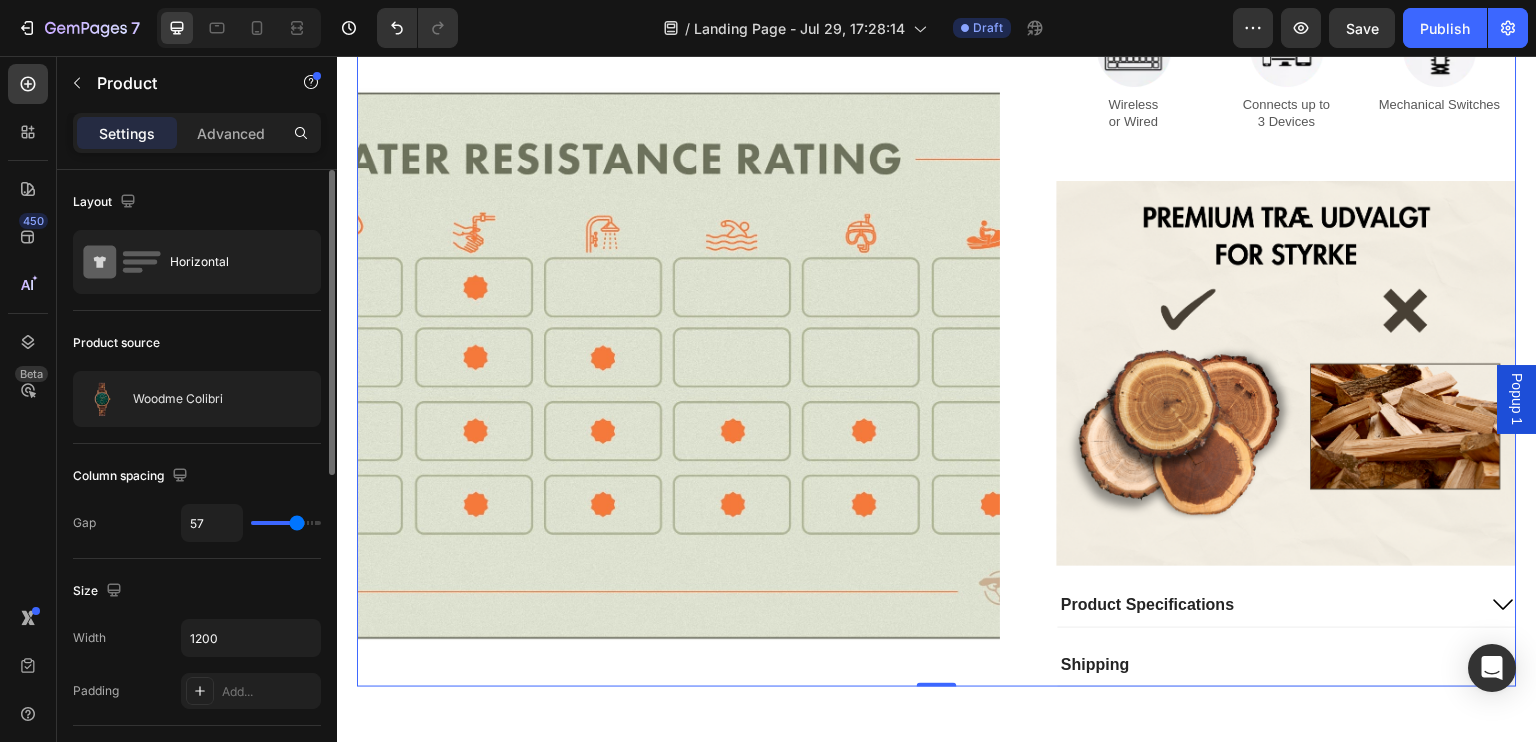 type on "58" 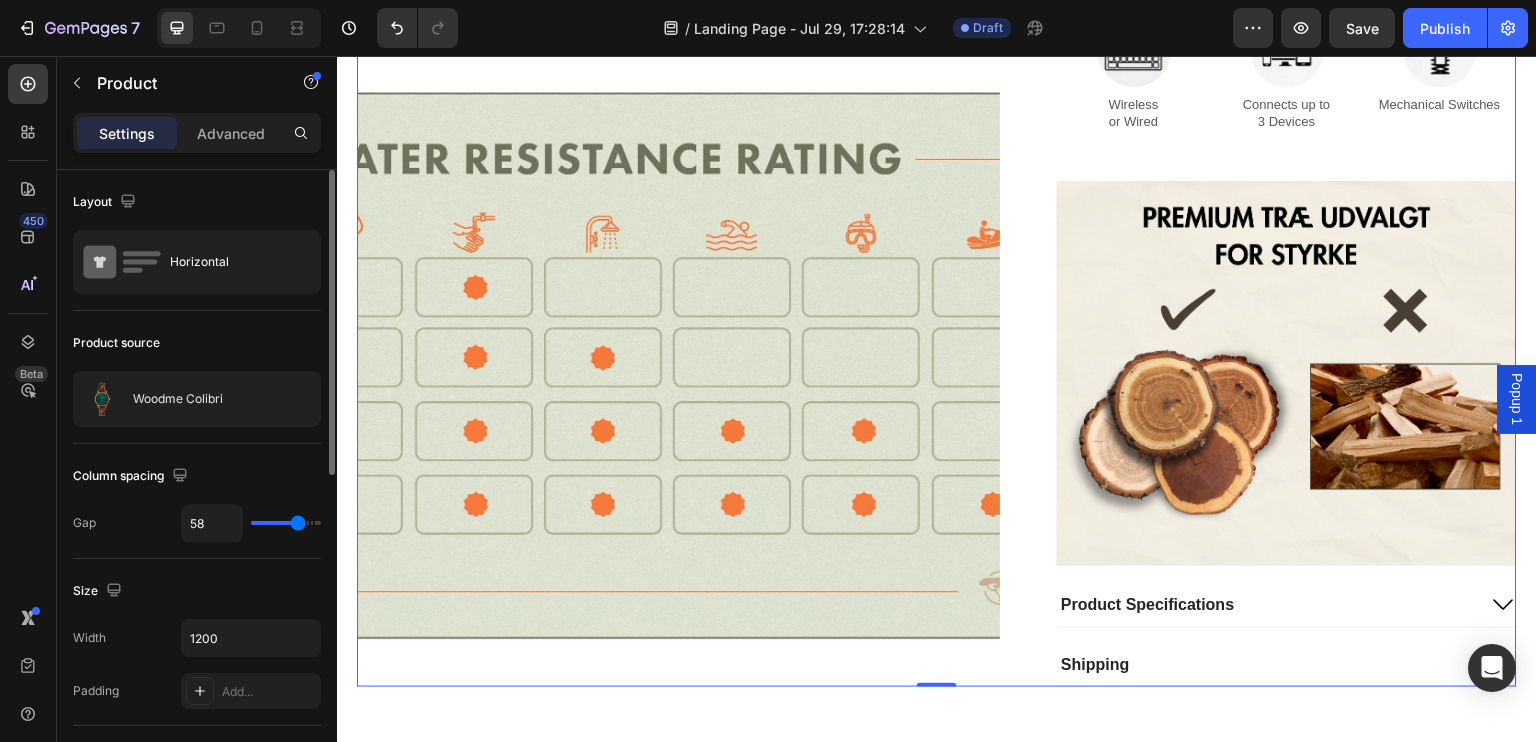 type on "61" 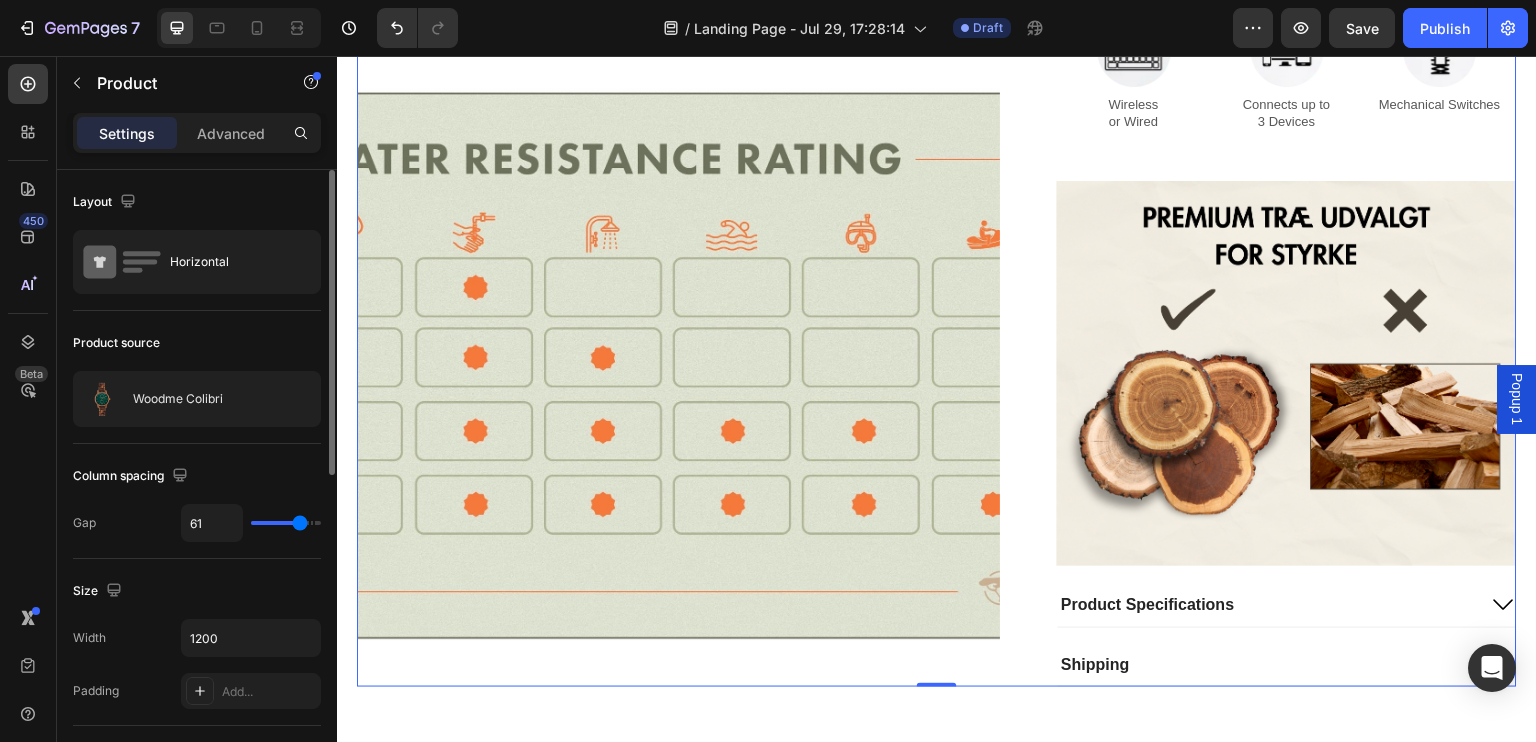 type on "62" 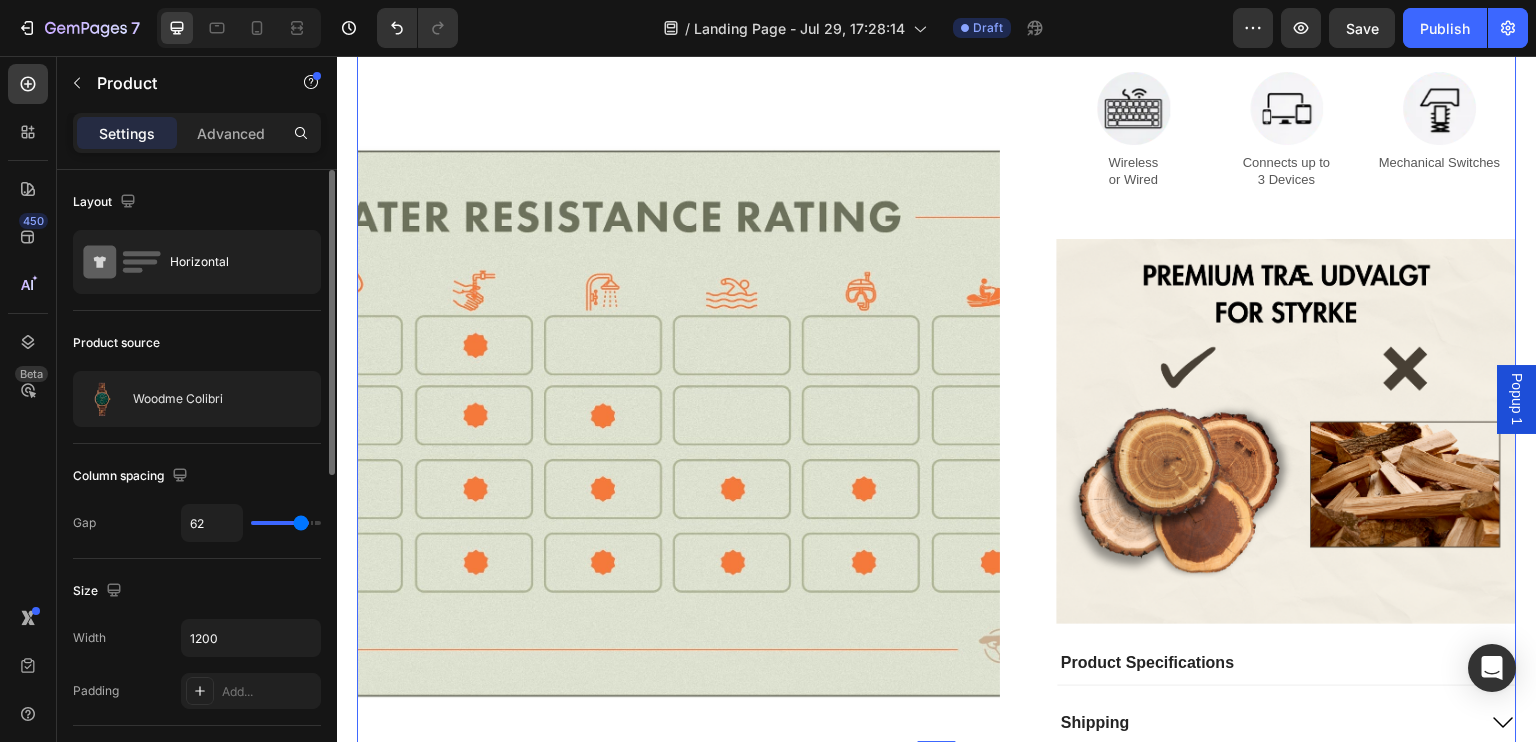 type on "65" 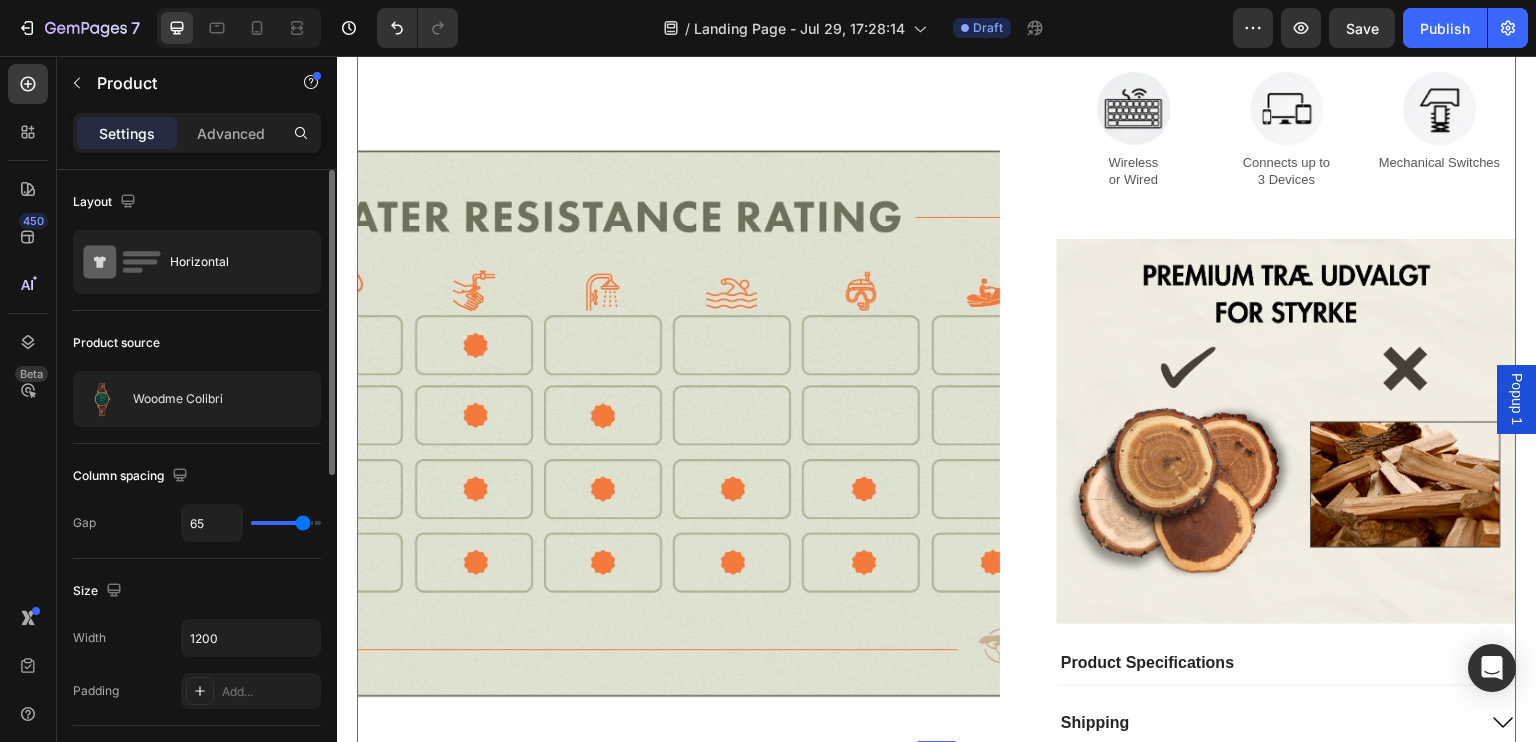 type on "67" 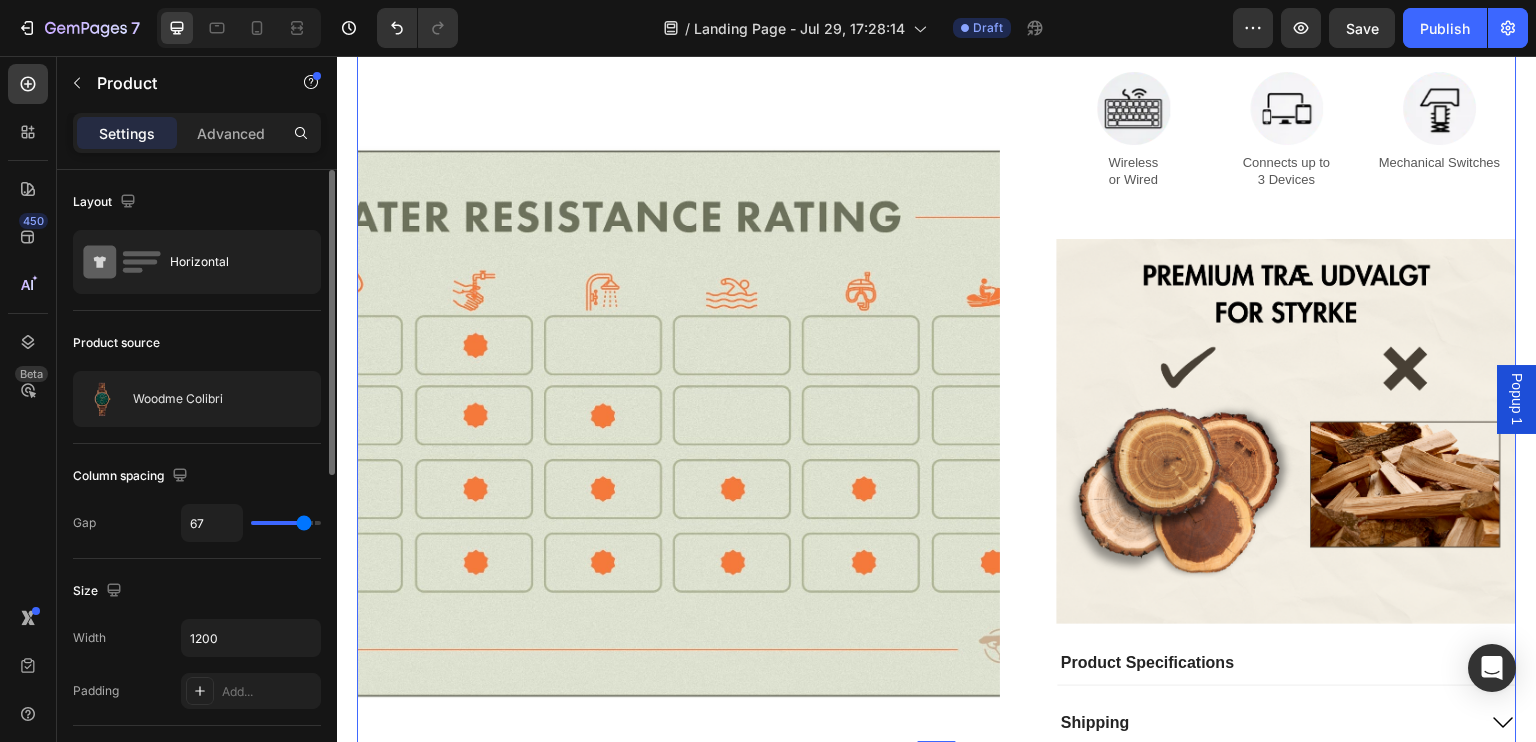 type on "69" 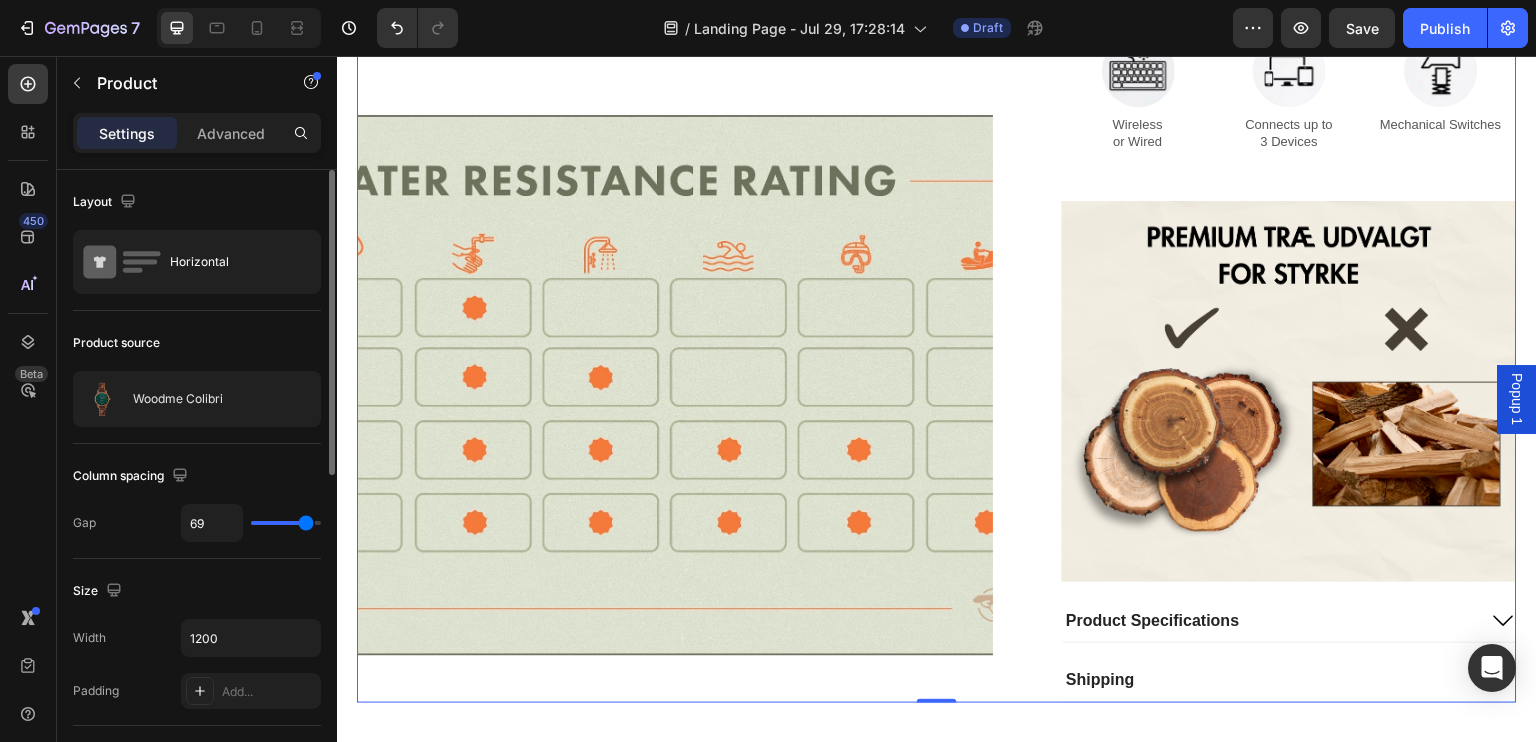 type on "70" 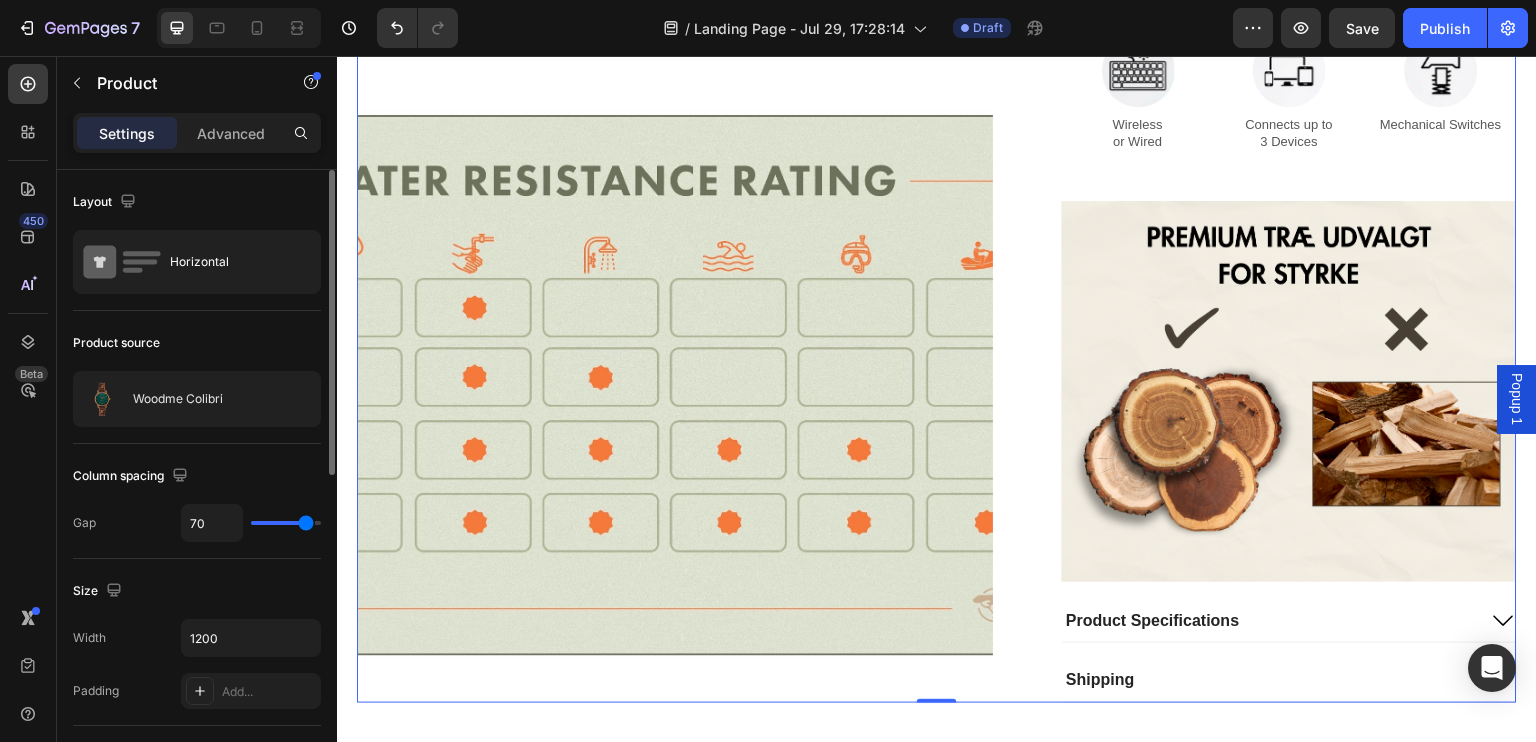 type on "70" 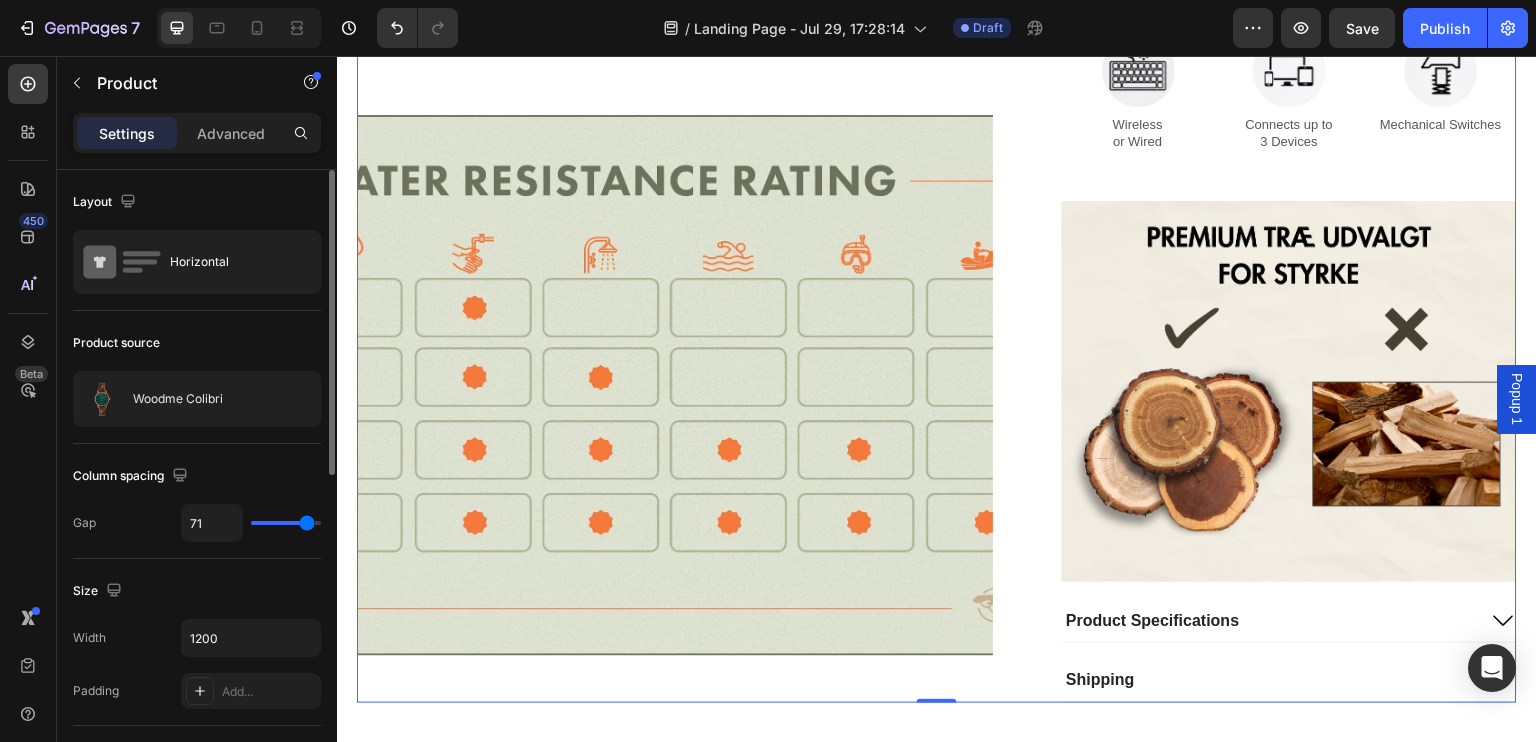 type on "73" 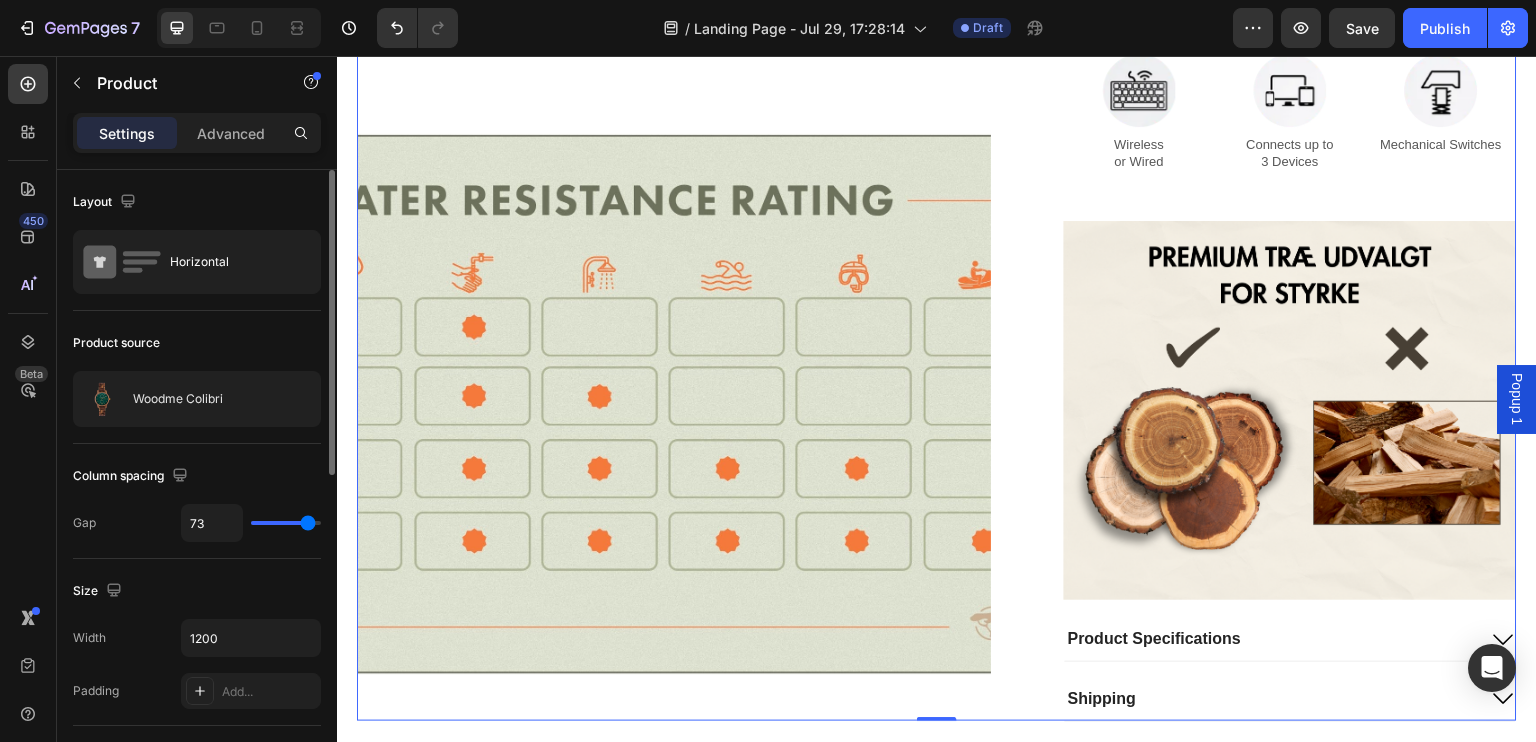 type on "74" 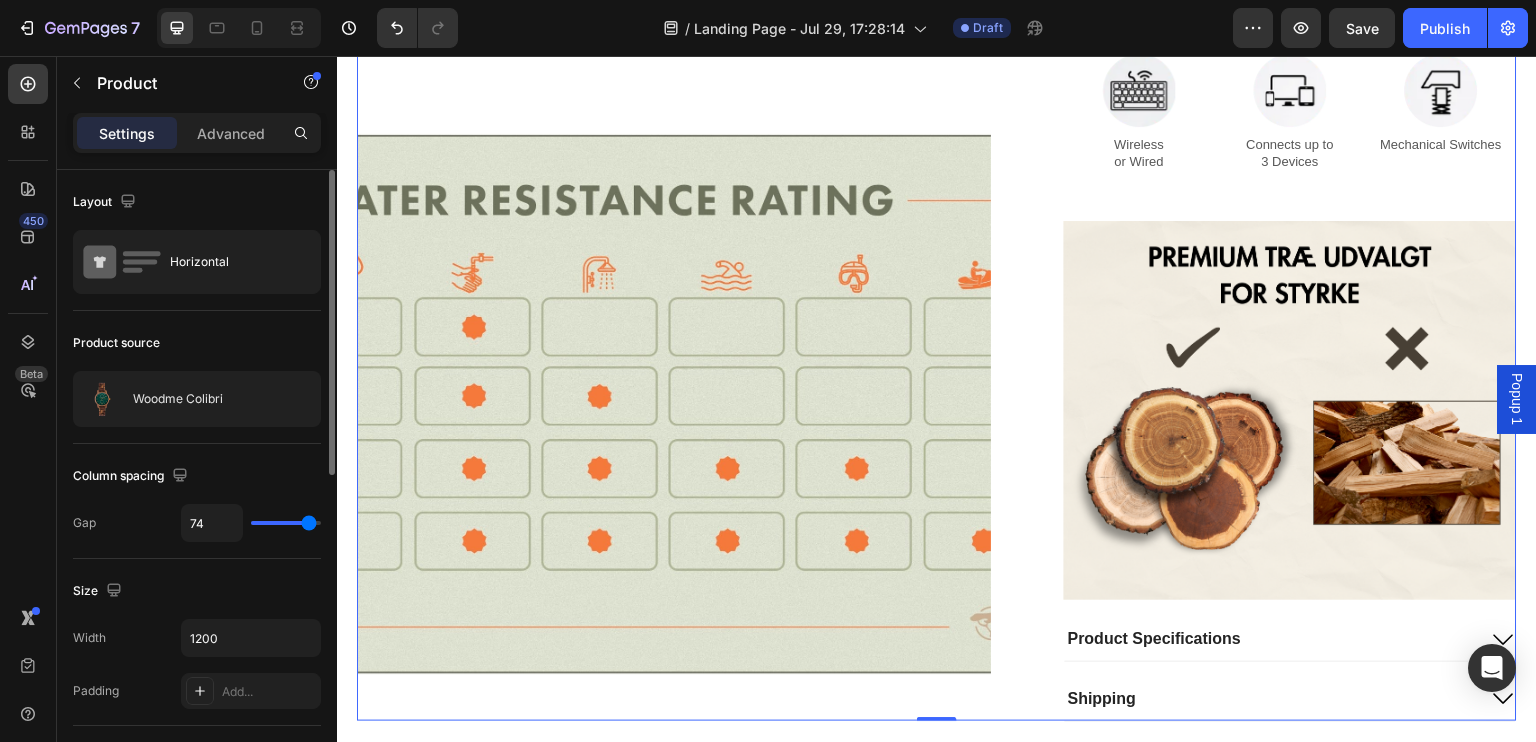 type on "75" 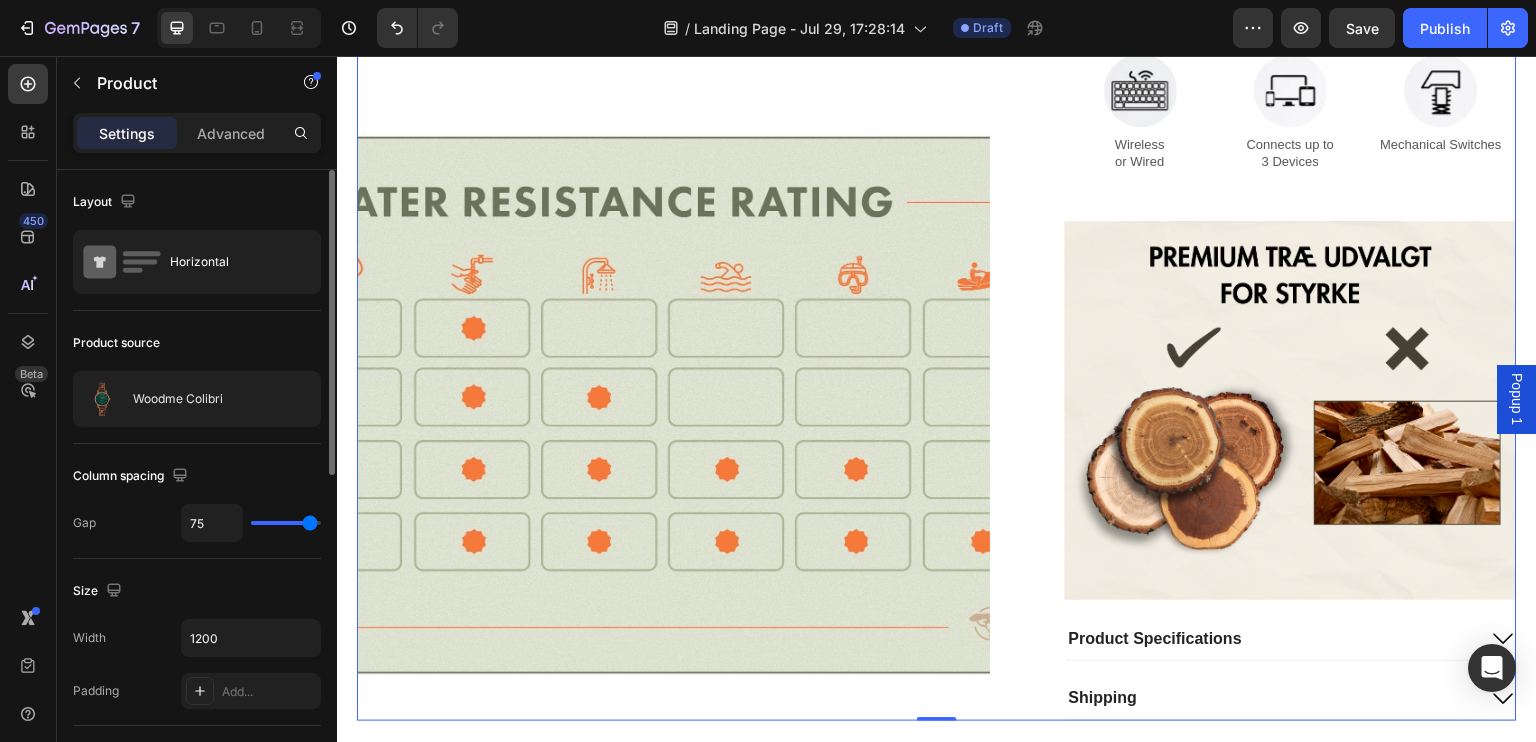 type on "80" 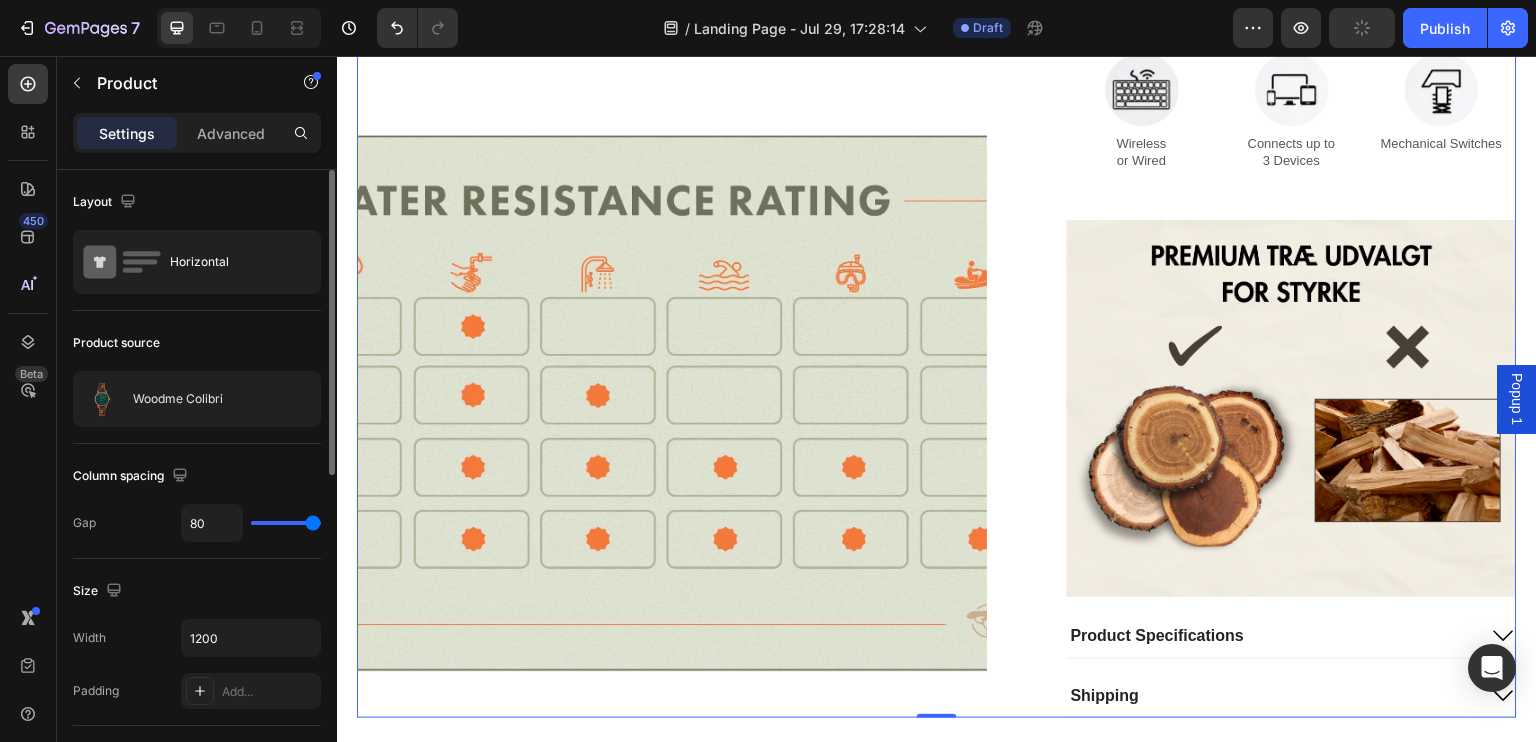 type on "70" 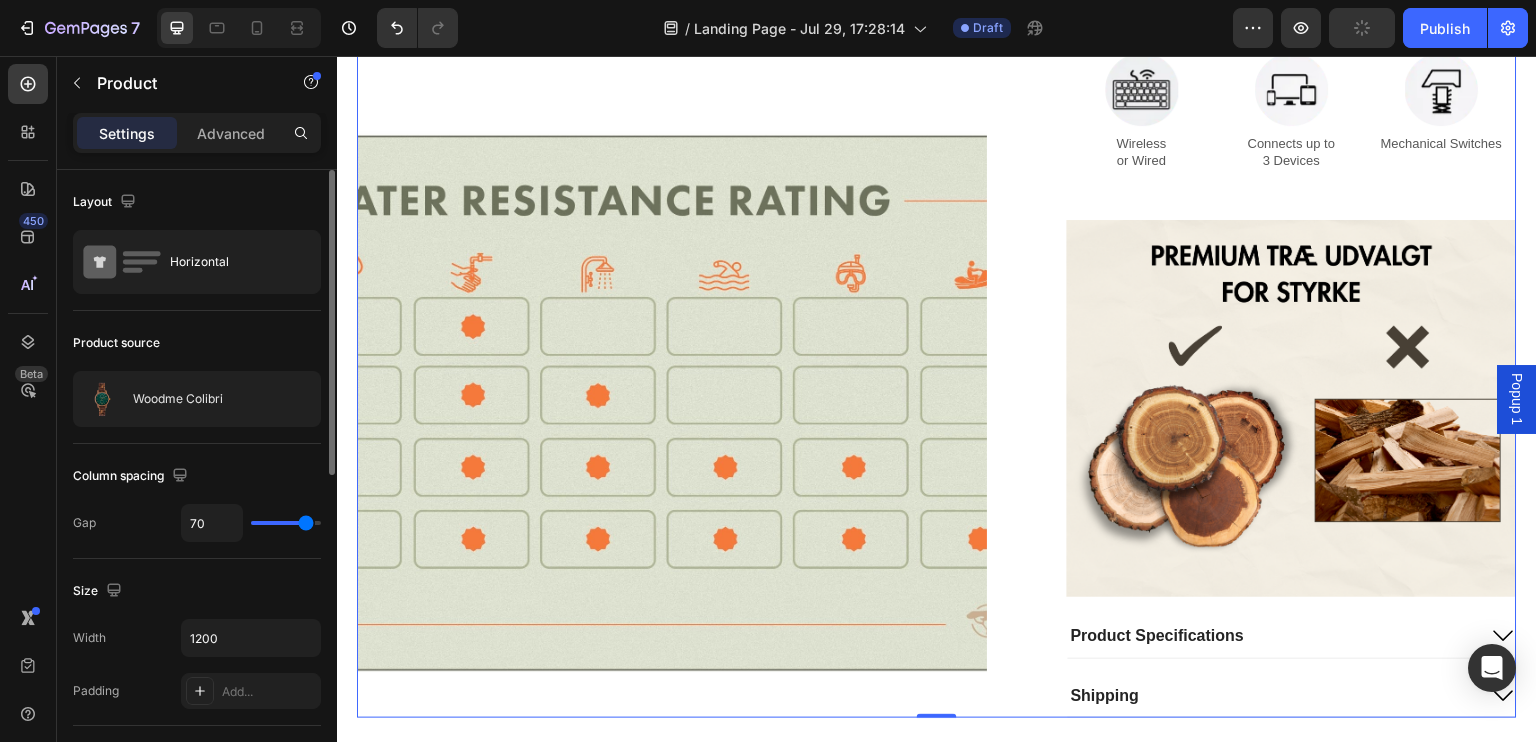type on "63" 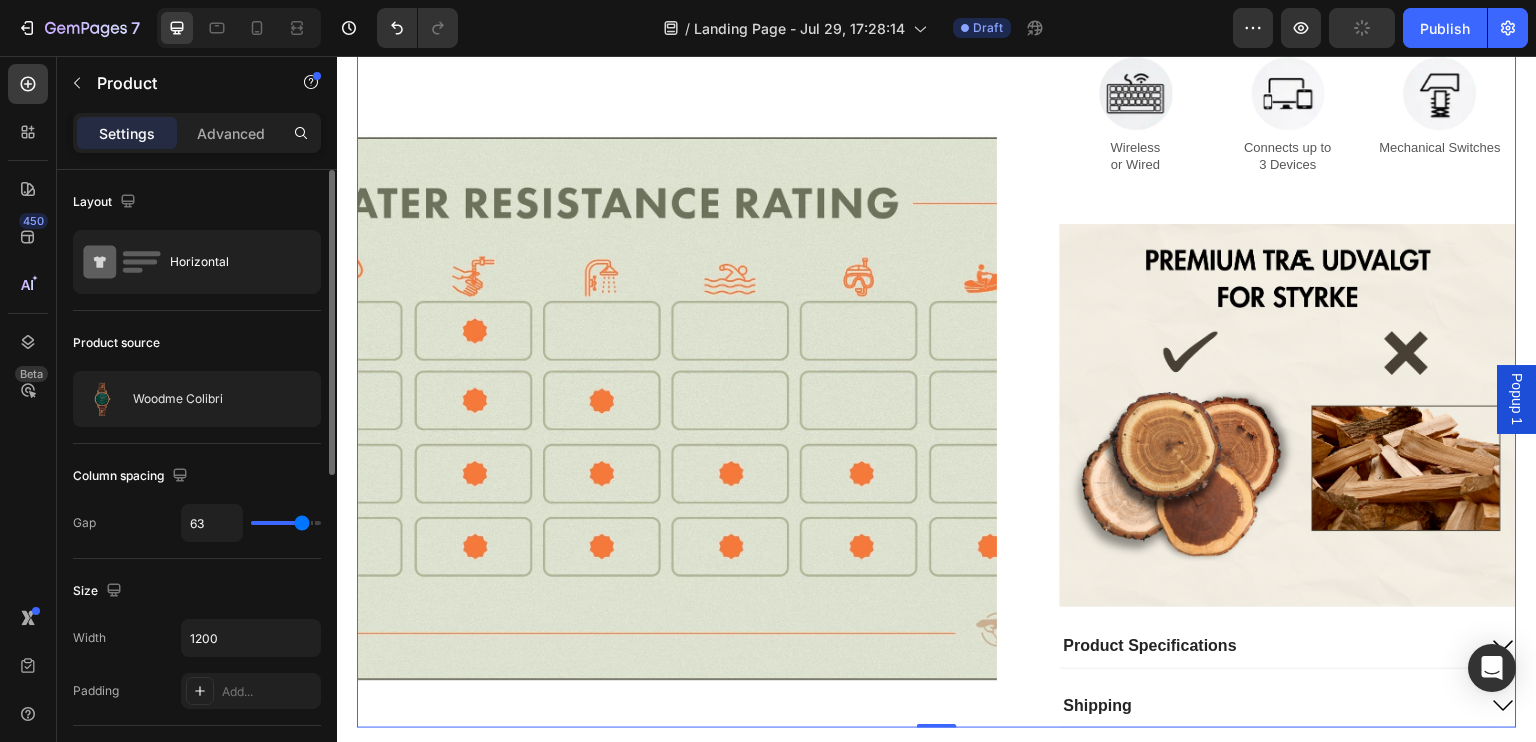 type on "76" 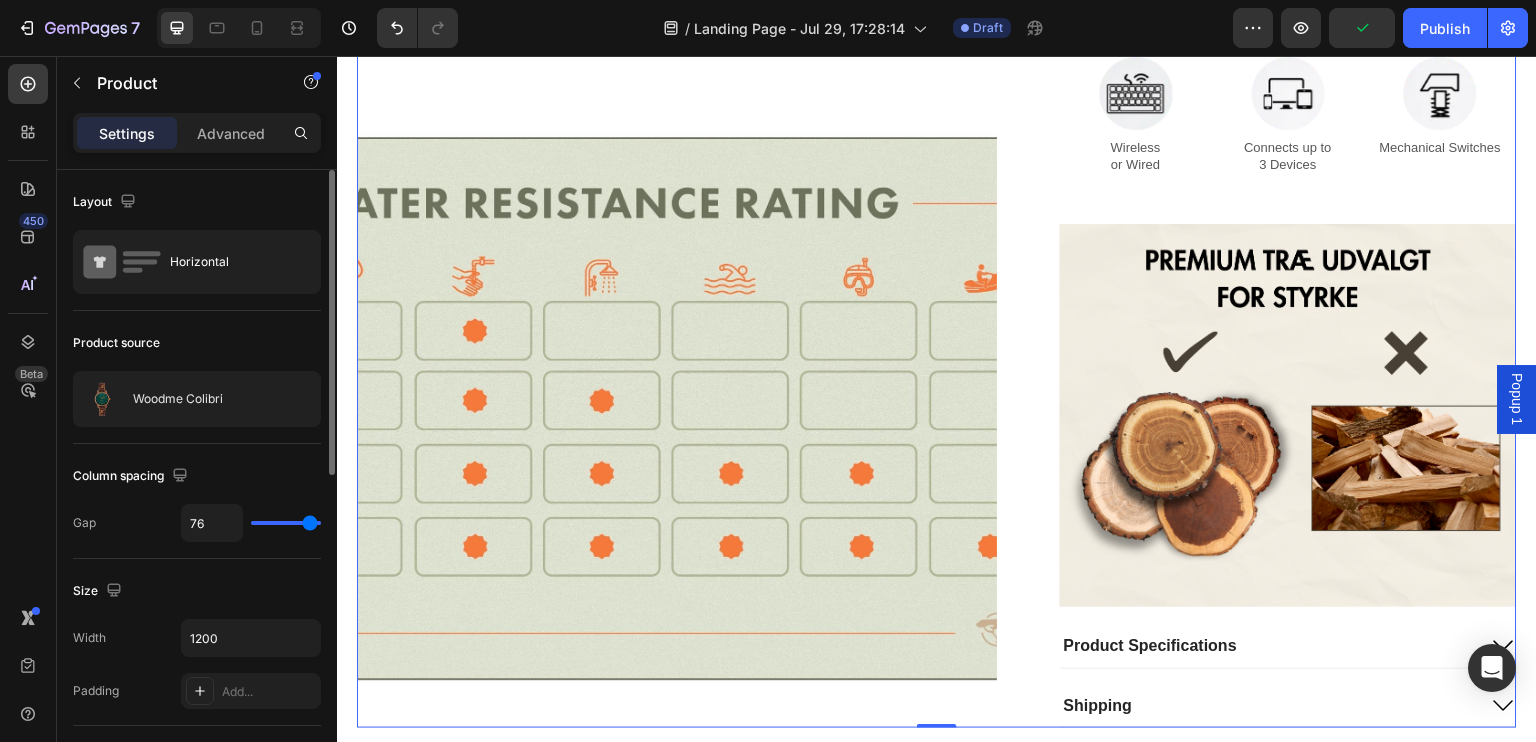 type on "80" 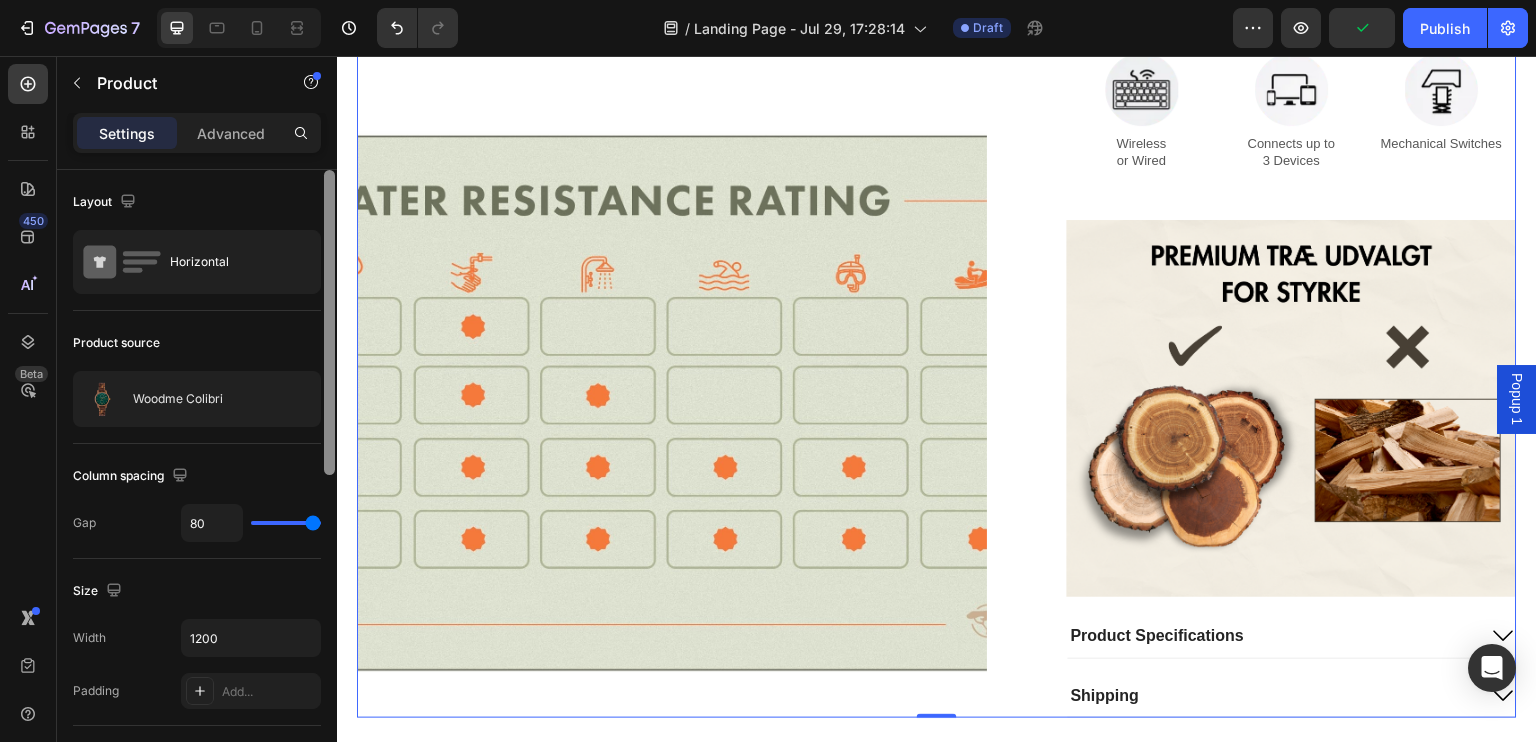 drag, startPoint x: 296, startPoint y: 525, endPoint x: 322, endPoint y: 533, distance: 27.202942 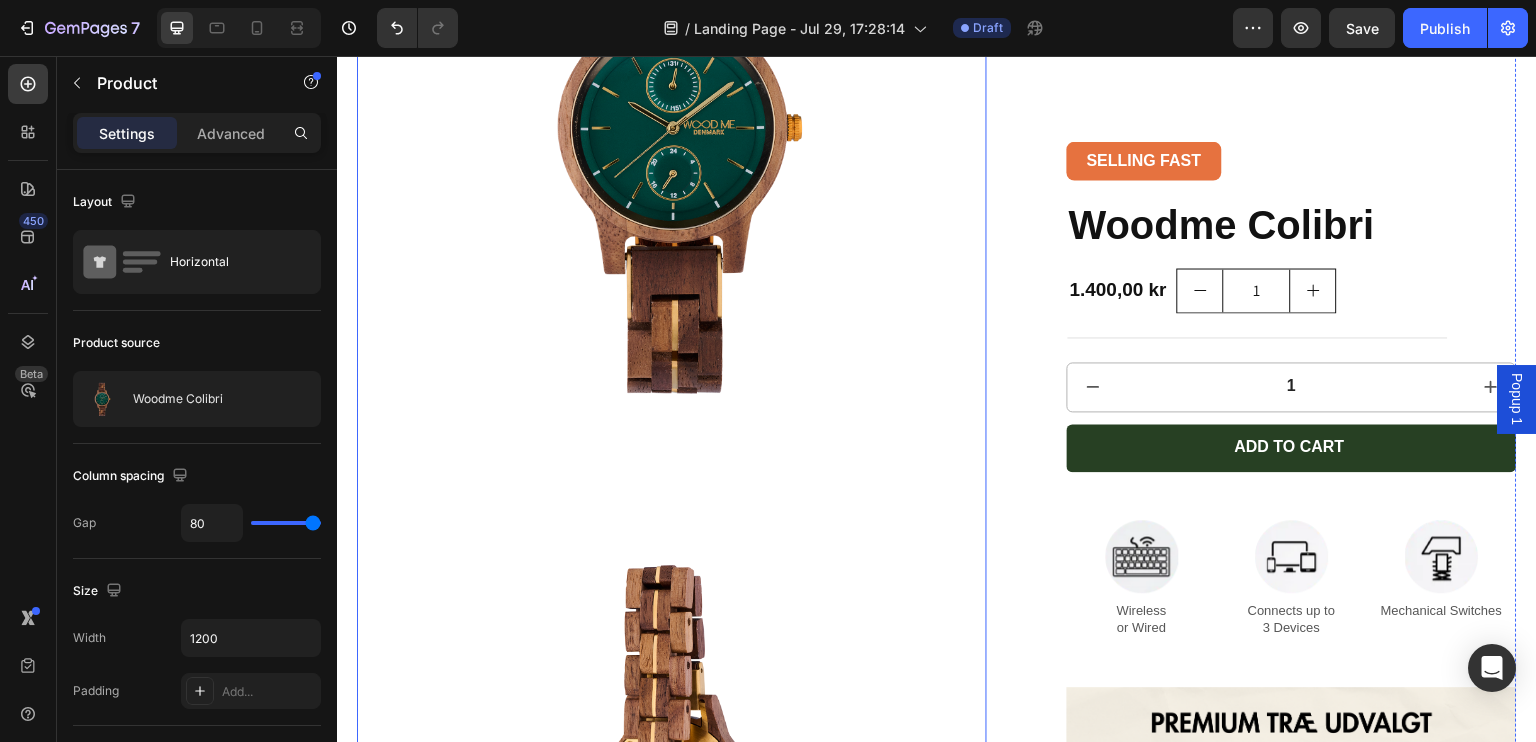 scroll, scrollTop: 100, scrollLeft: 0, axis: vertical 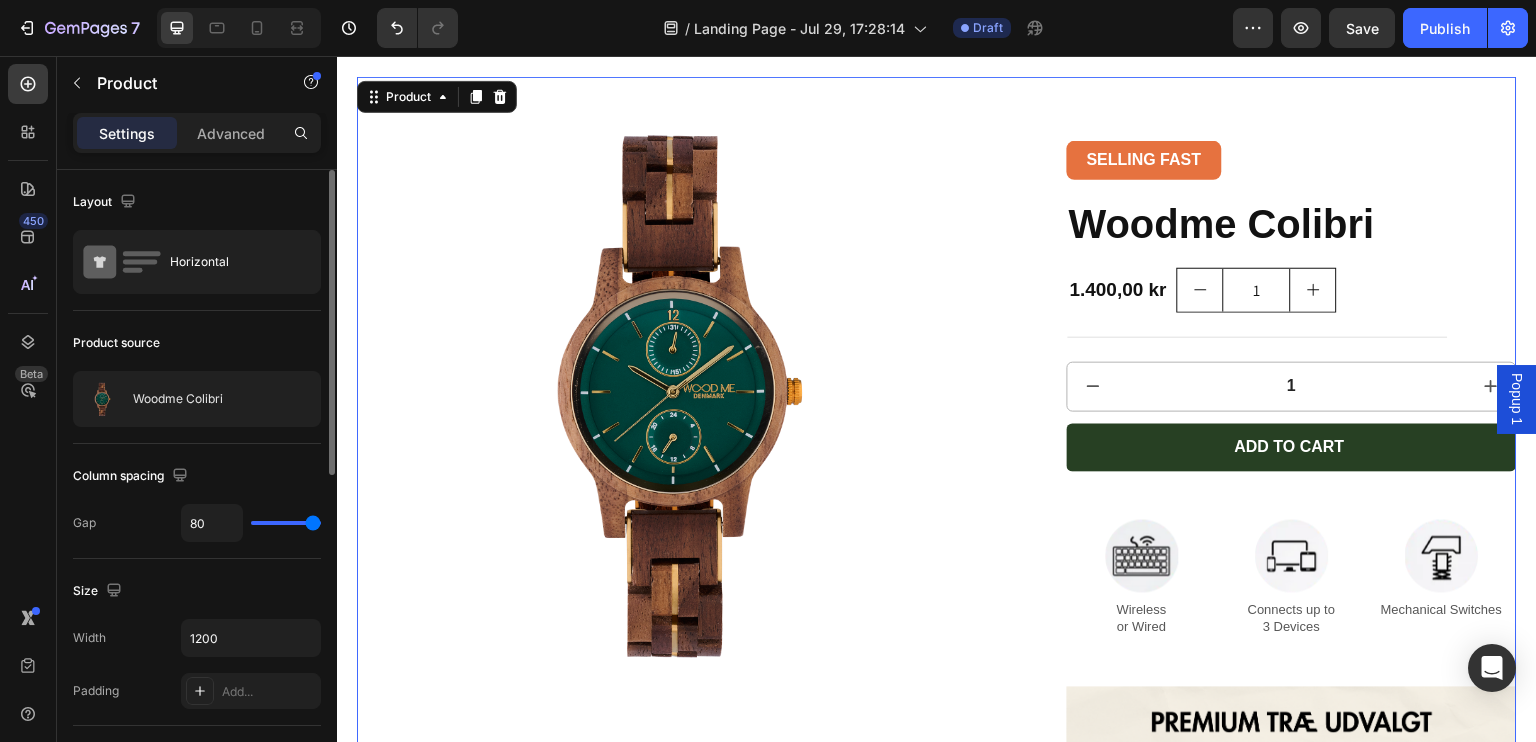 type on "79" 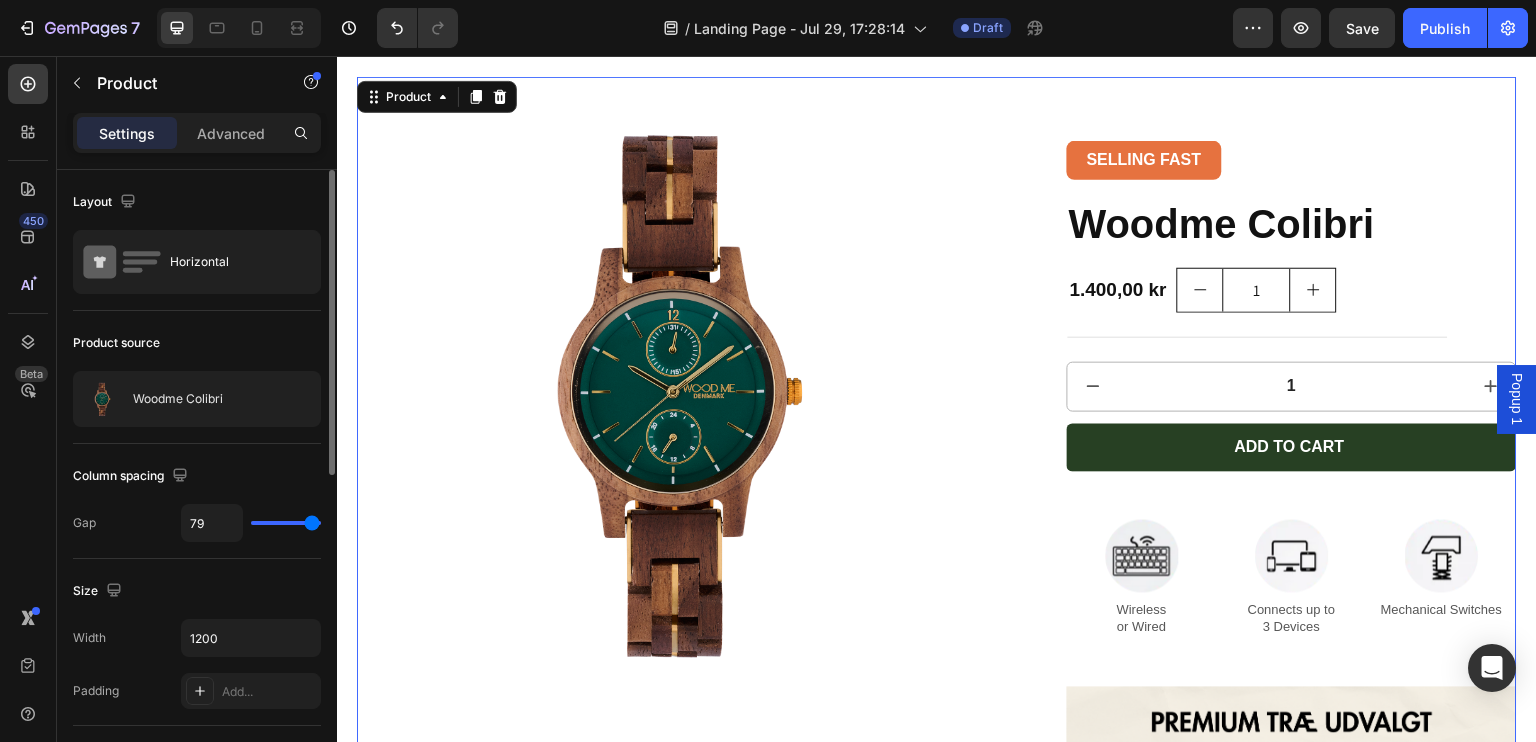 type on "76" 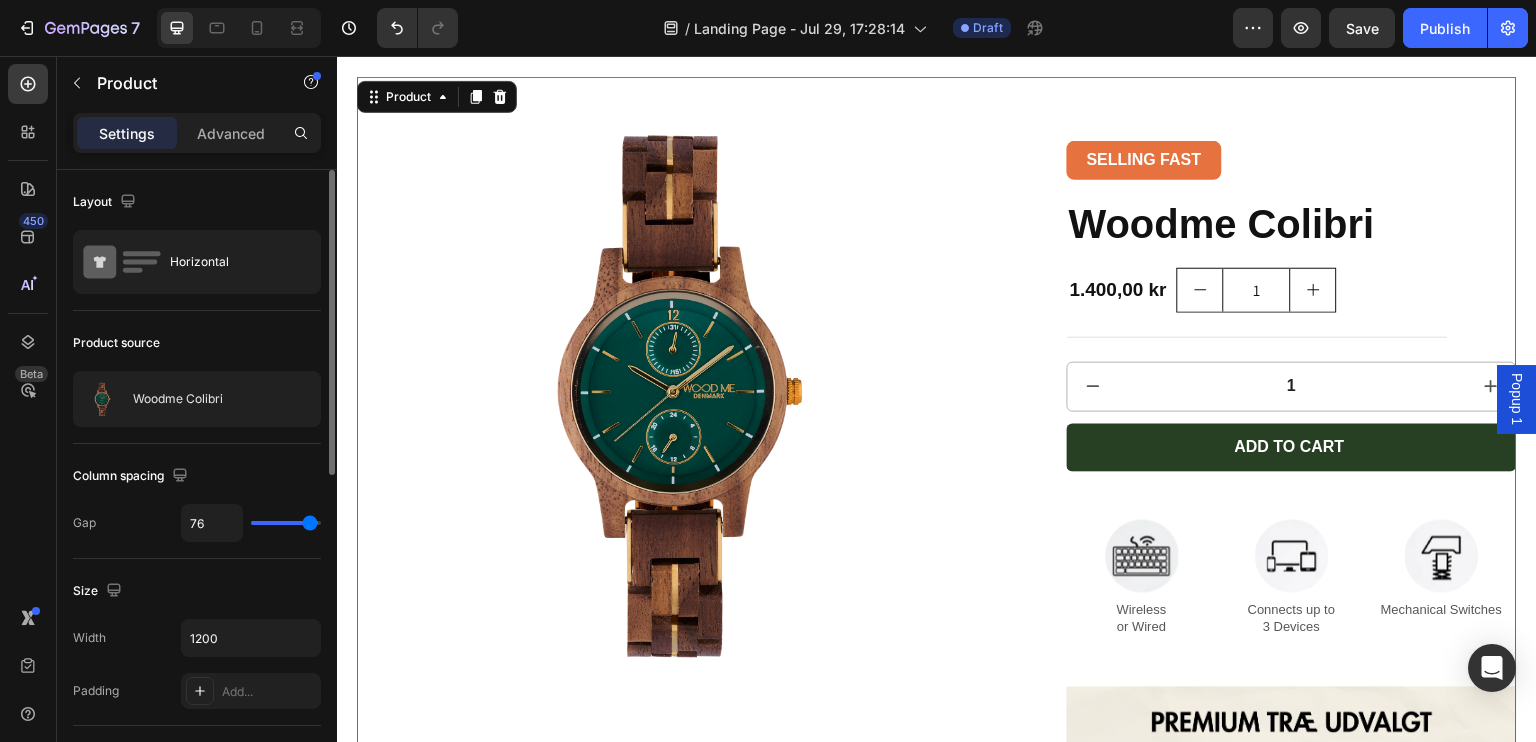 type on "75" 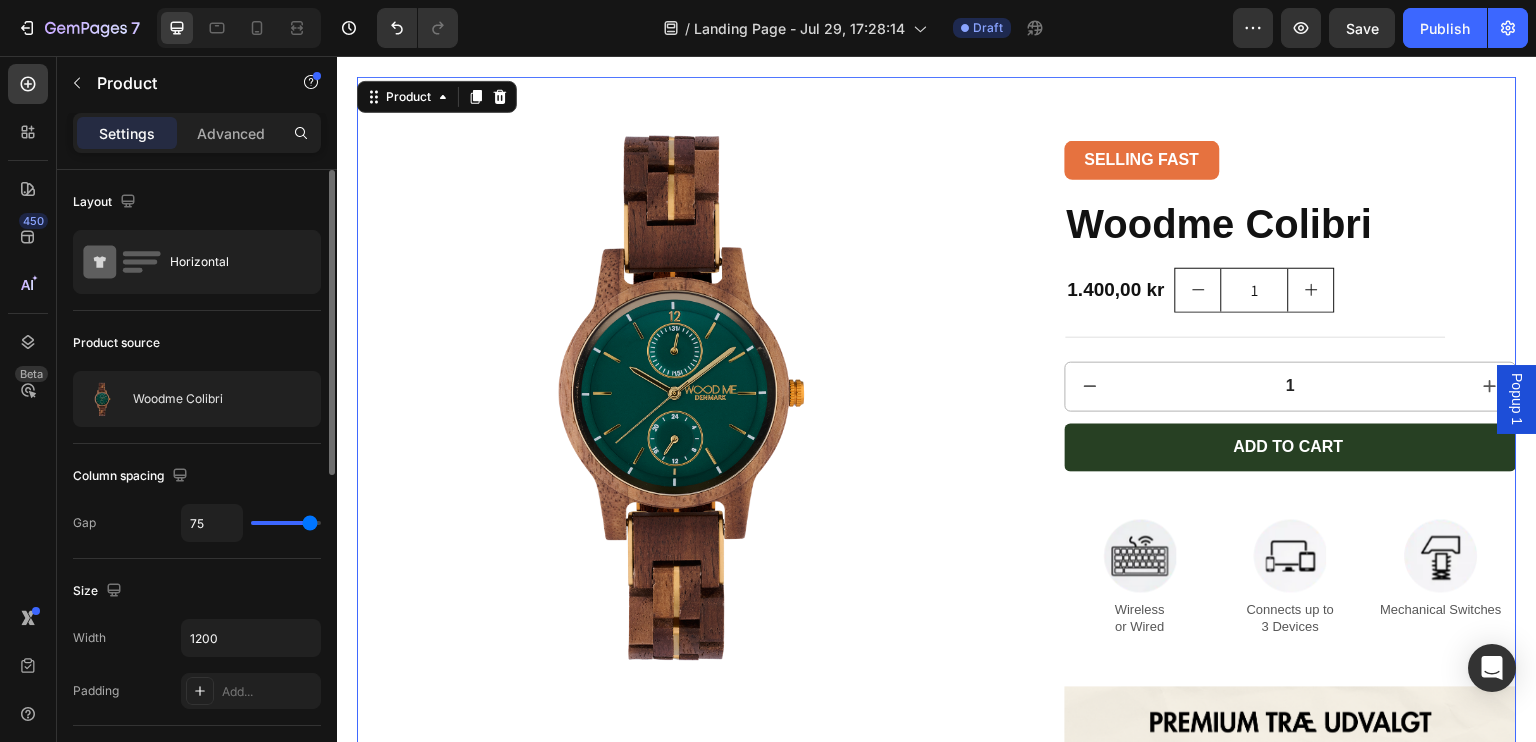 type on "76" 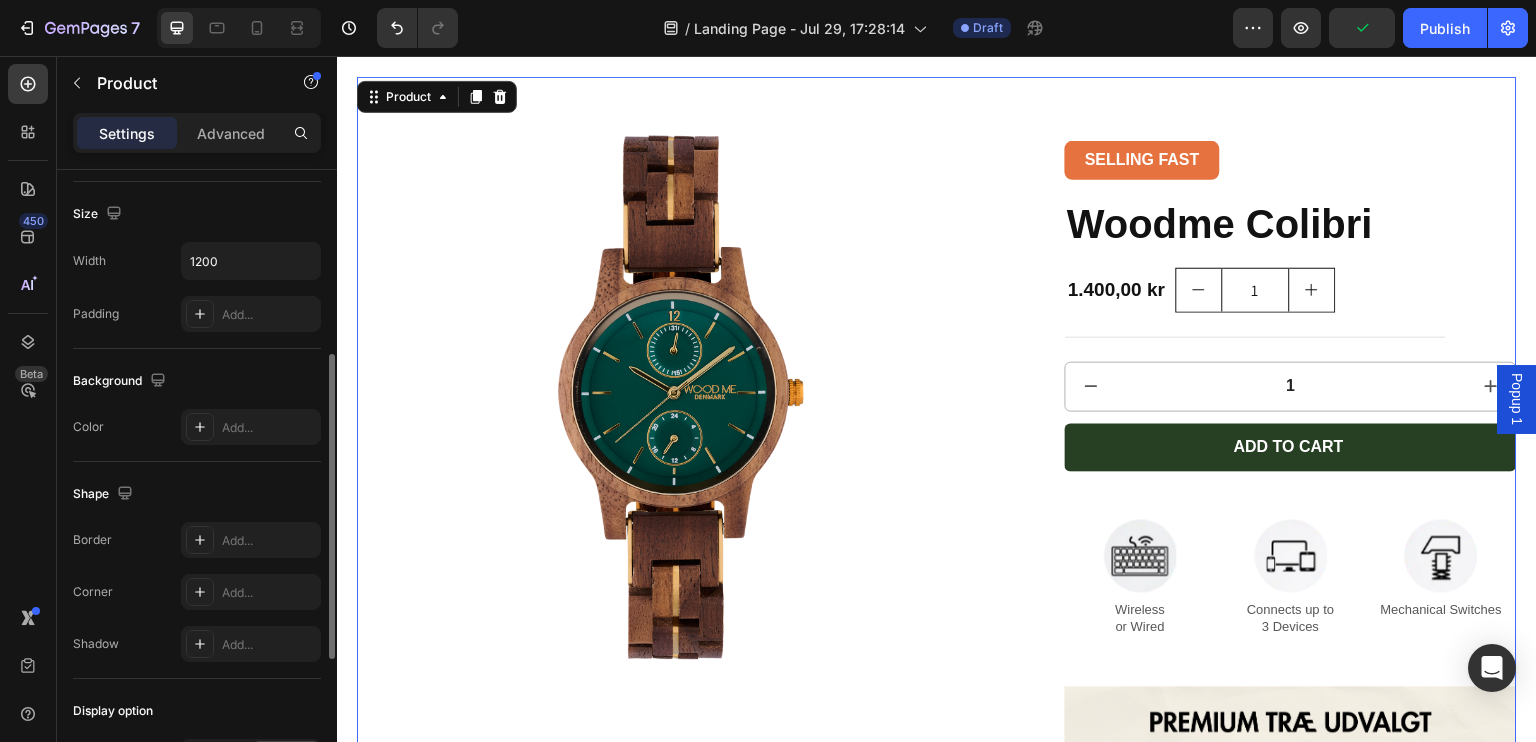 scroll, scrollTop: 382, scrollLeft: 0, axis: vertical 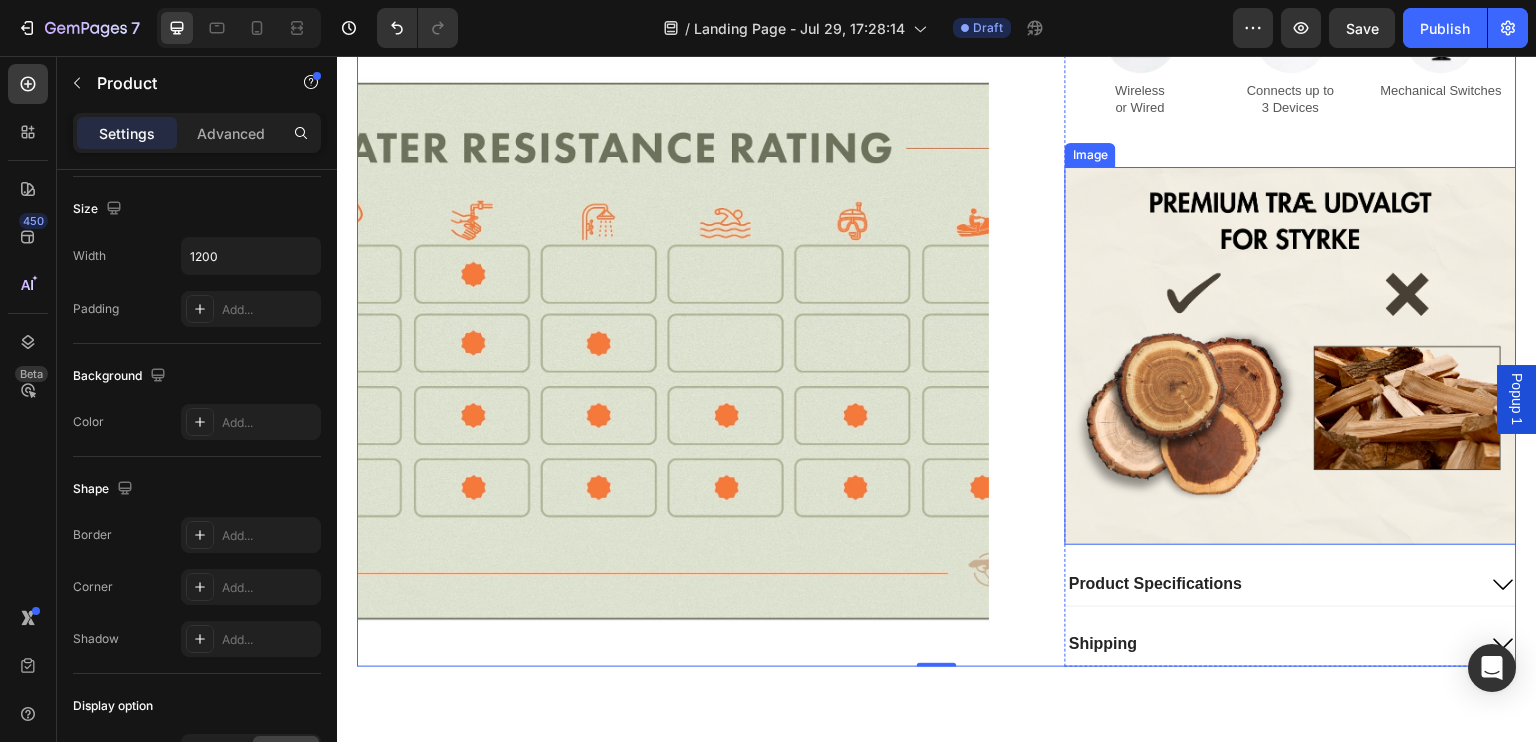 click at bounding box center (1291, 356) 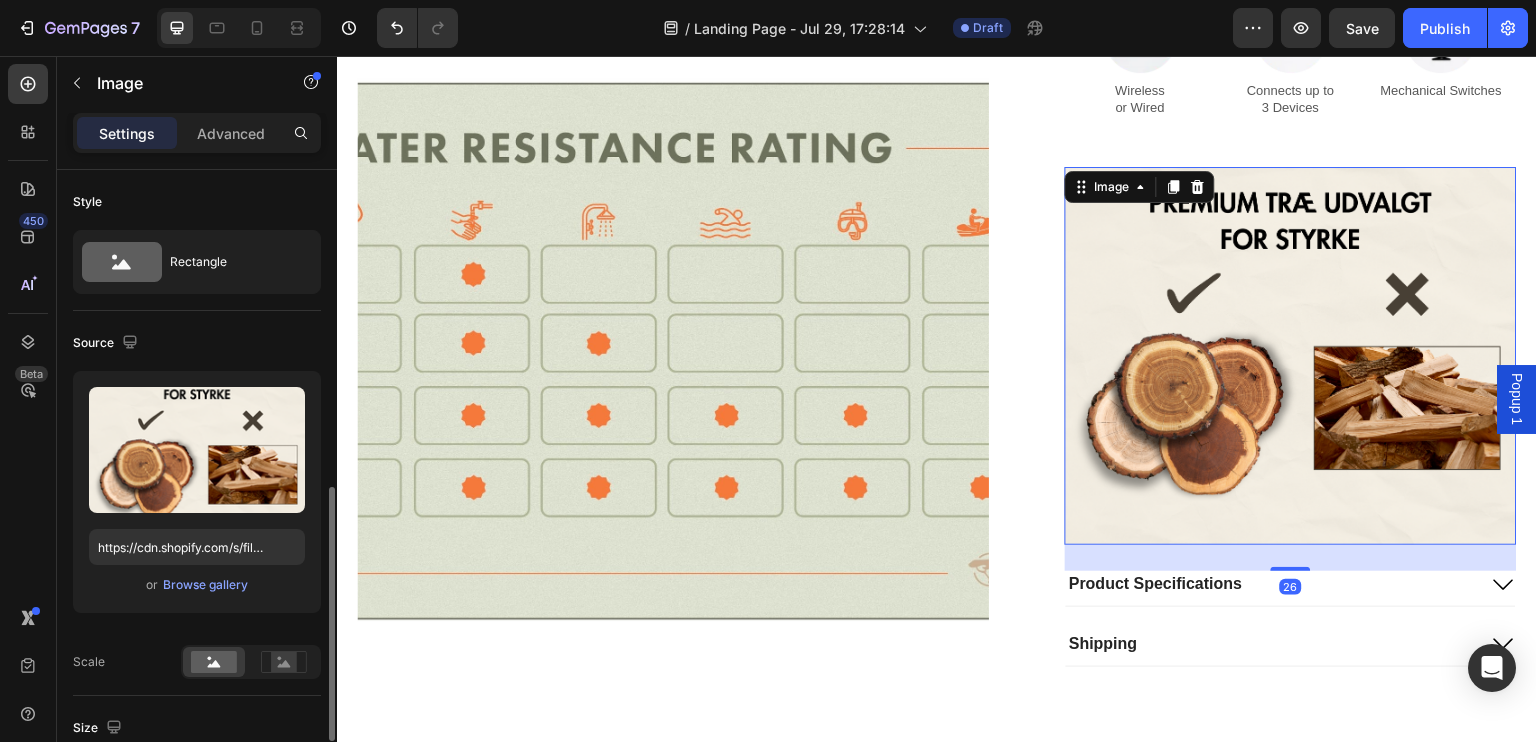 scroll, scrollTop: 228, scrollLeft: 0, axis: vertical 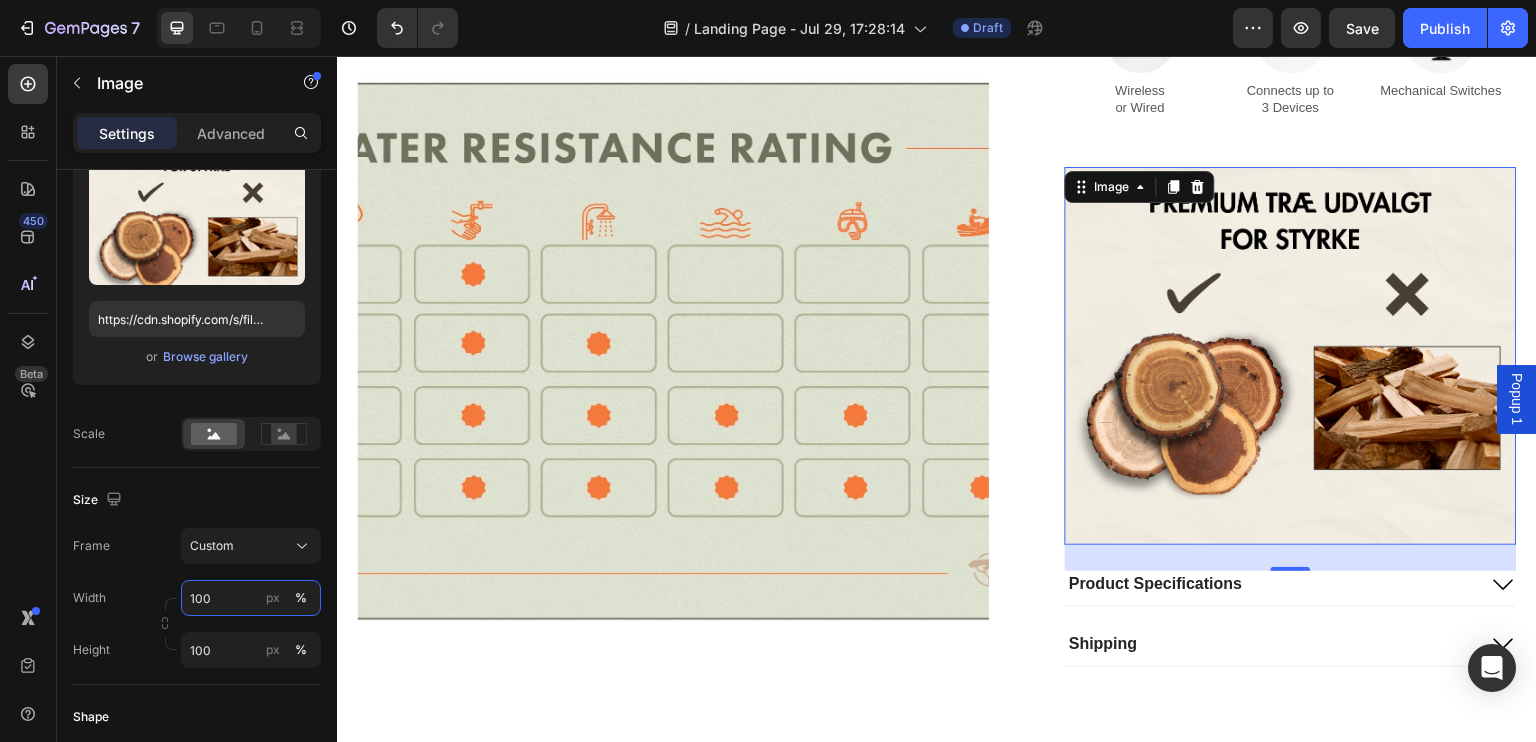 click on "100" at bounding box center (251, 598) 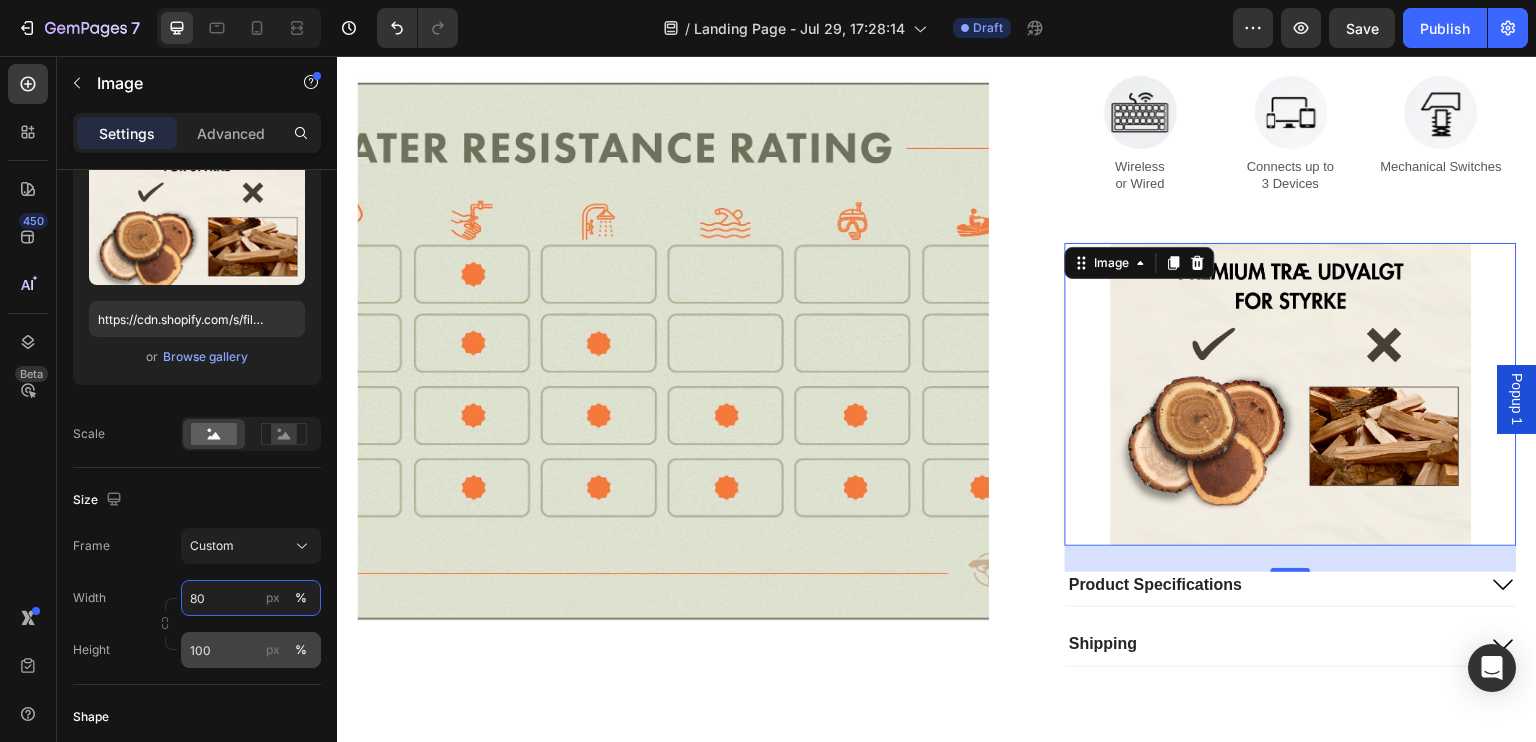 type on "80" 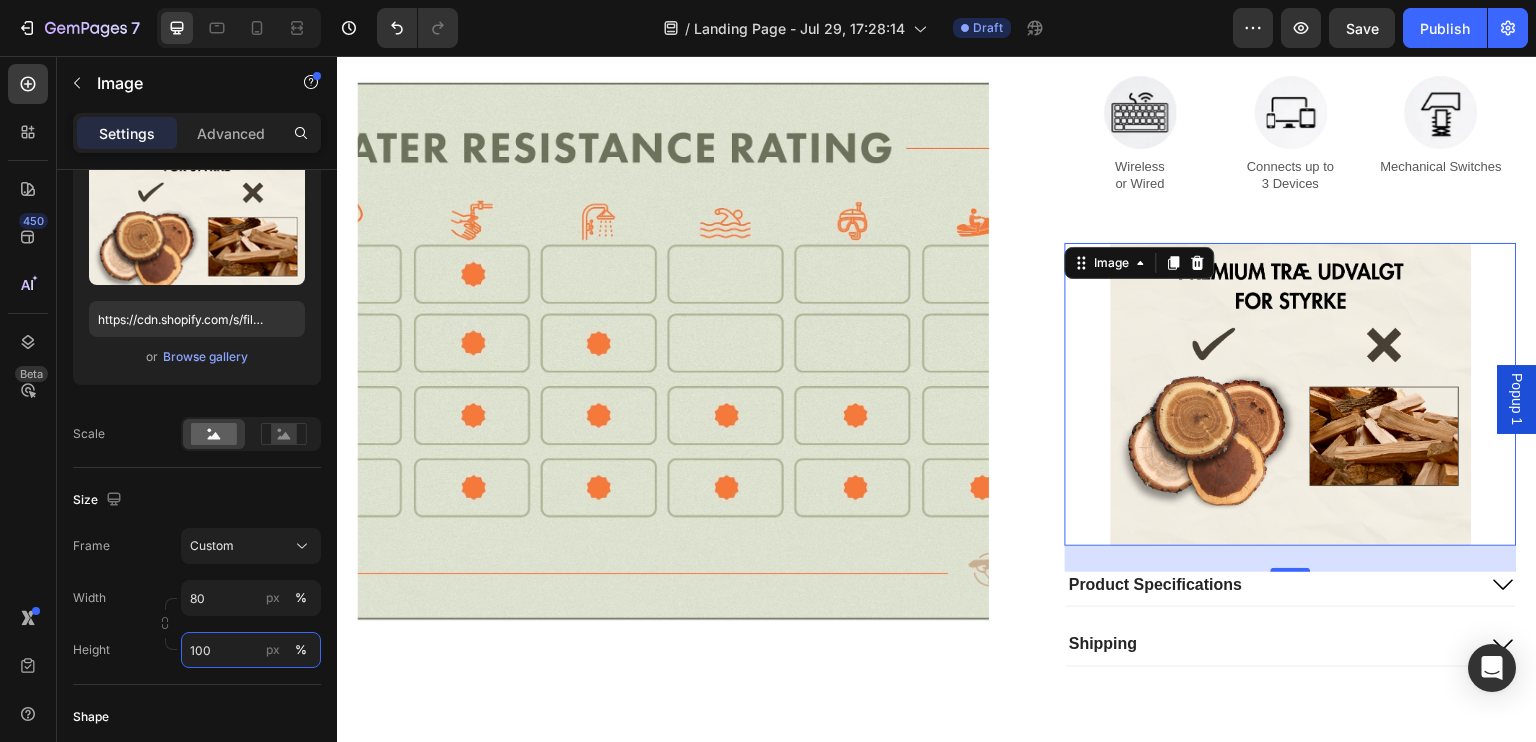 click on "100" at bounding box center [251, 650] 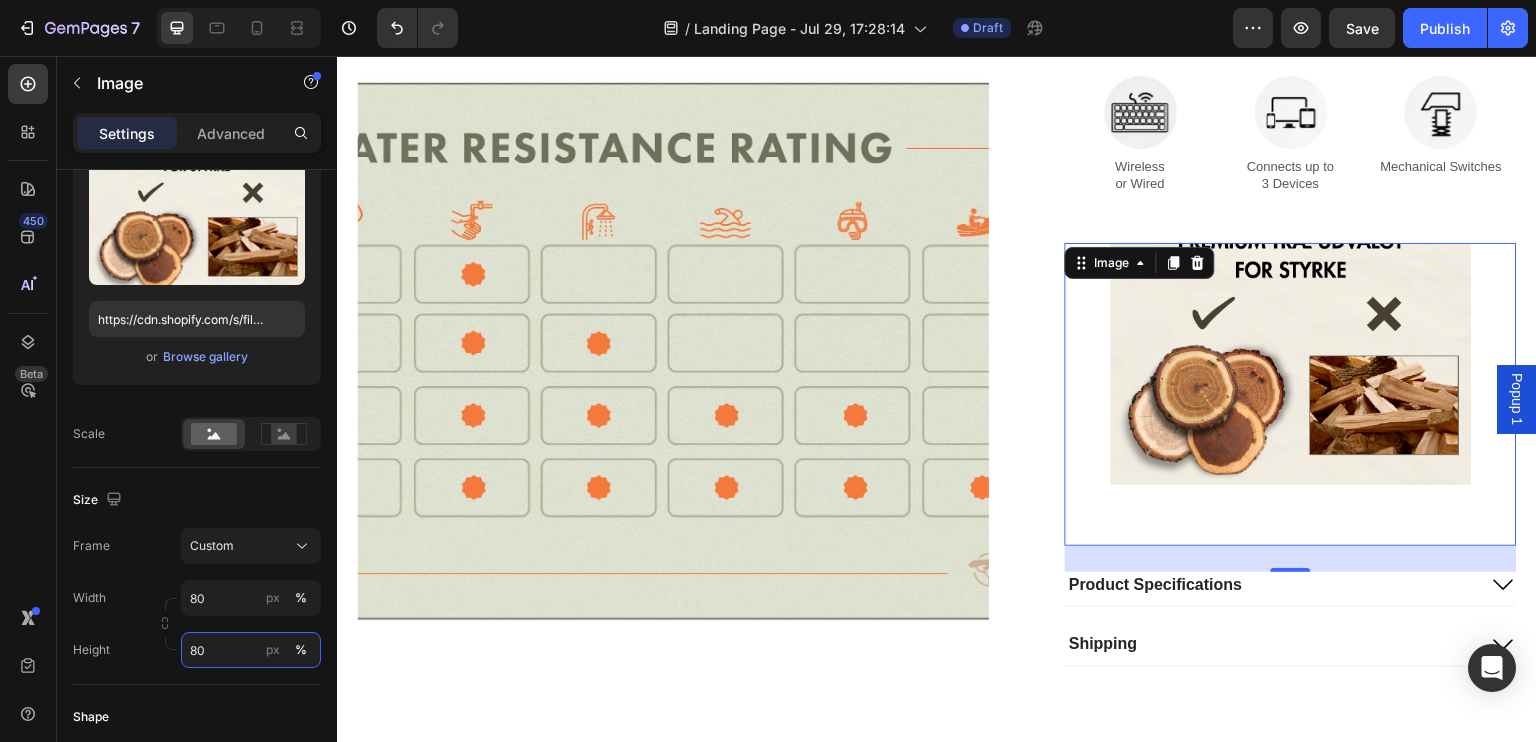 type on "8" 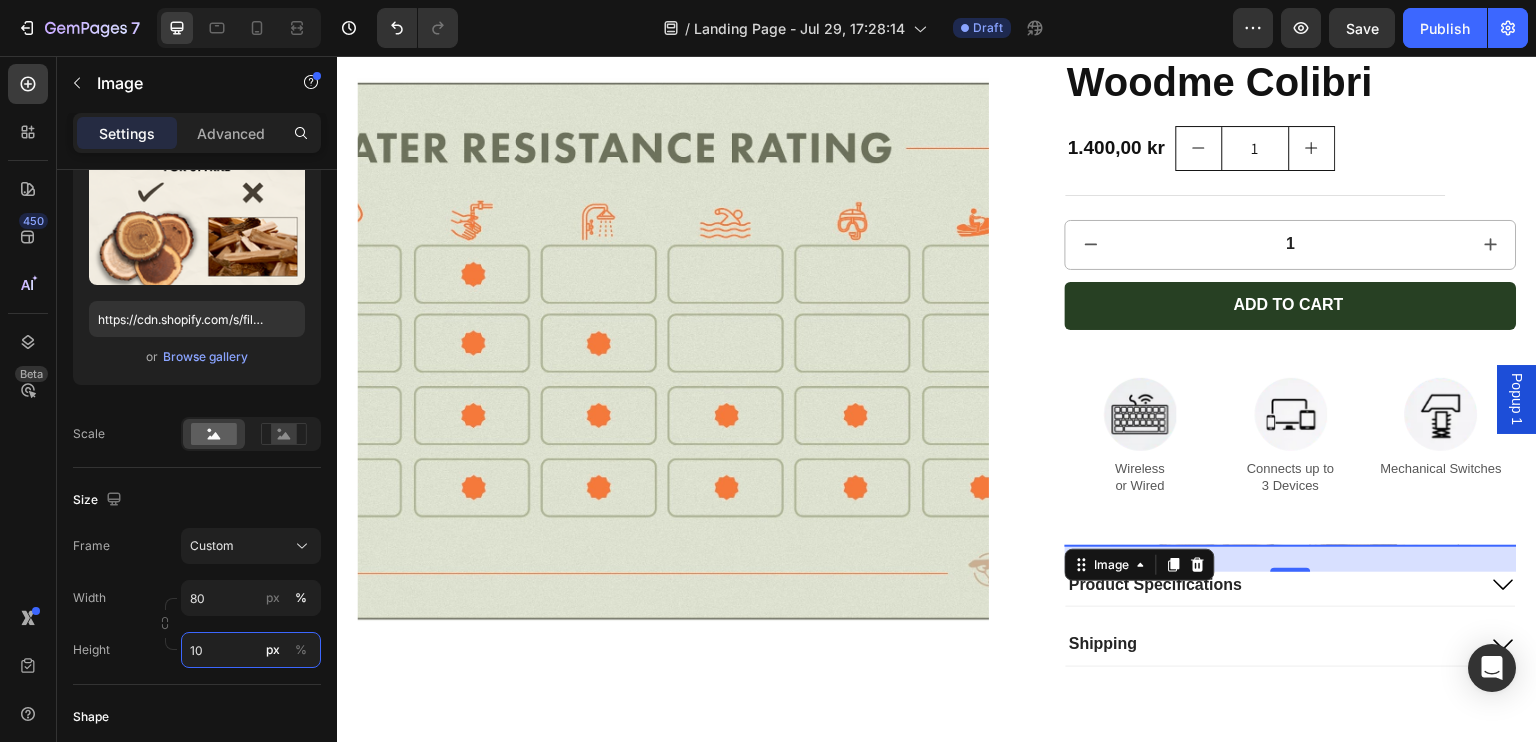type on "100" 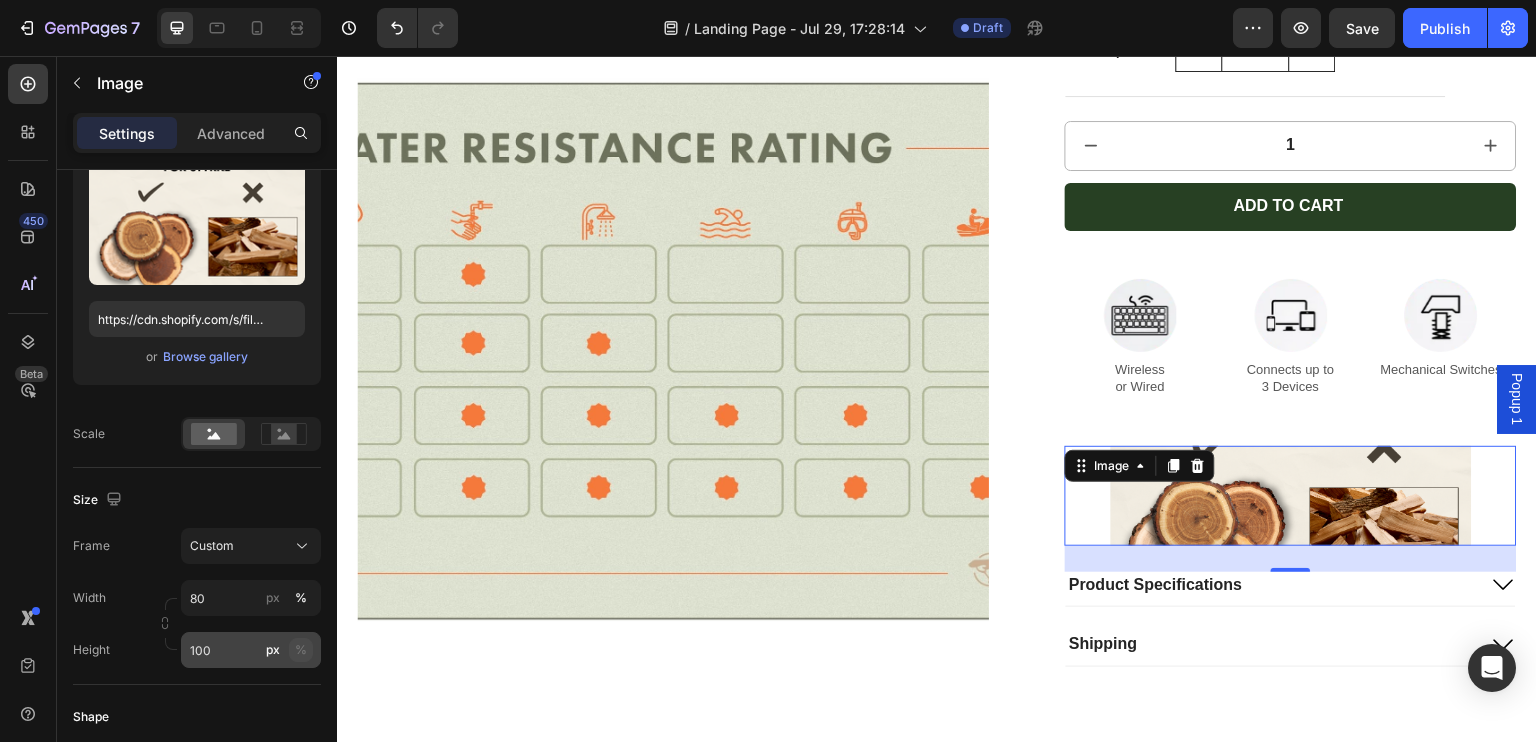 click on "%" at bounding box center [301, 650] 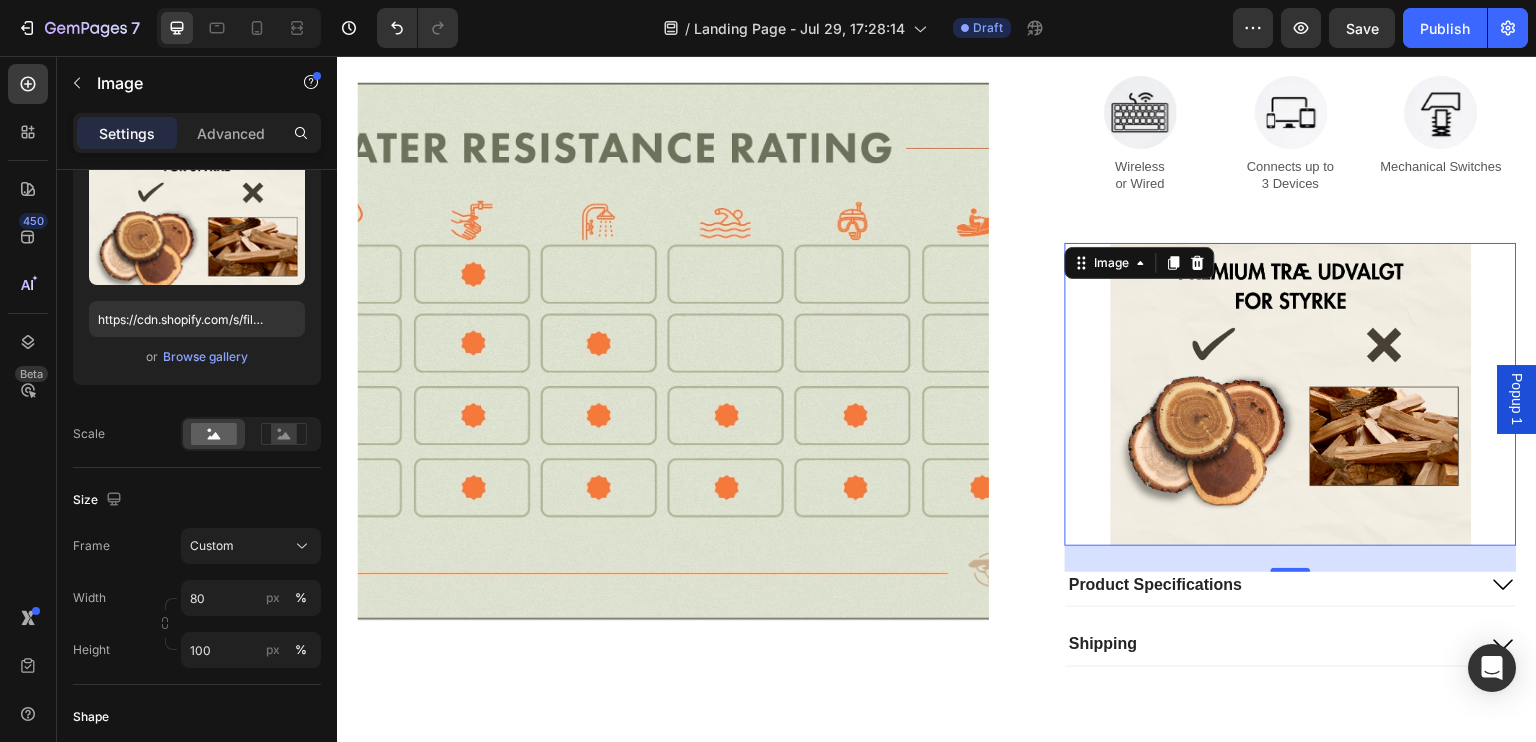 click on "Size Frame Custom Width 80 px % Height 100 px %" 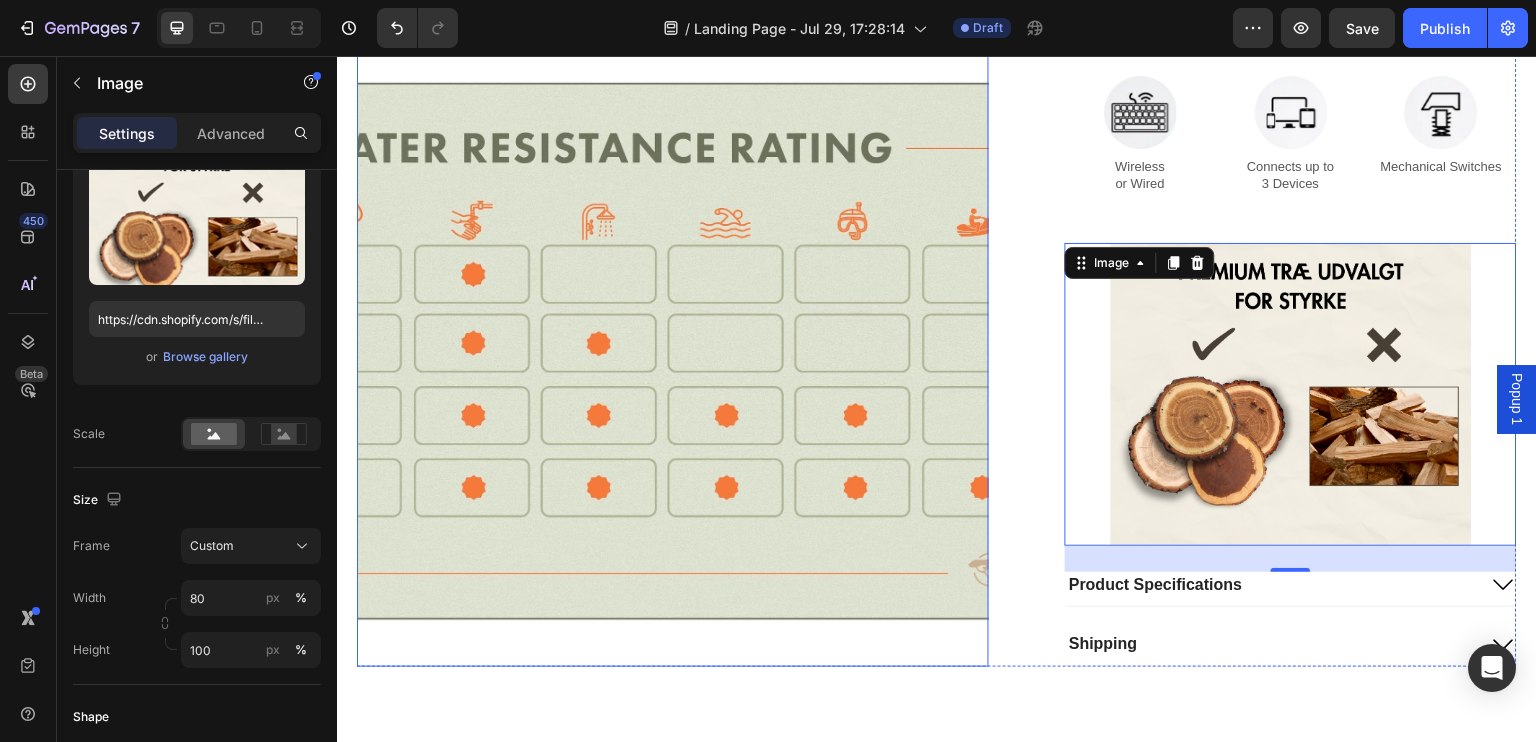 click on "Product Images SELLING FAST Button Woodme Colibri Product Title 1.400,00 kr Product Price Product Price
1
Product Quantity Row
1
Product Quantity Add to cart Add to Cart Image Wireless  or Wired Text Block Image Connects up to  3 Devices Text Block Image Mechanical Switches Text Block Row Image   26
Product Specifications
Shipping Accordion Row Product Section 1" at bounding box center [937, -1310] 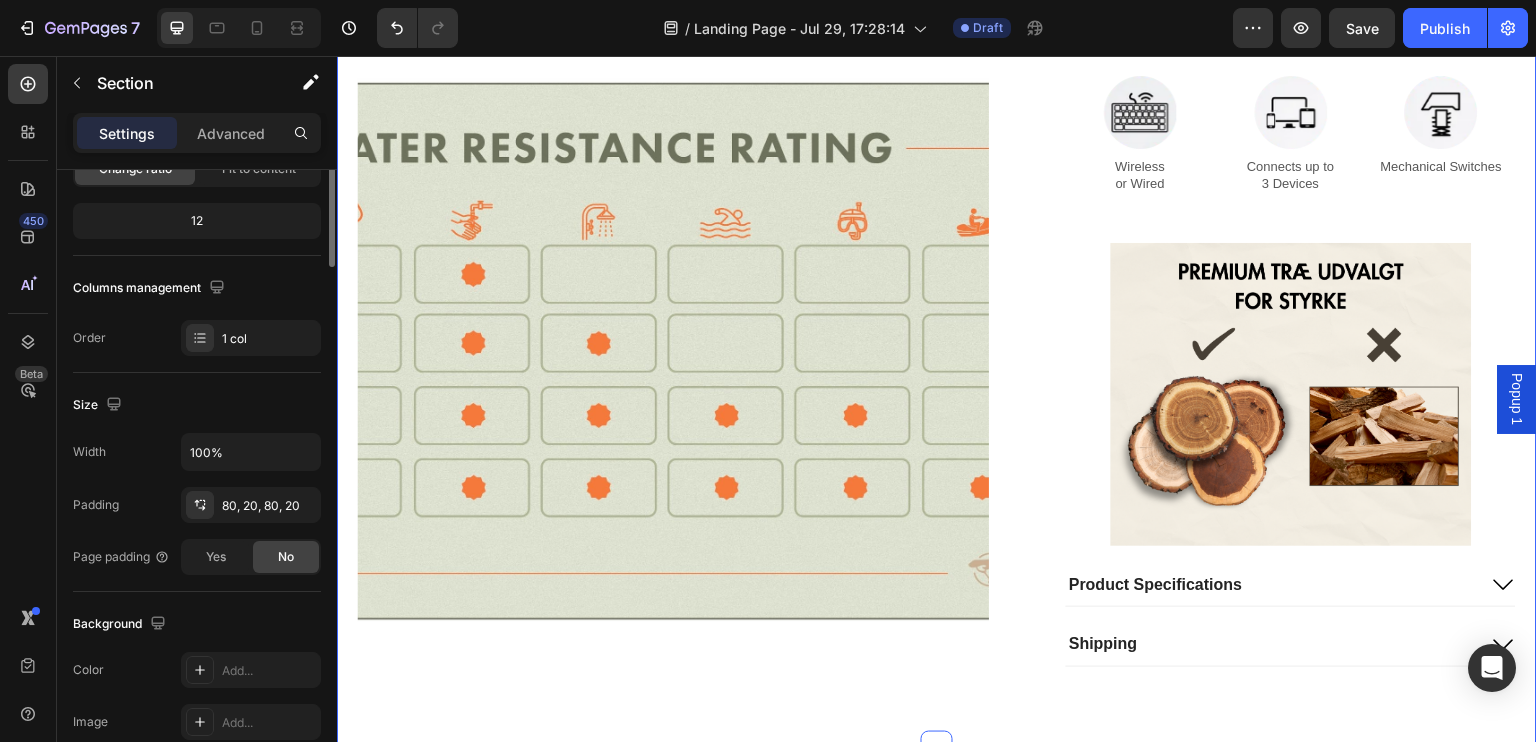scroll, scrollTop: 0, scrollLeft: 0, axis: both 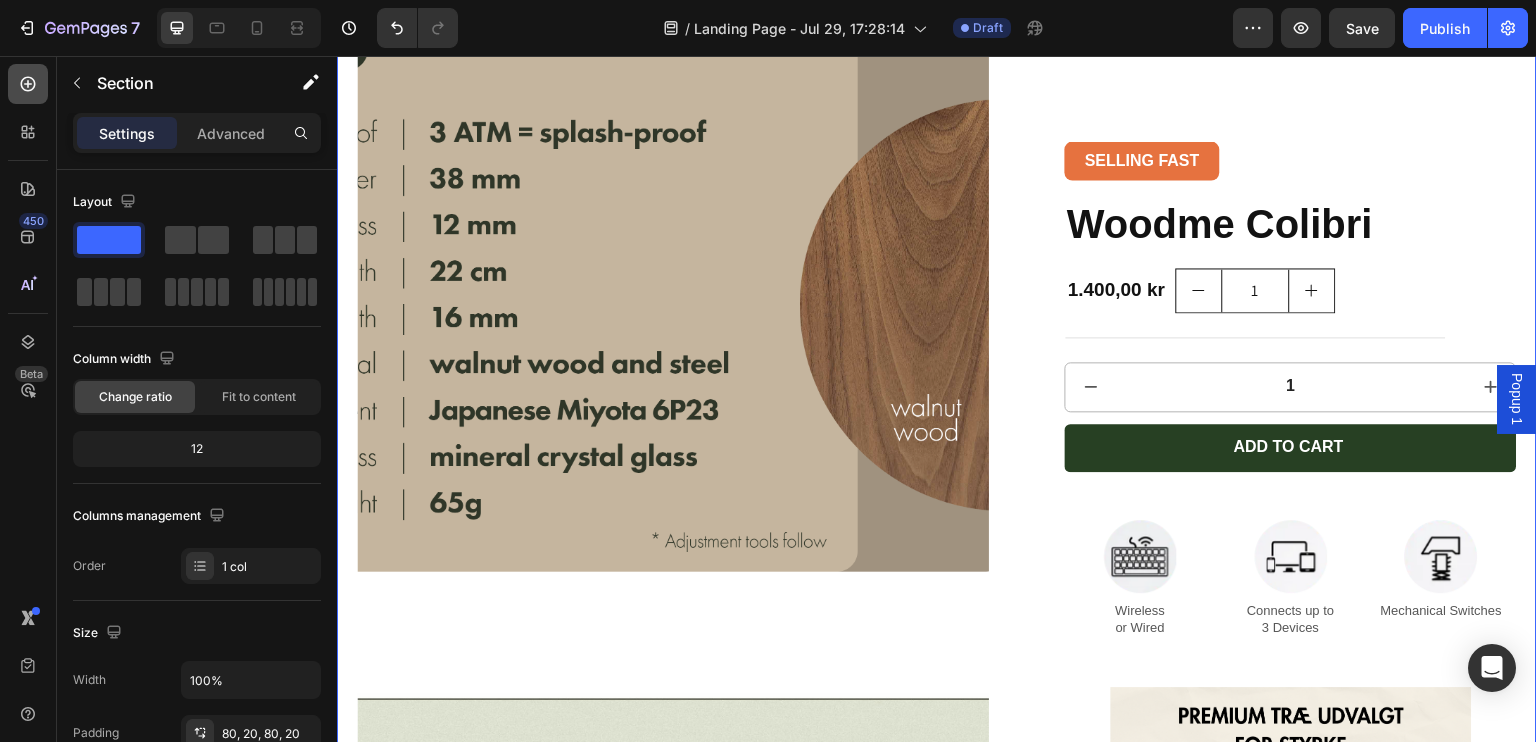 click 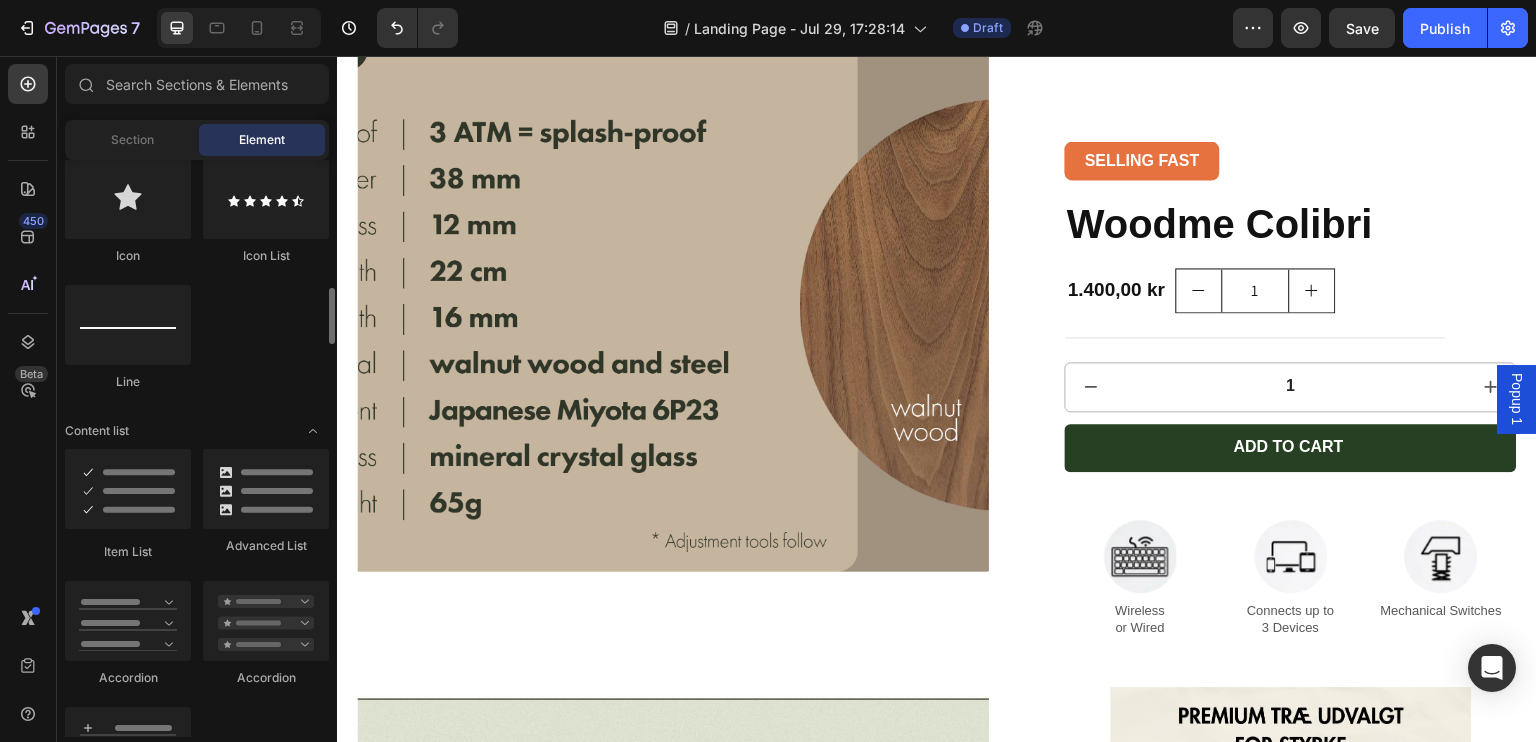 scroll, scrollTop: 1332, scrollLeft: 0, axis: vertical 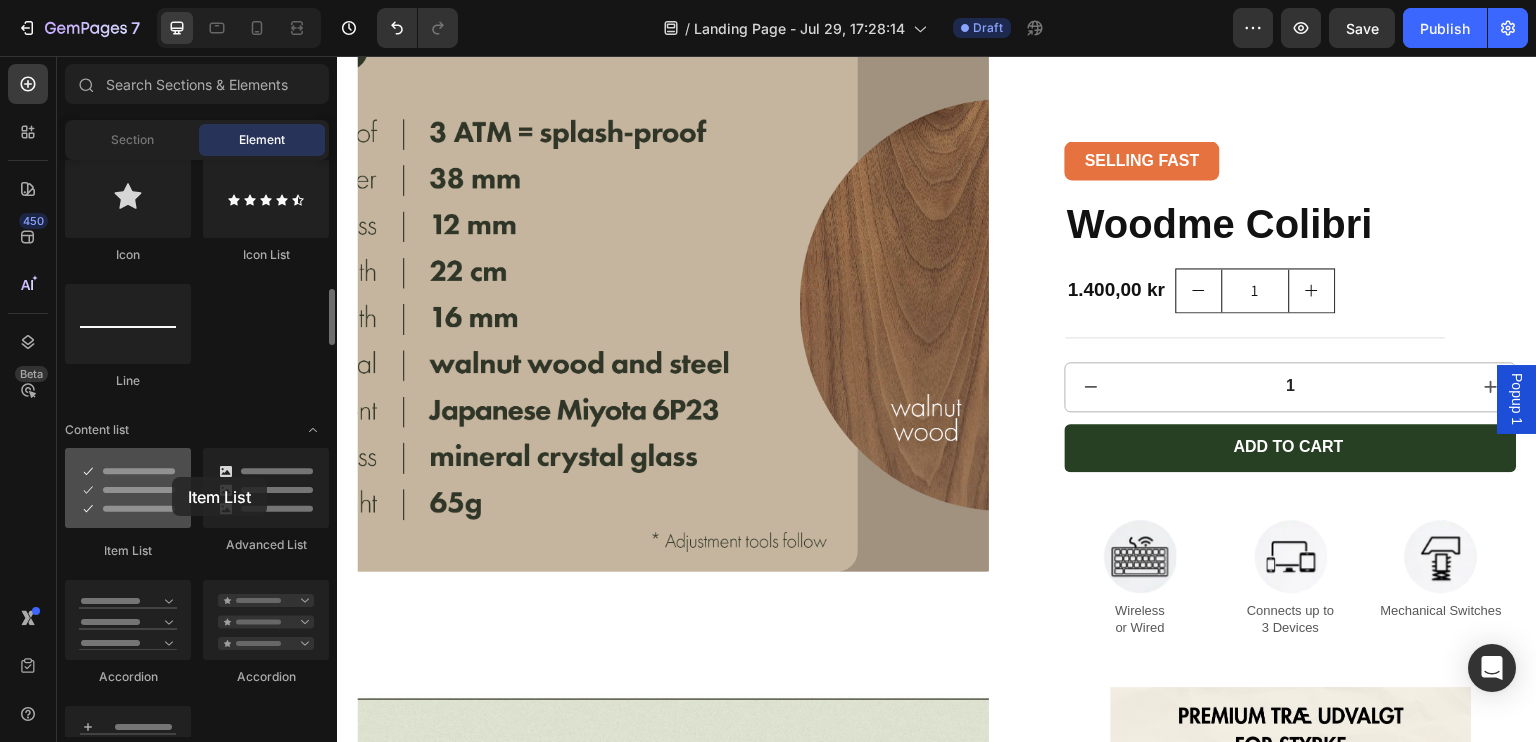 click at bounding box center (128, 488) 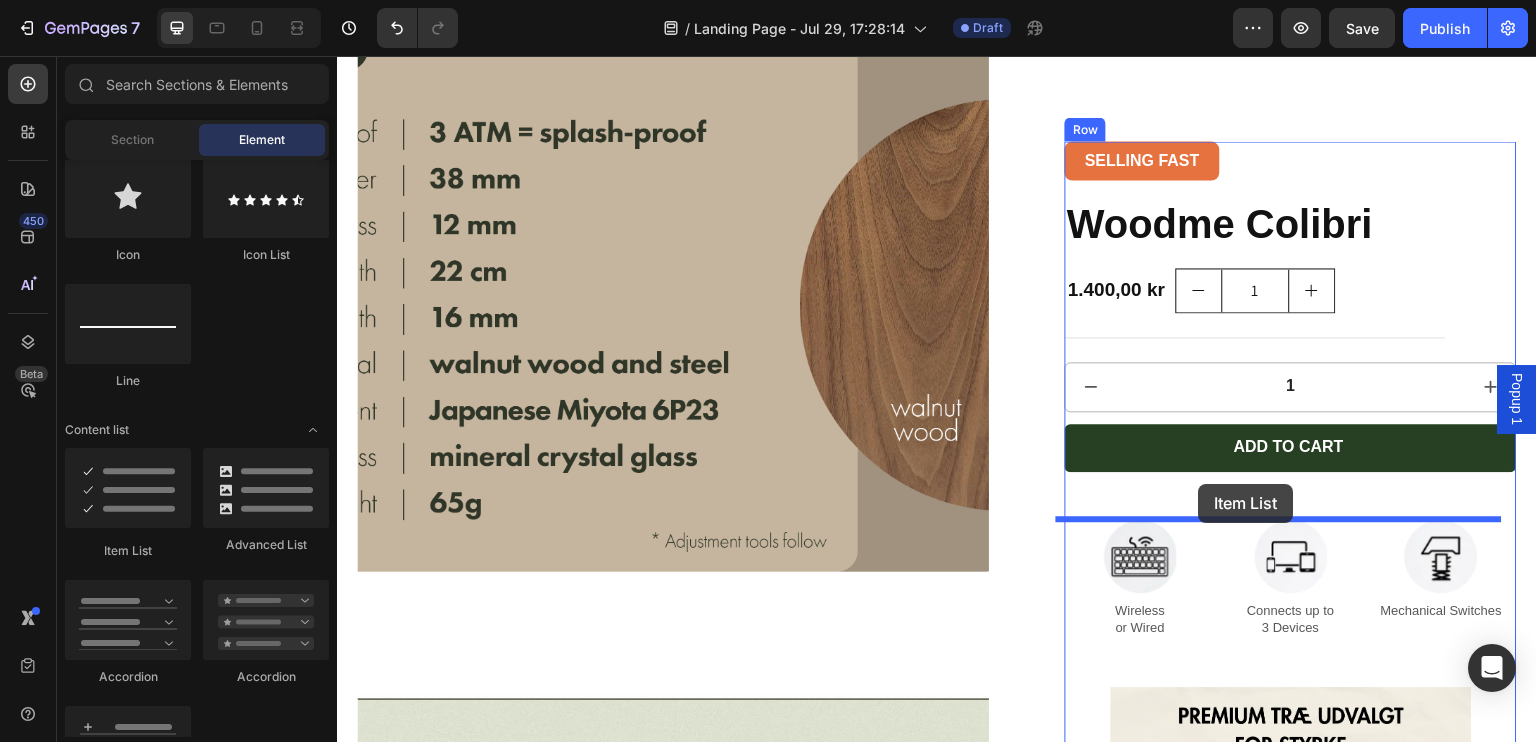 drag, startPoint x: 457, startPoint y: 550, endPoint x: 1199, endPoint y: 484, distance: 744.9295 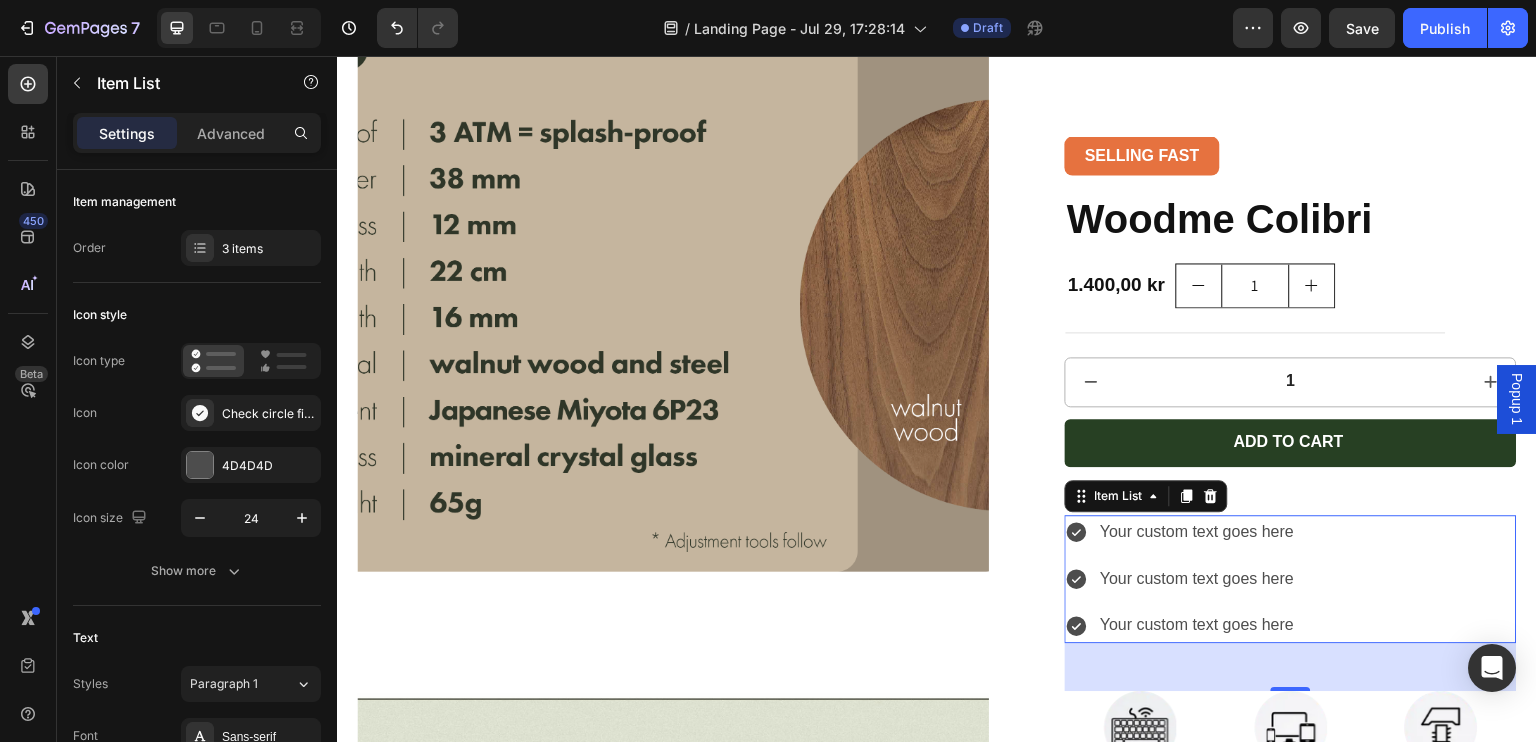 click 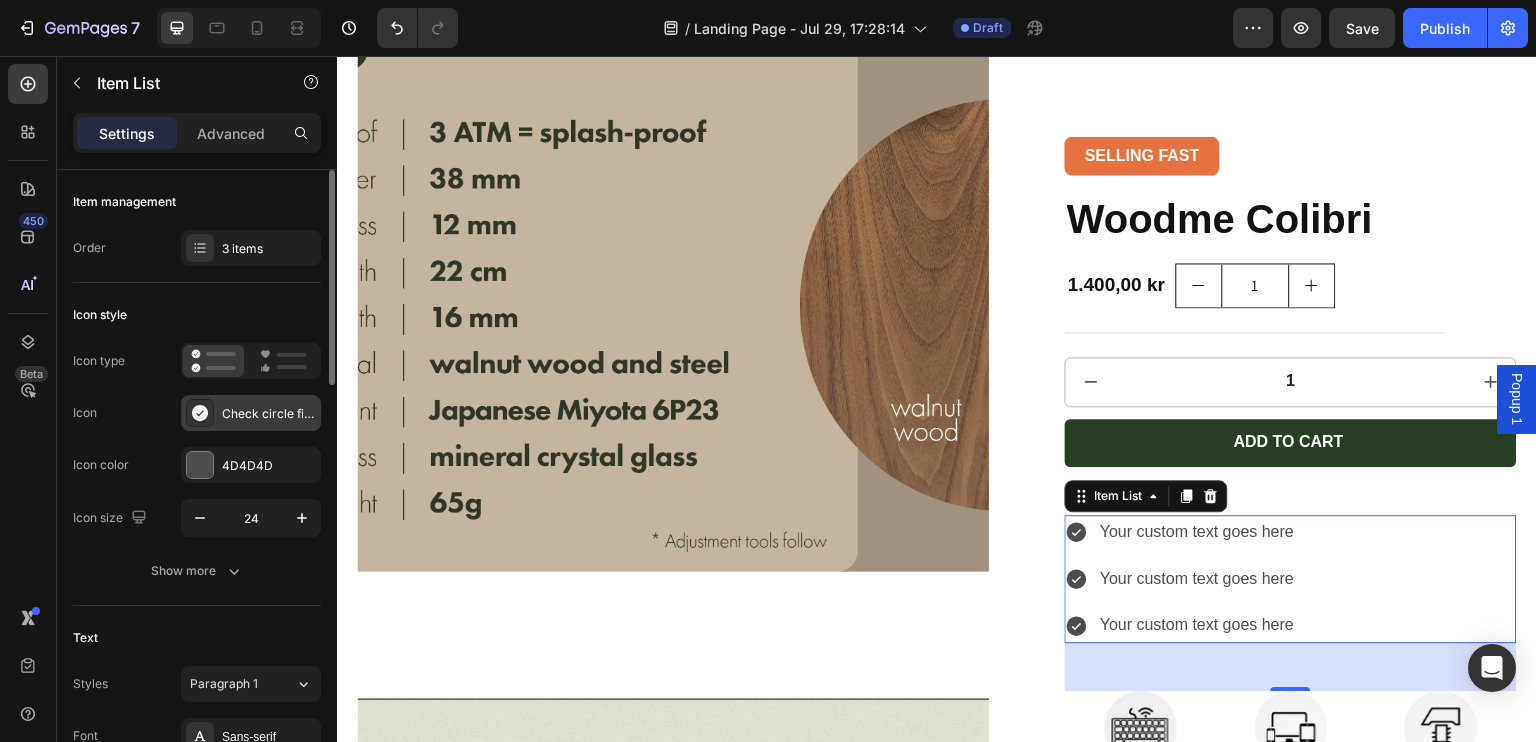 click on "Check circle filled" at bounding box center [269, 414] 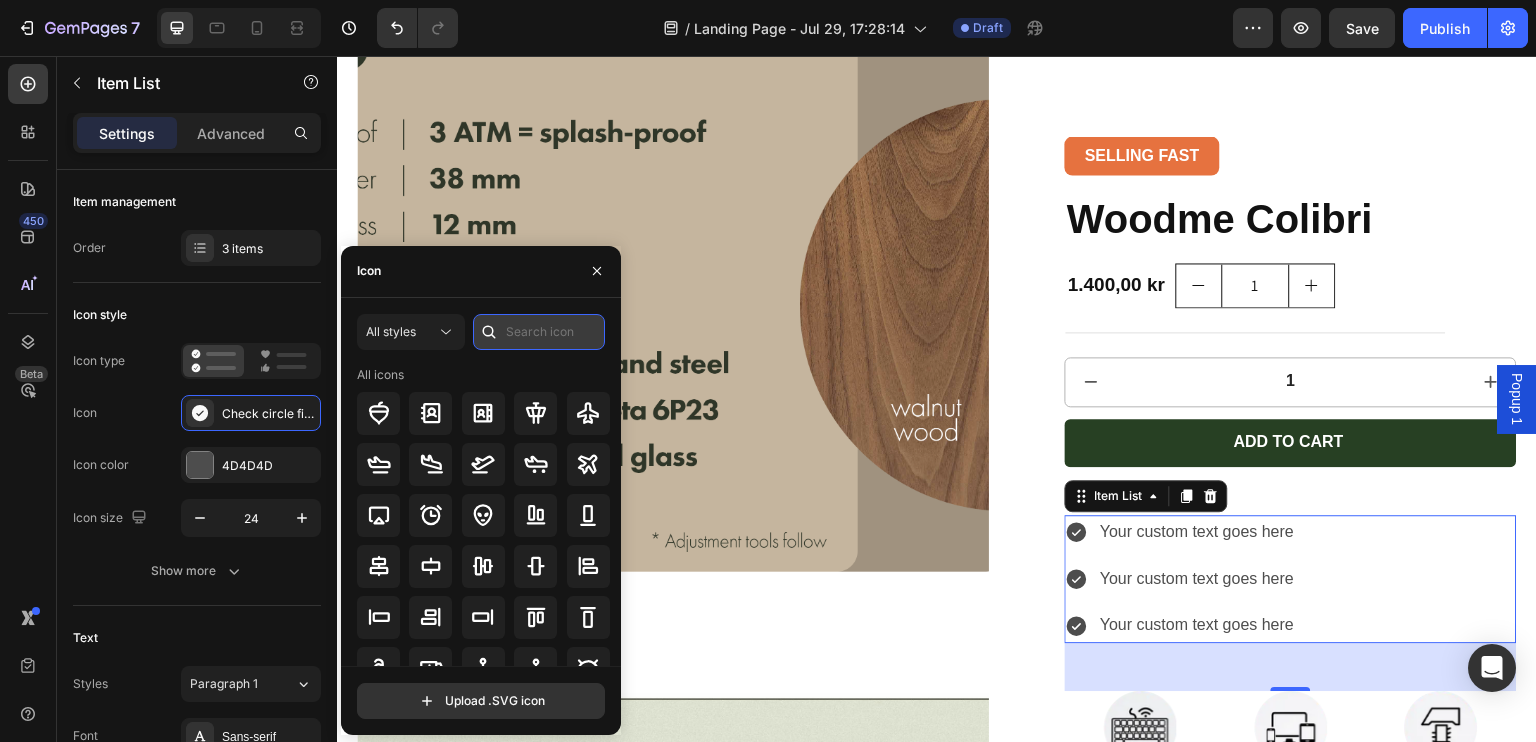 click at bounding box center [539, 332] 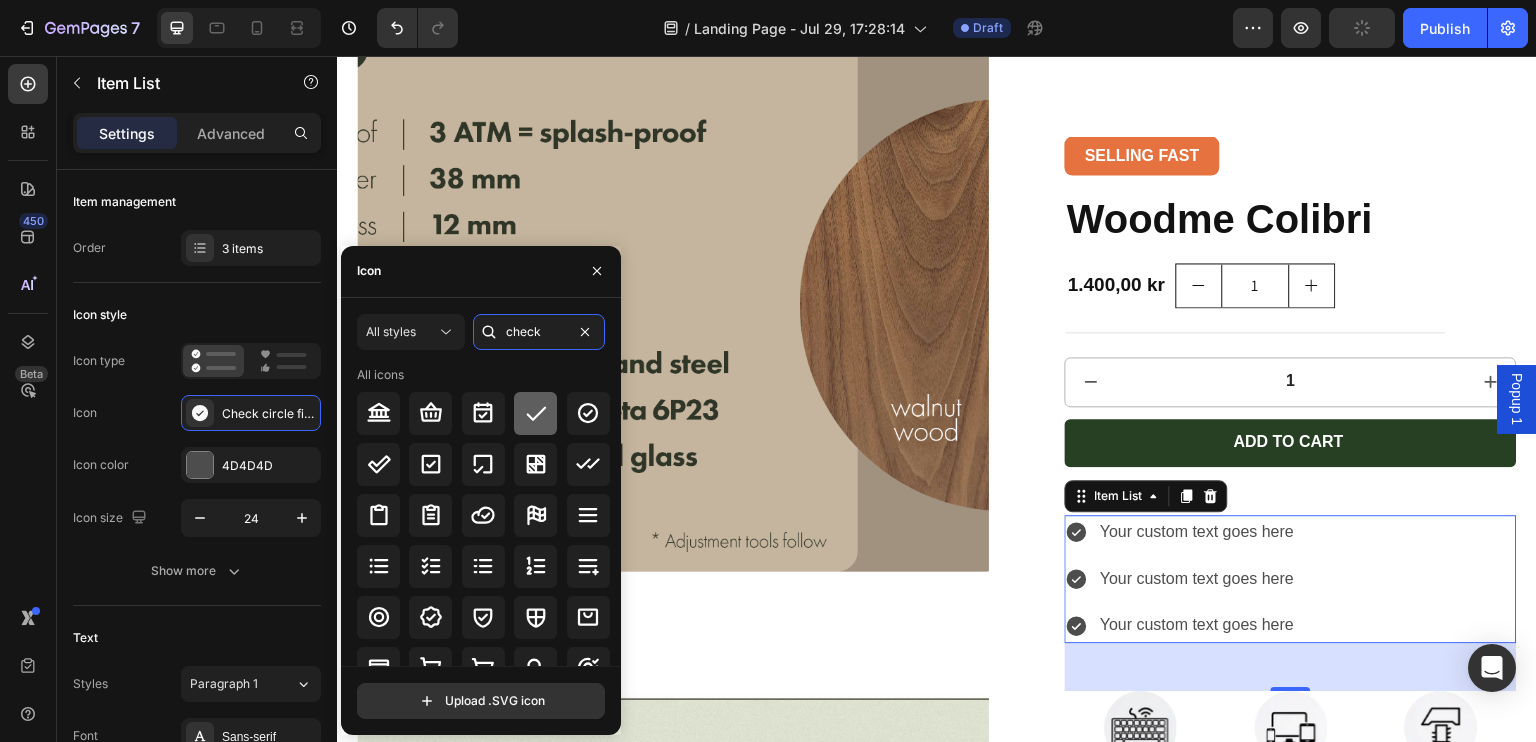 type on "check" 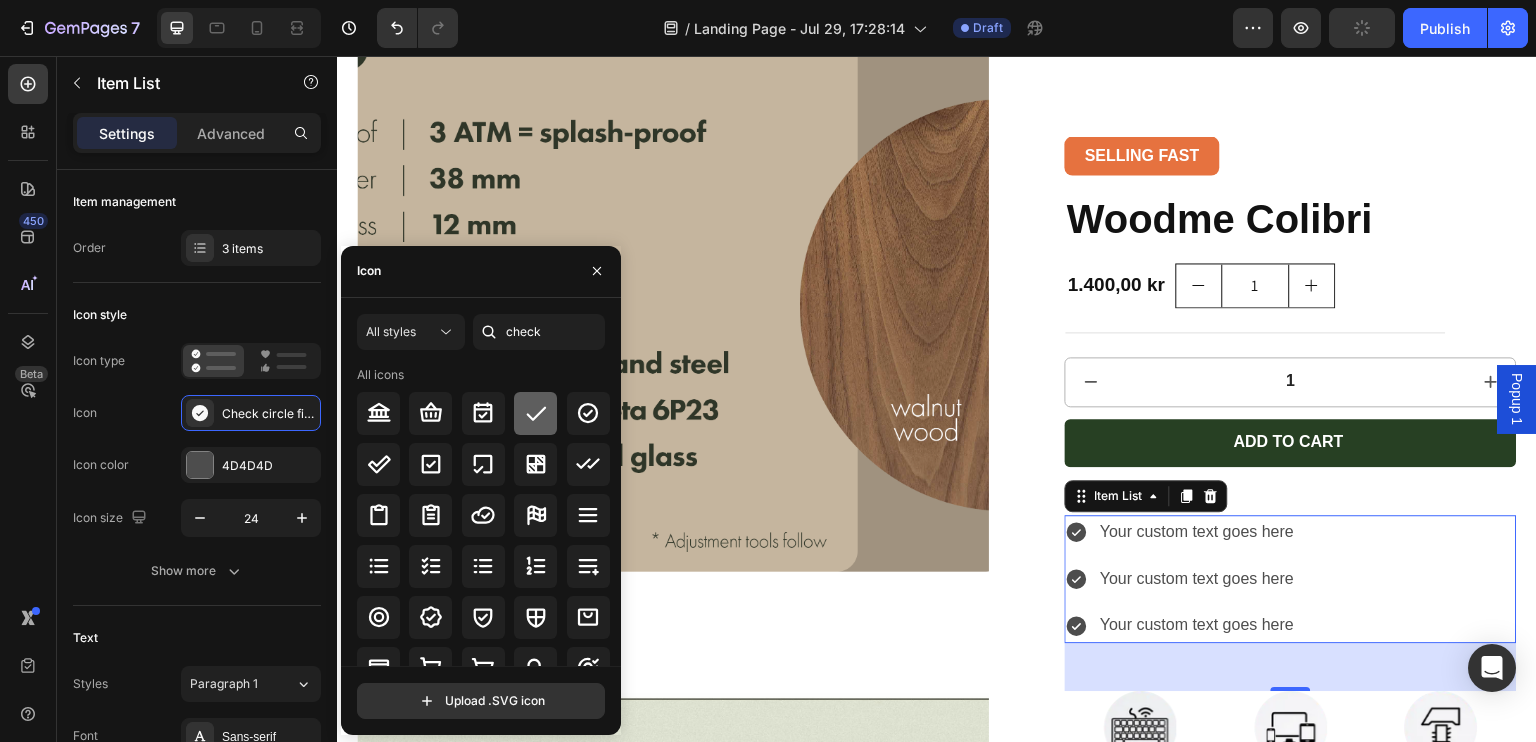 click 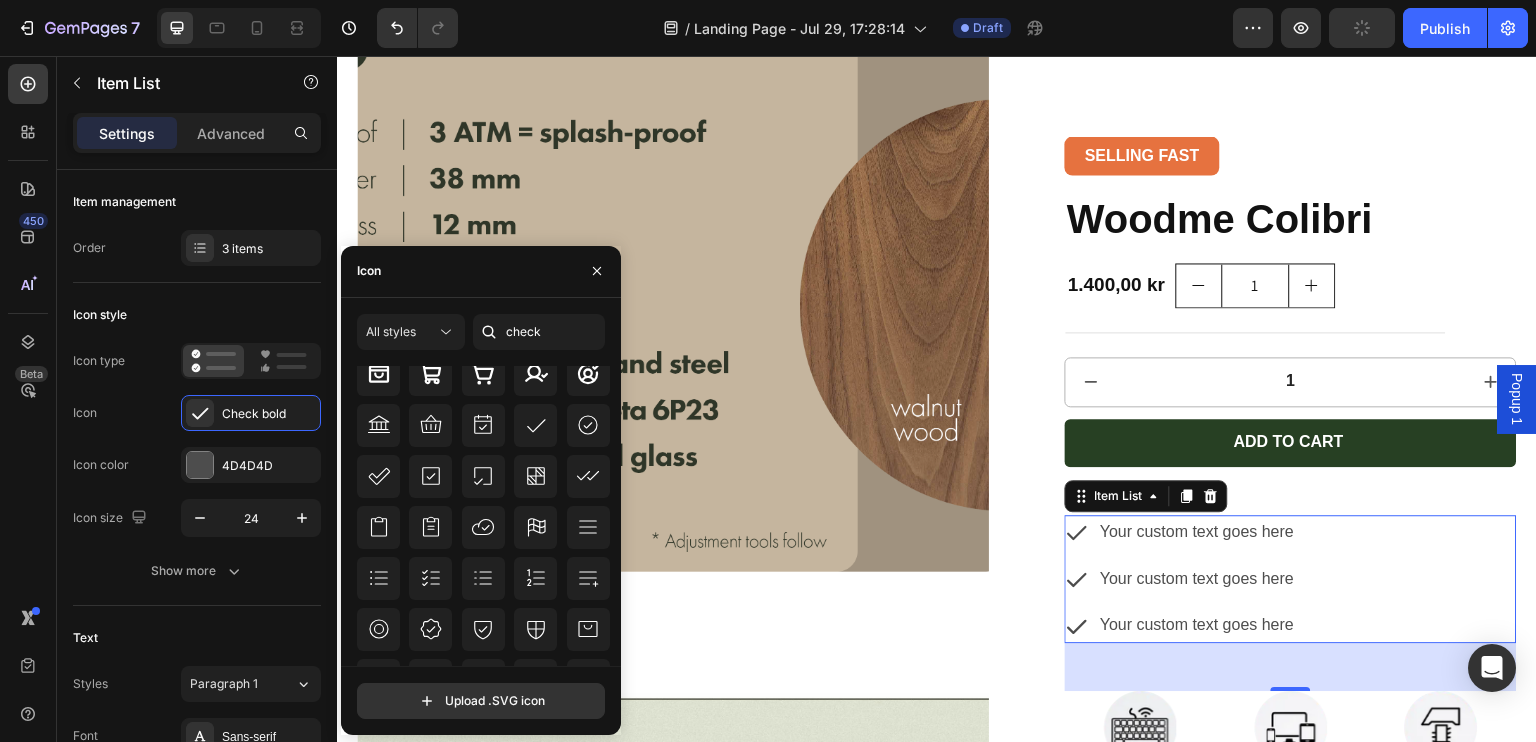 scroll, scrollTop: 280, scrollLeft: 0, axis: vertical 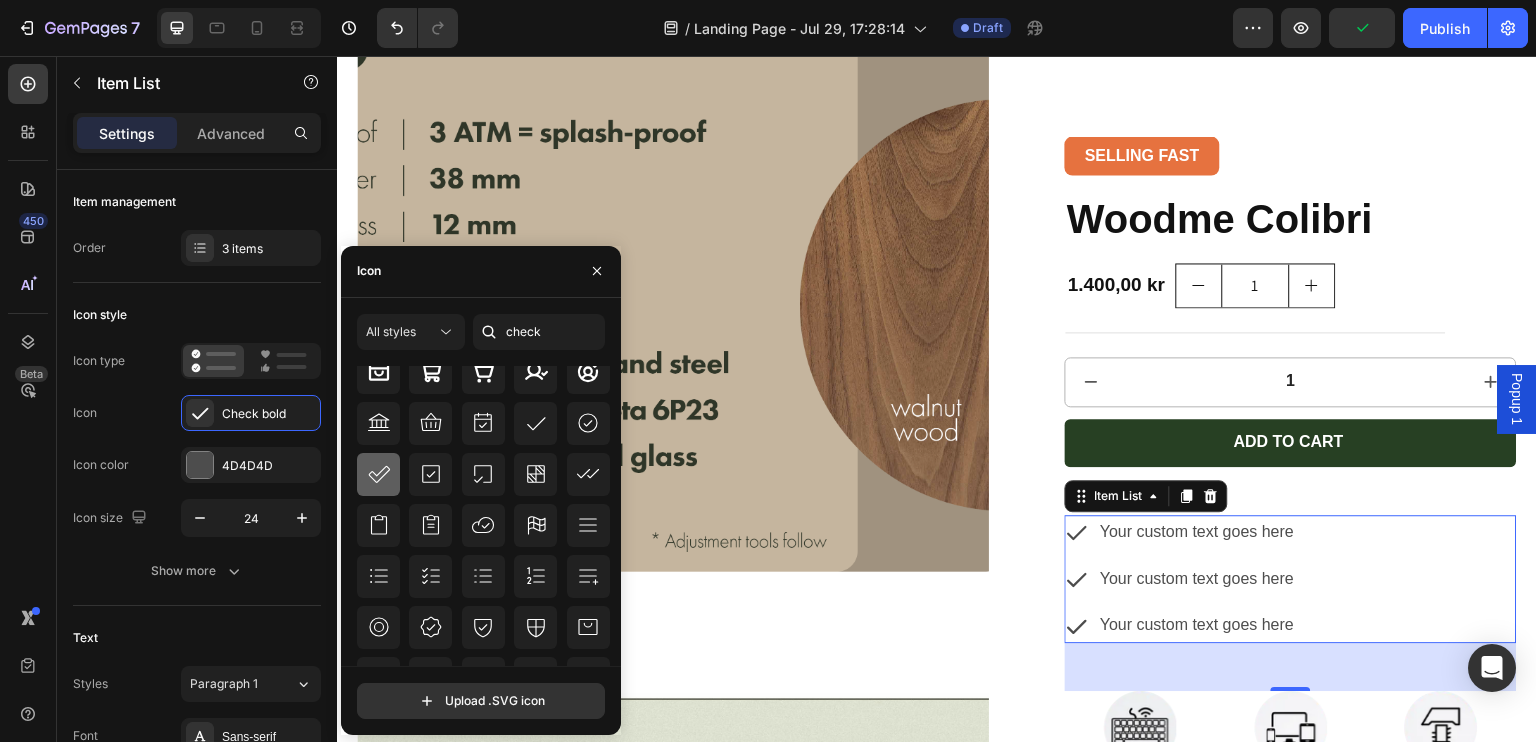 click 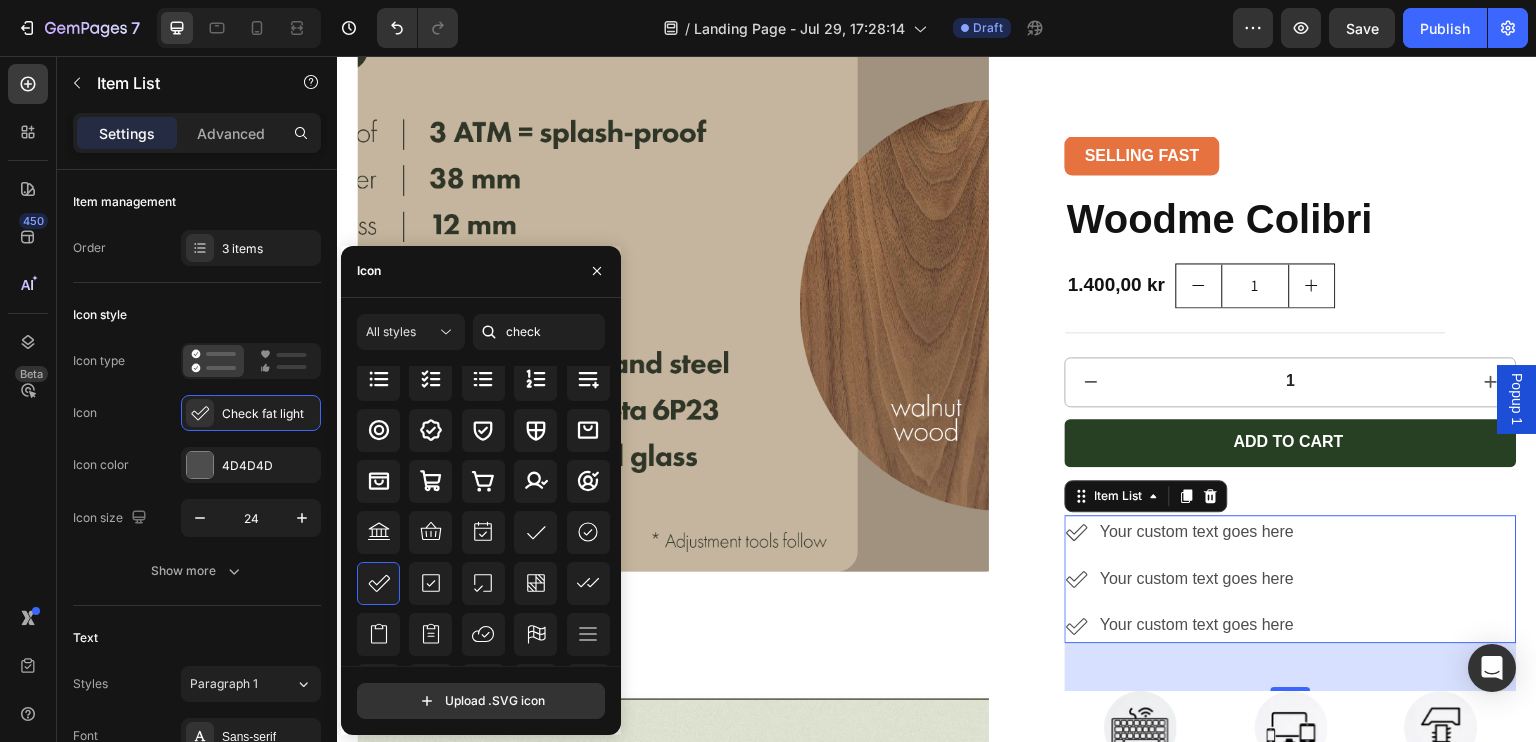scroll, scrollTop: 176, scrollLeft: 0, axis: vertical 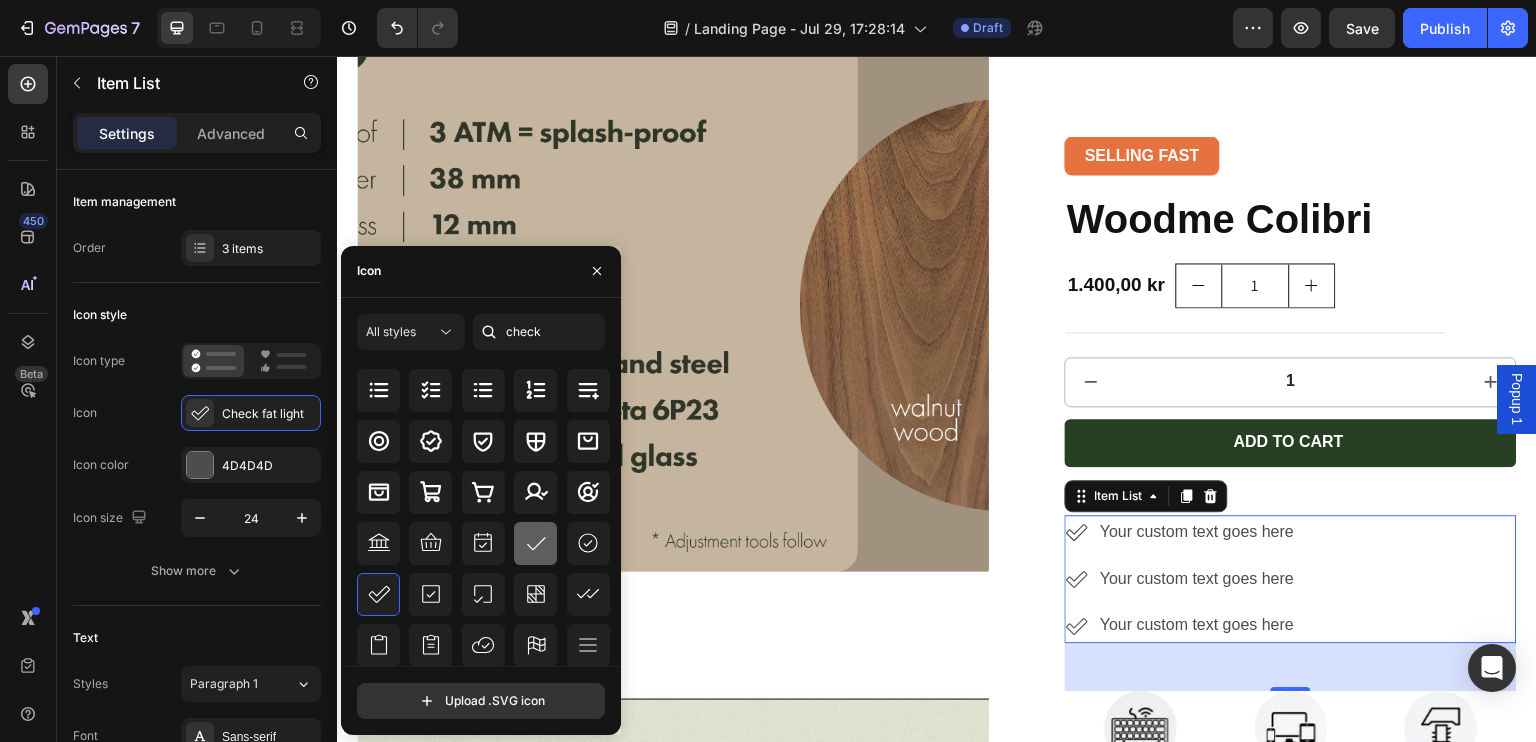 click 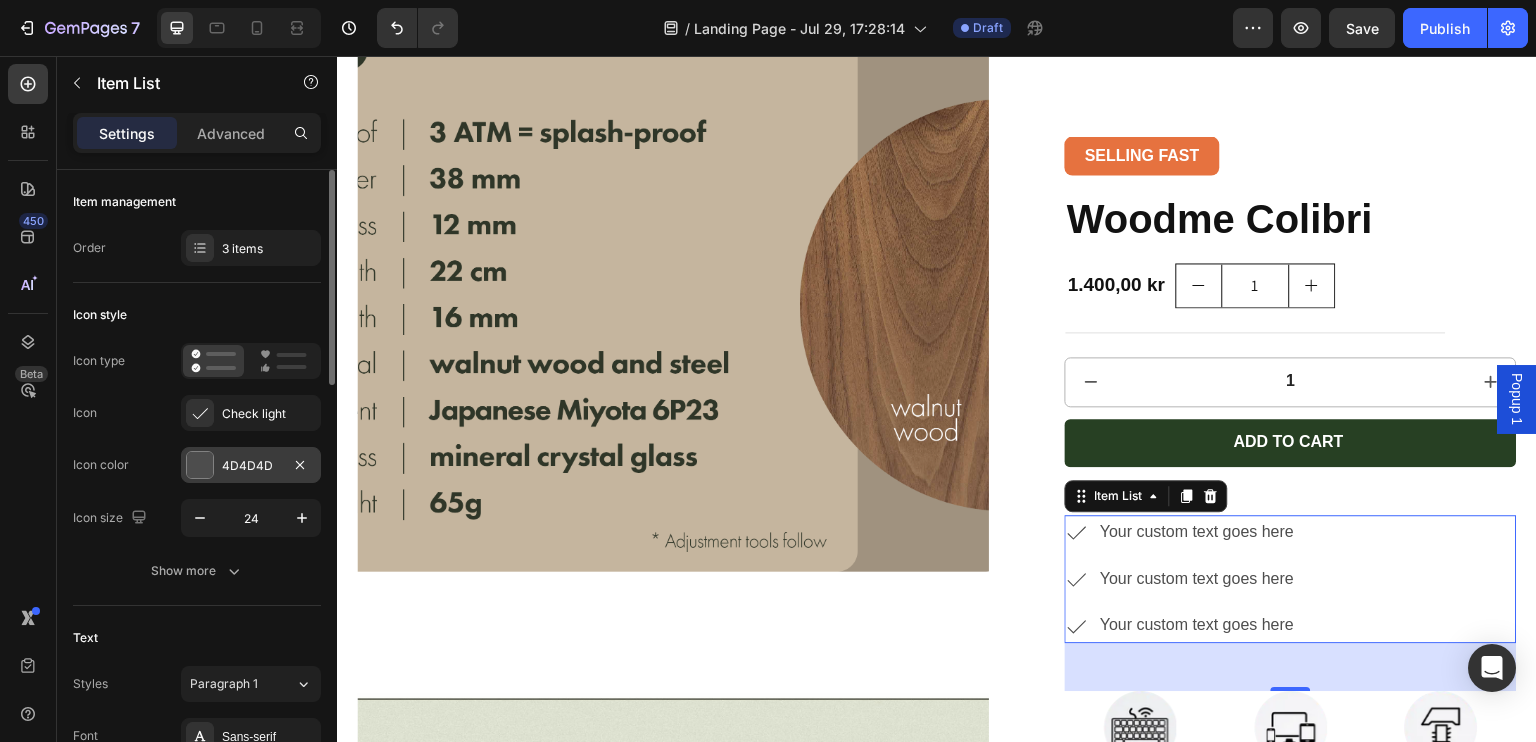 click at bounding box center (200, 465) 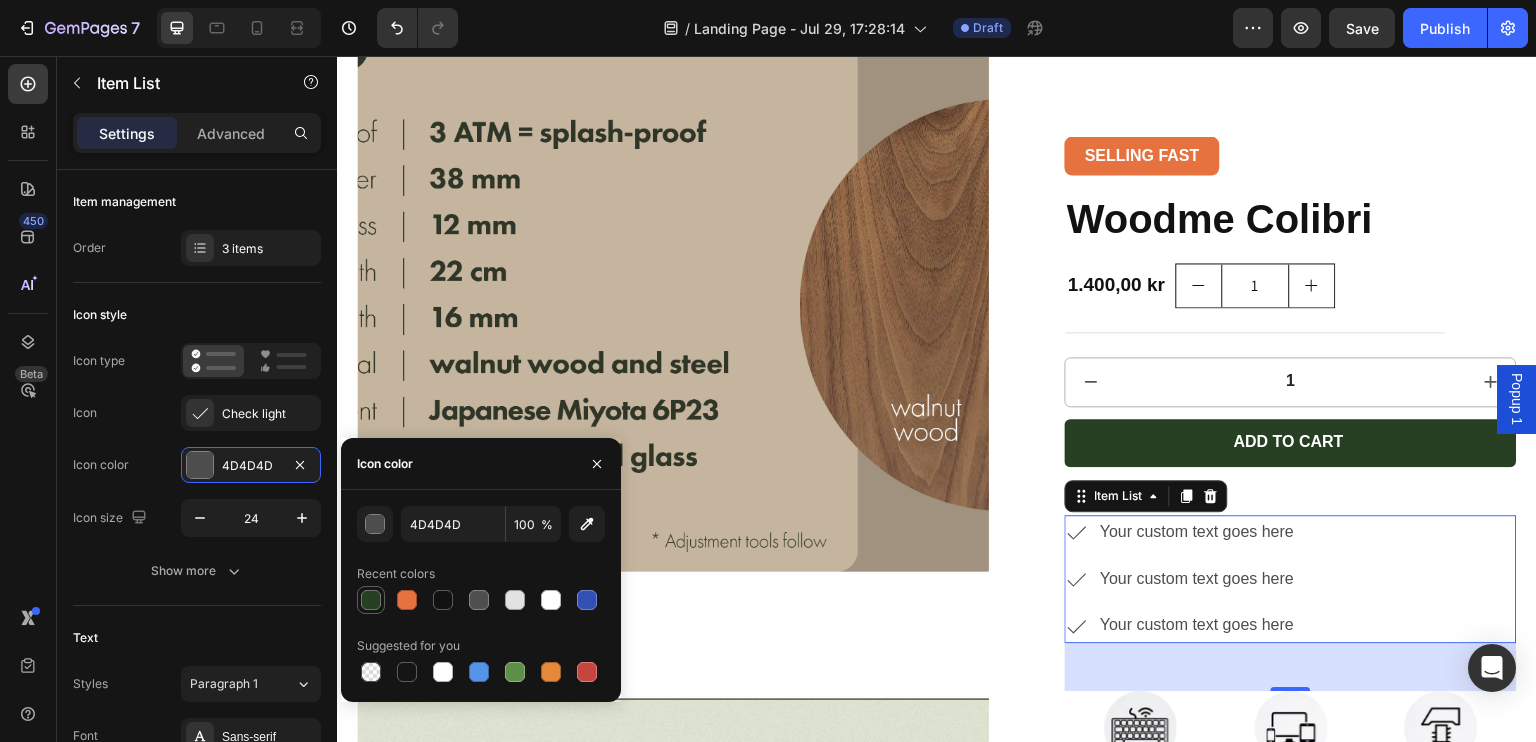 click at bounding box center [371, 600] 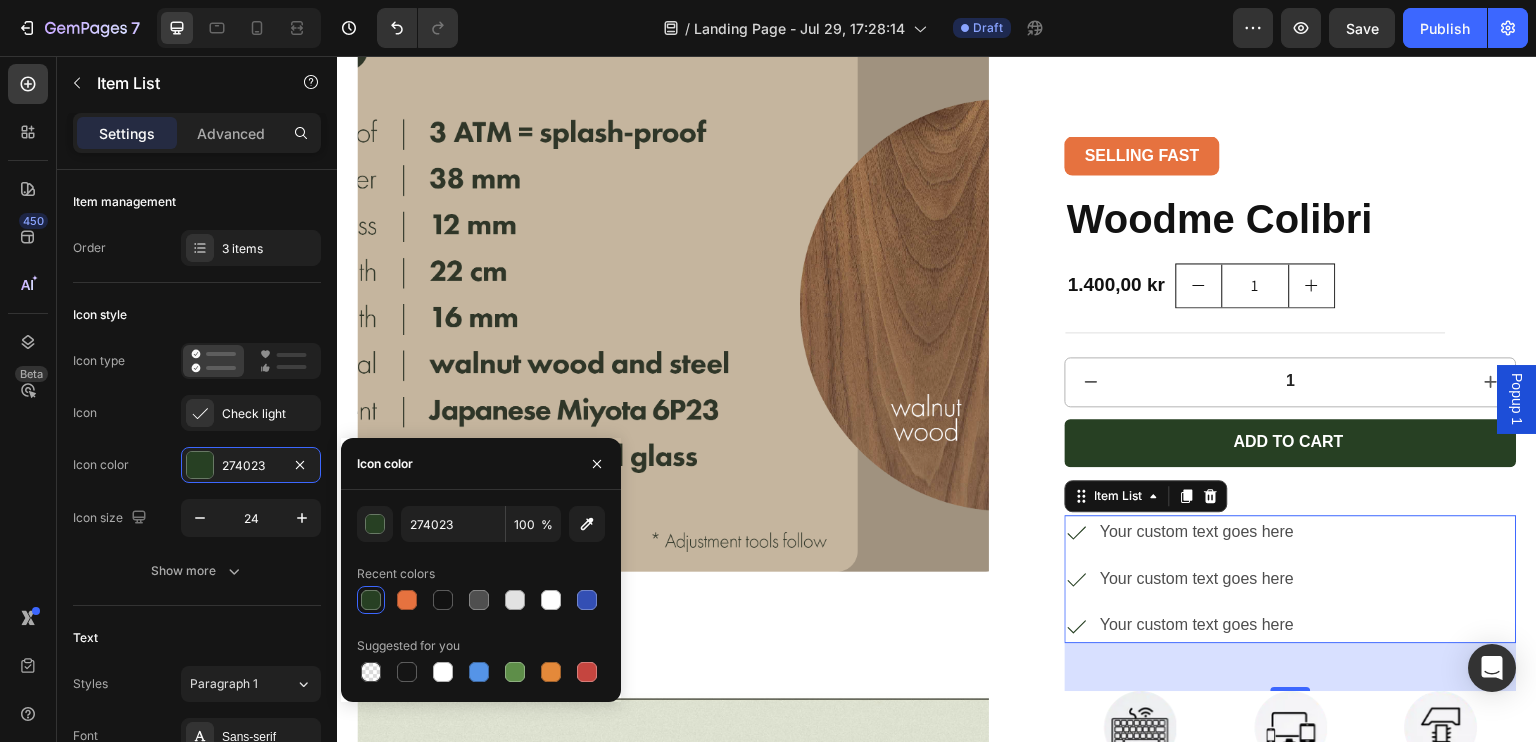 click on "Your custom text goes here" at bounding box center (1197, 532) 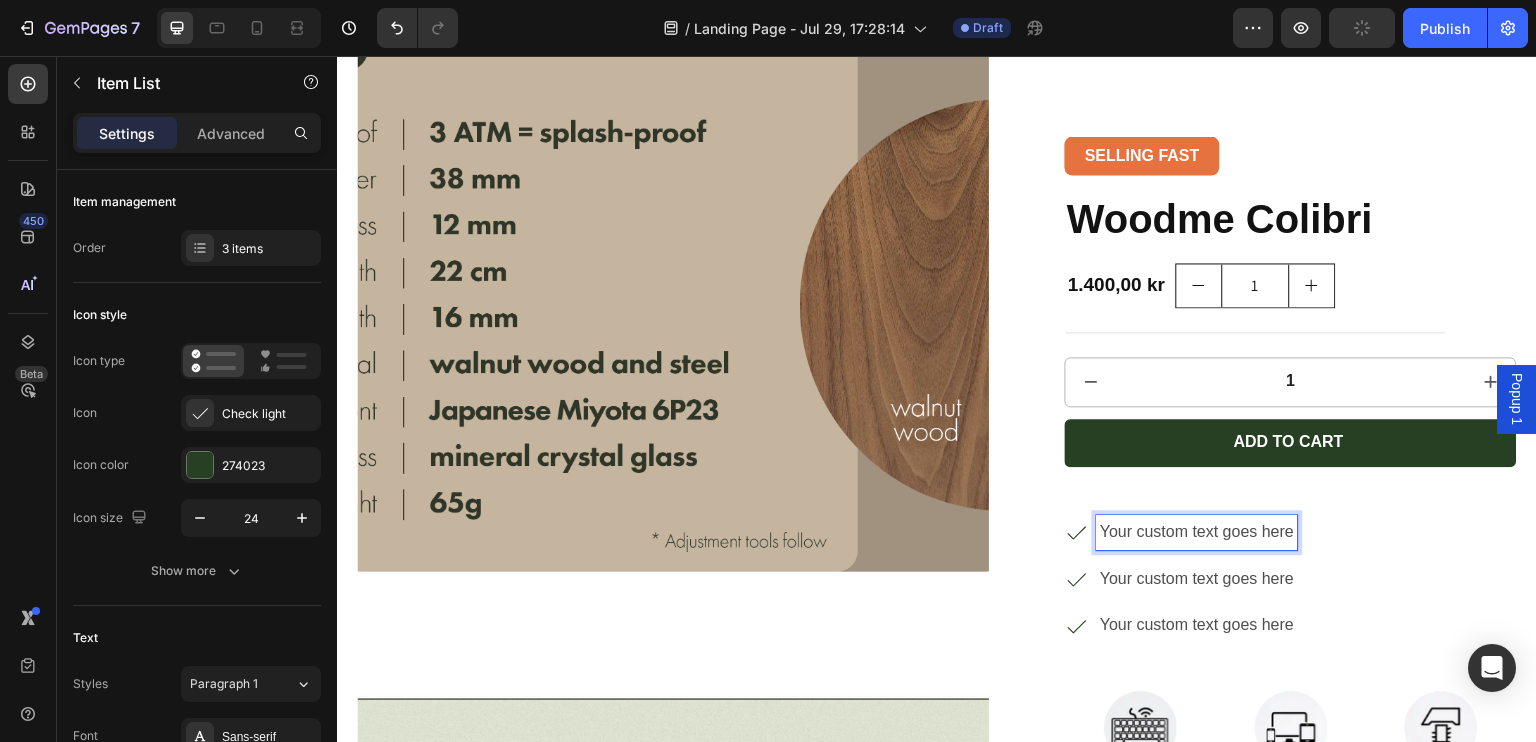 click on "Your custom text goes here" at bounding box center [1197, 532] 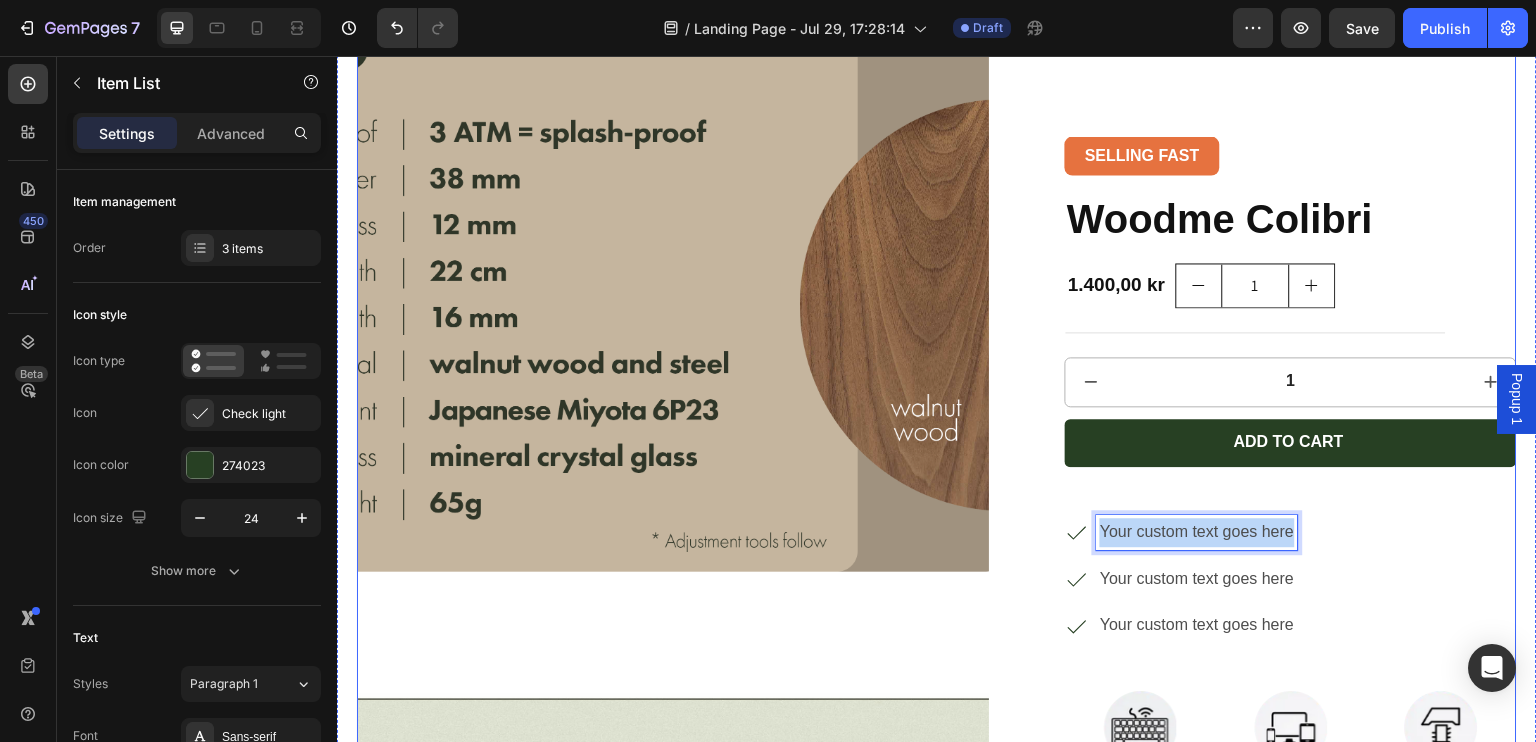drag, startPoint x: 1284, startPoint y: 480, endPoint x: 1046, endPoint y: 476, distance: 238.03362 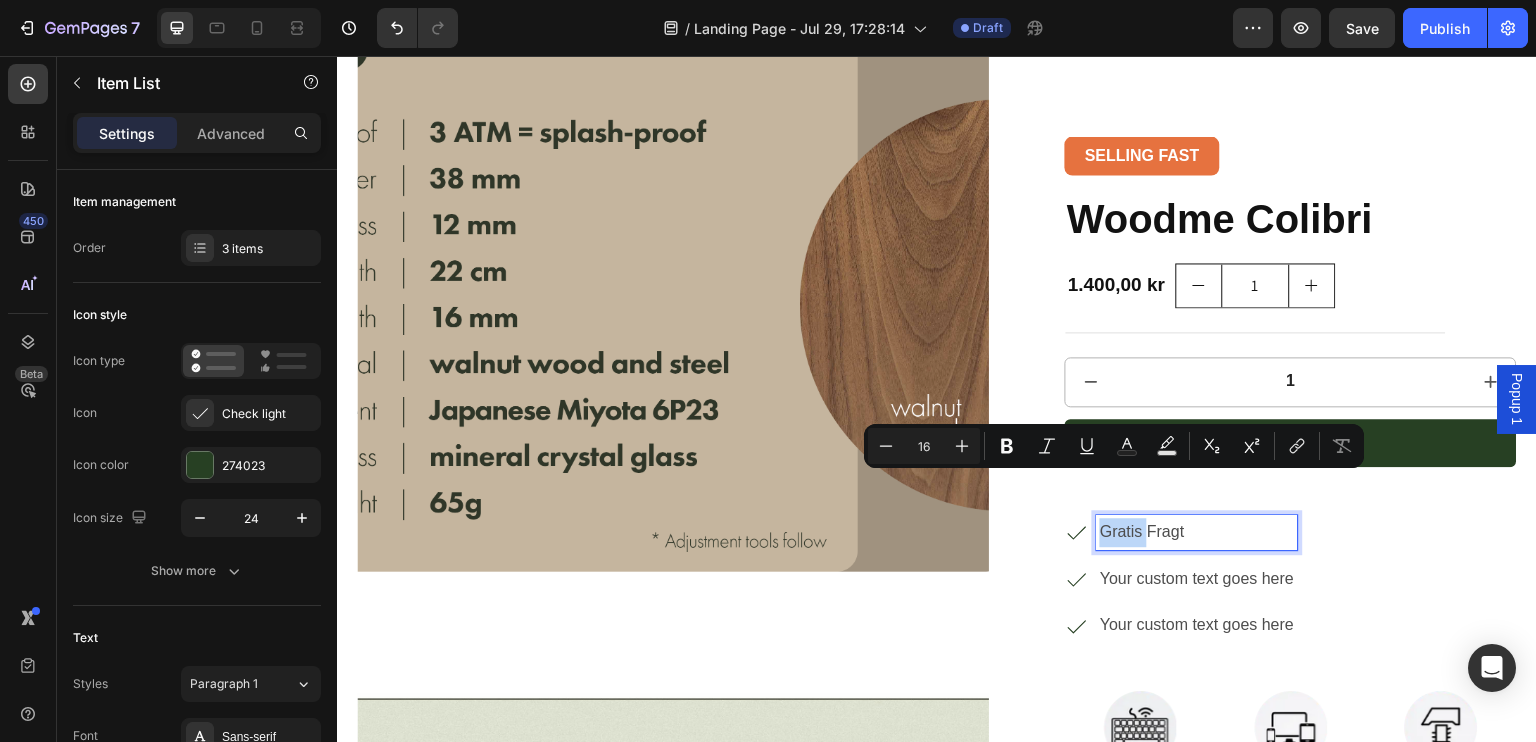 drag, startPoint x: 1137, startPoint y: 484, endPoint x: 1076, endPoint y: 487, distance: 61.073727 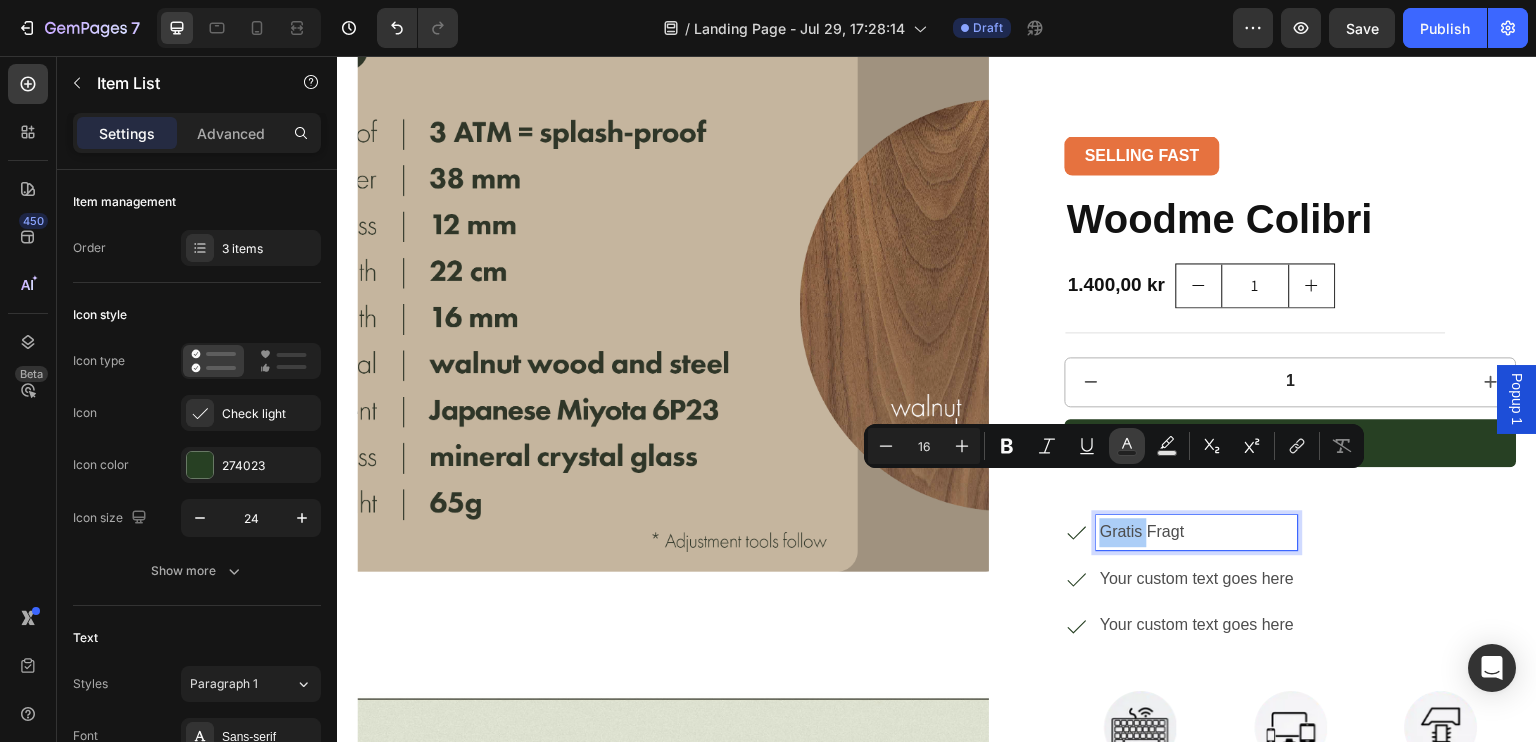 click 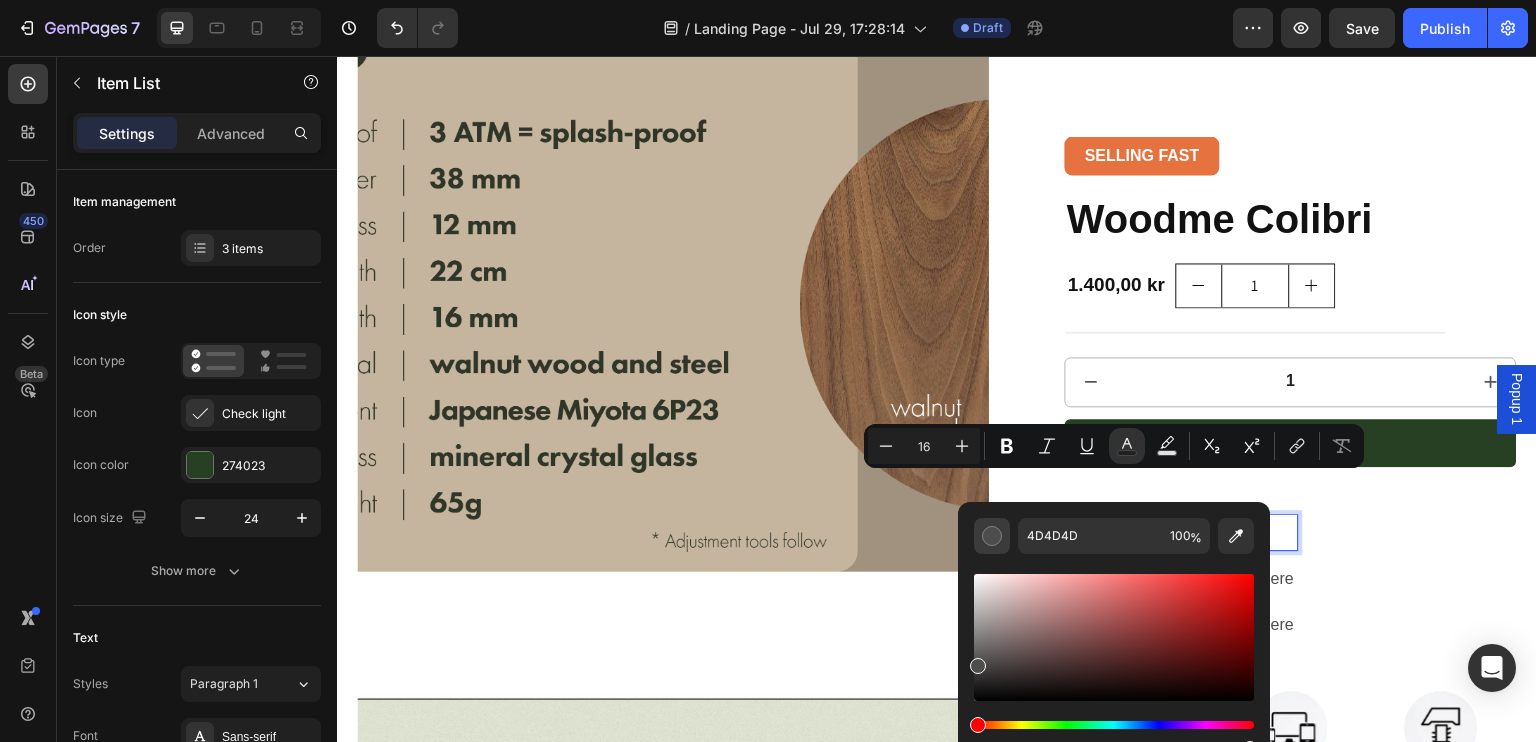 click at bounding box center (992, 536) 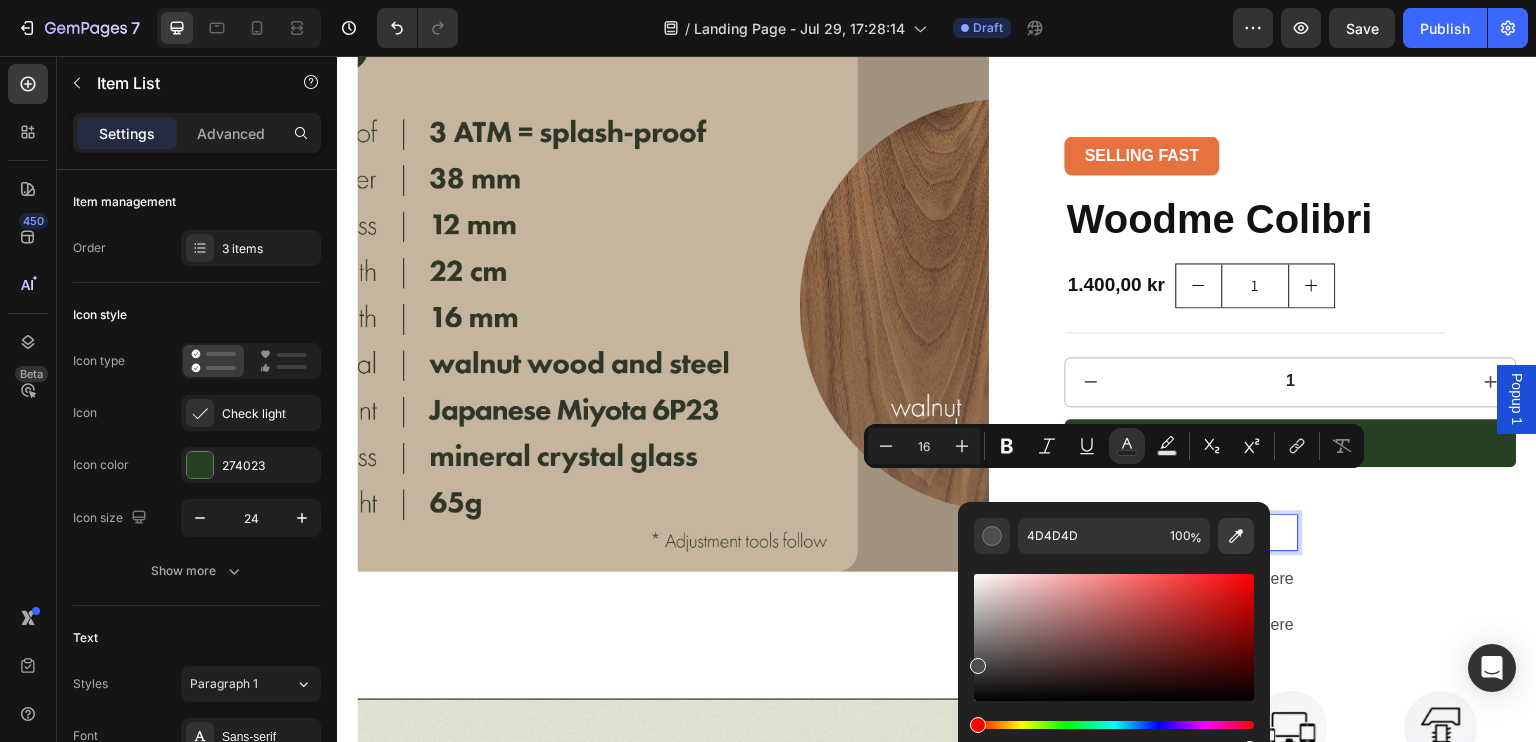 click at bounding box center [1236, 536] 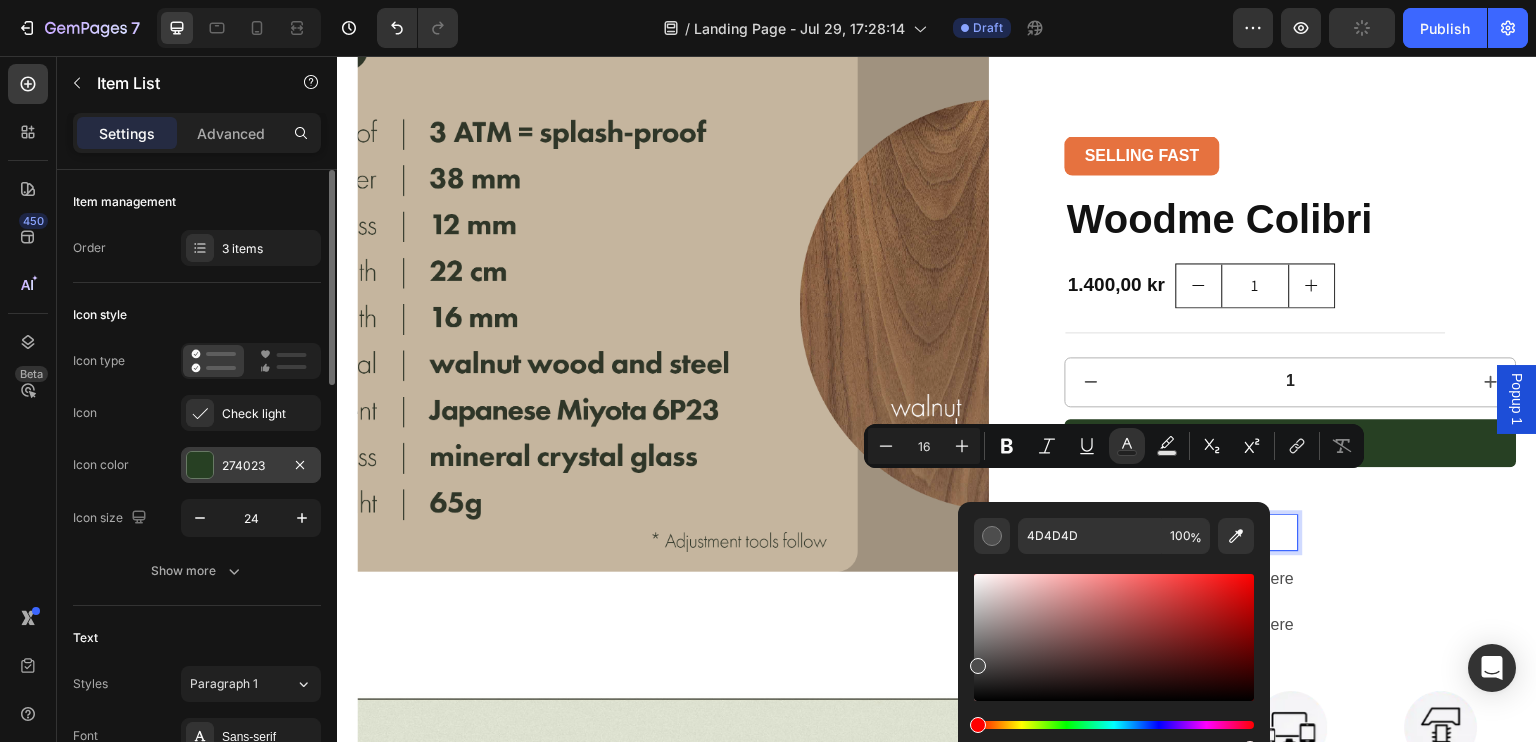 type on "274023" 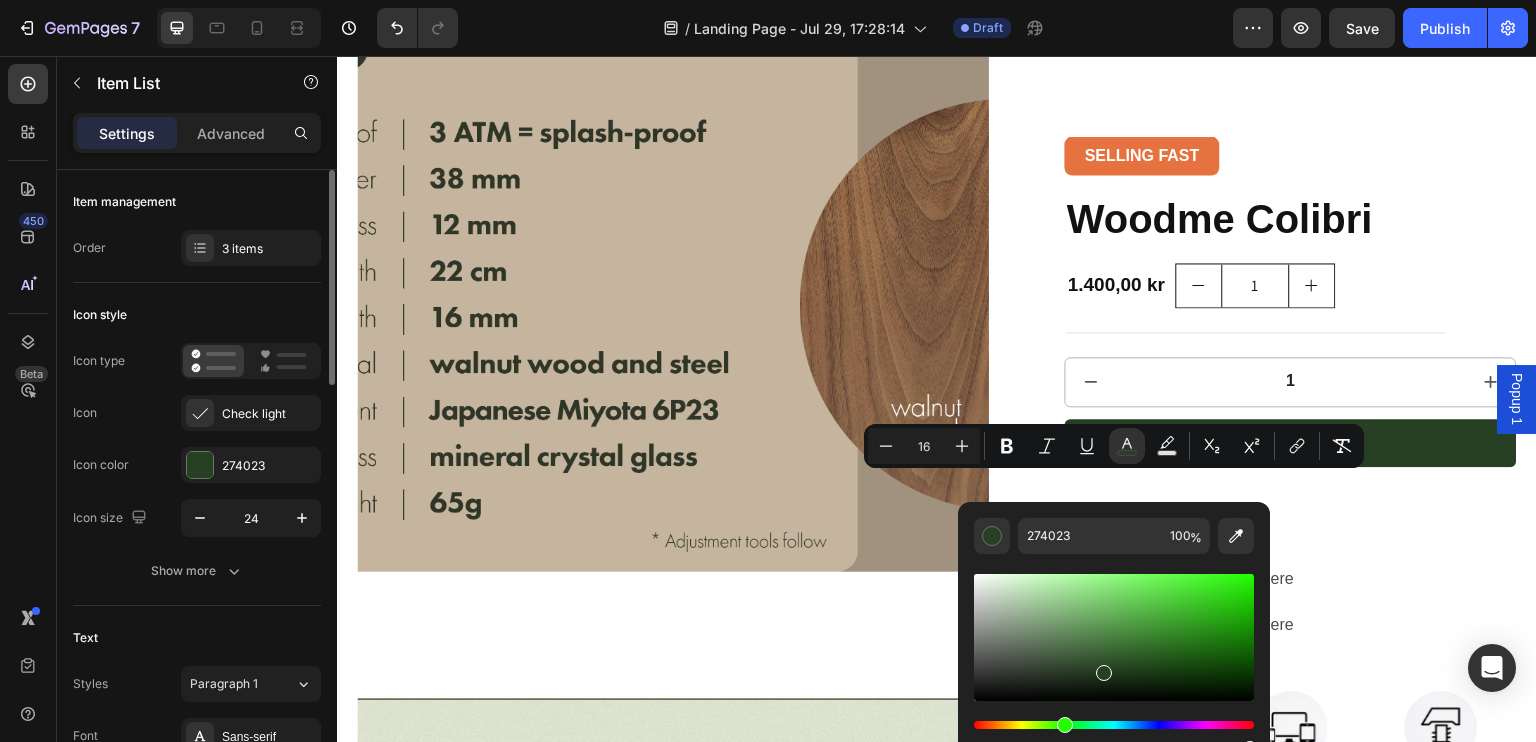 click on "Icon color 274023" at bounding box center [197, 465] 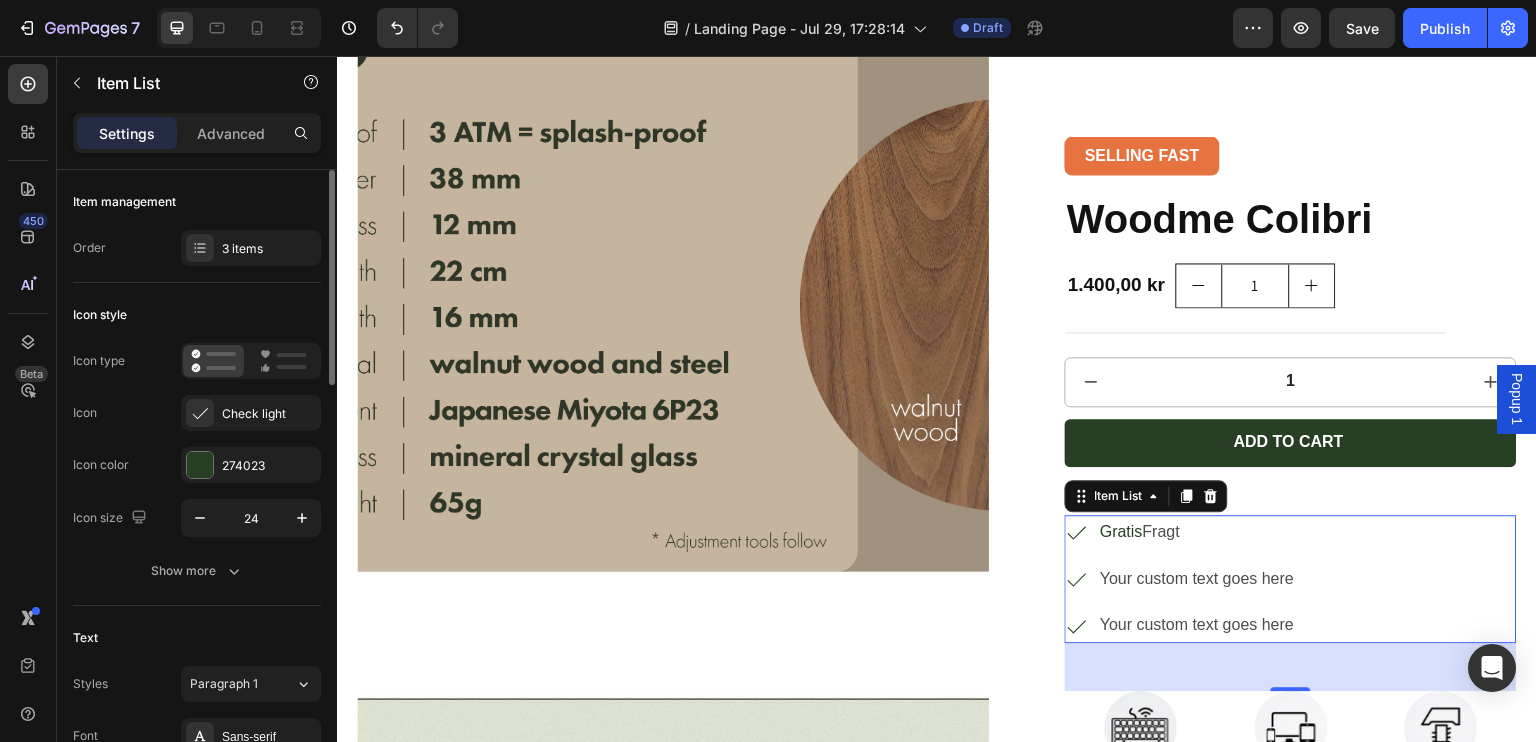 click on "Icon color 274023" at bounding box center [197, 465] 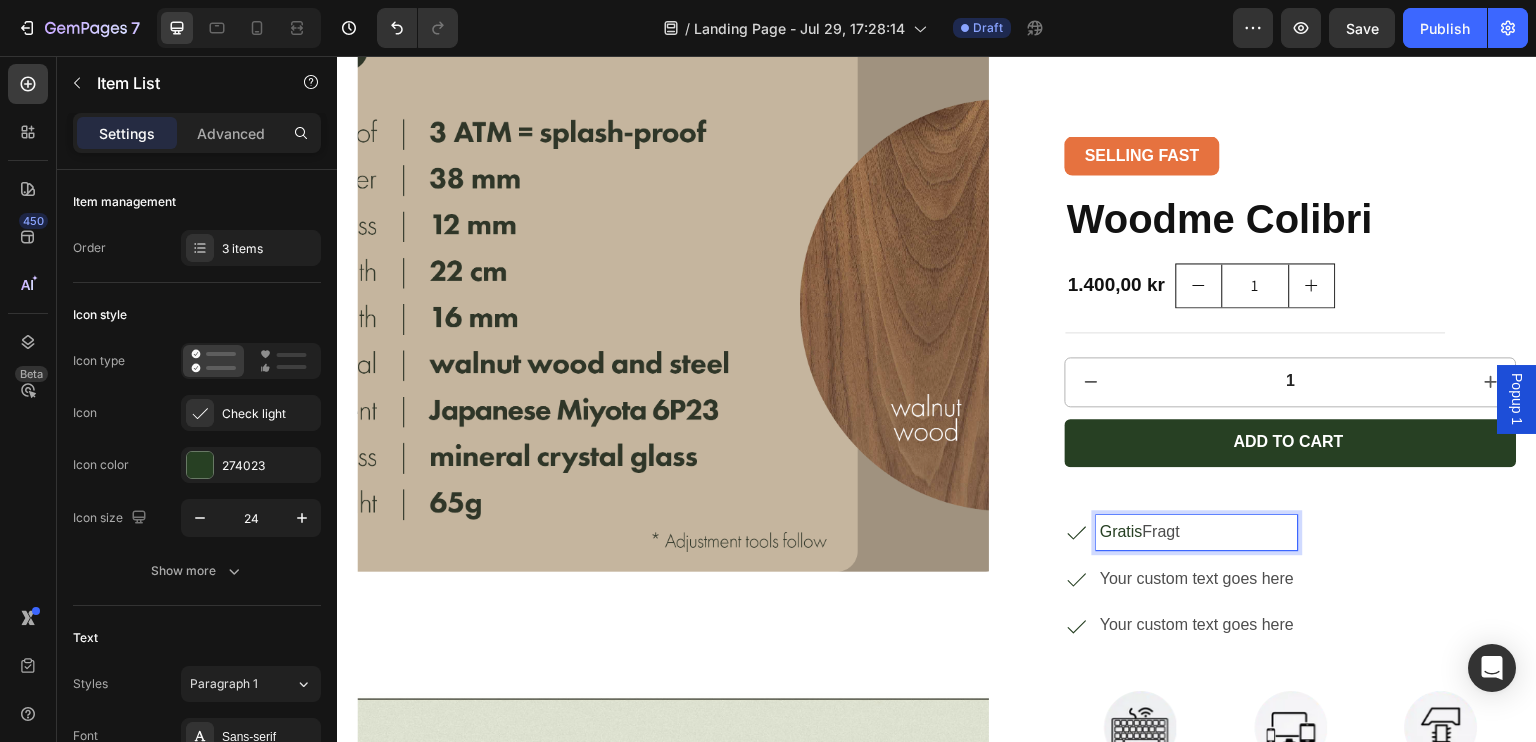 click on "Gratis" at bounding box center (1121, 531) 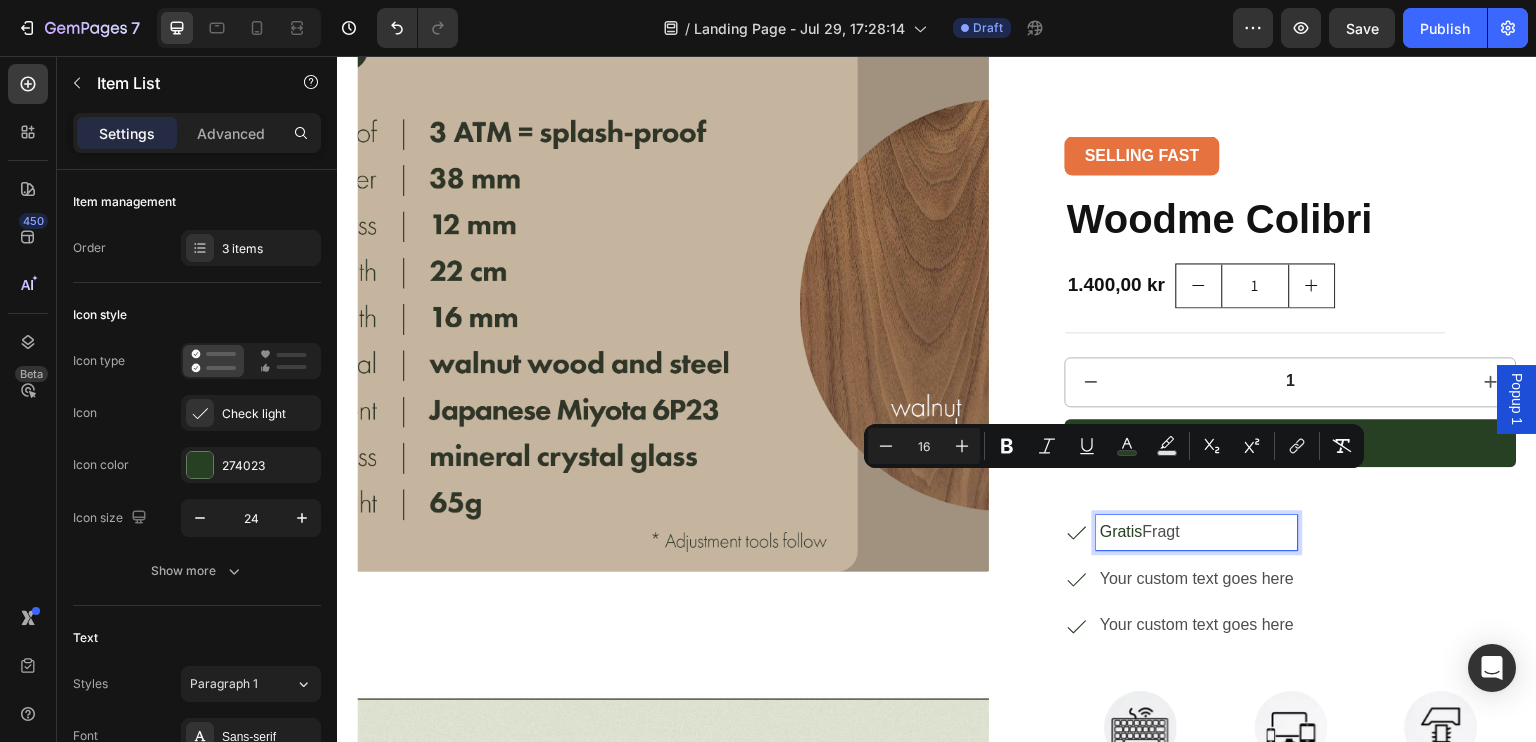 drag, startPoint x: 1131, startPoint y: 492, endPoint x: 1092, endPoint y: 491, distance: 39.012817 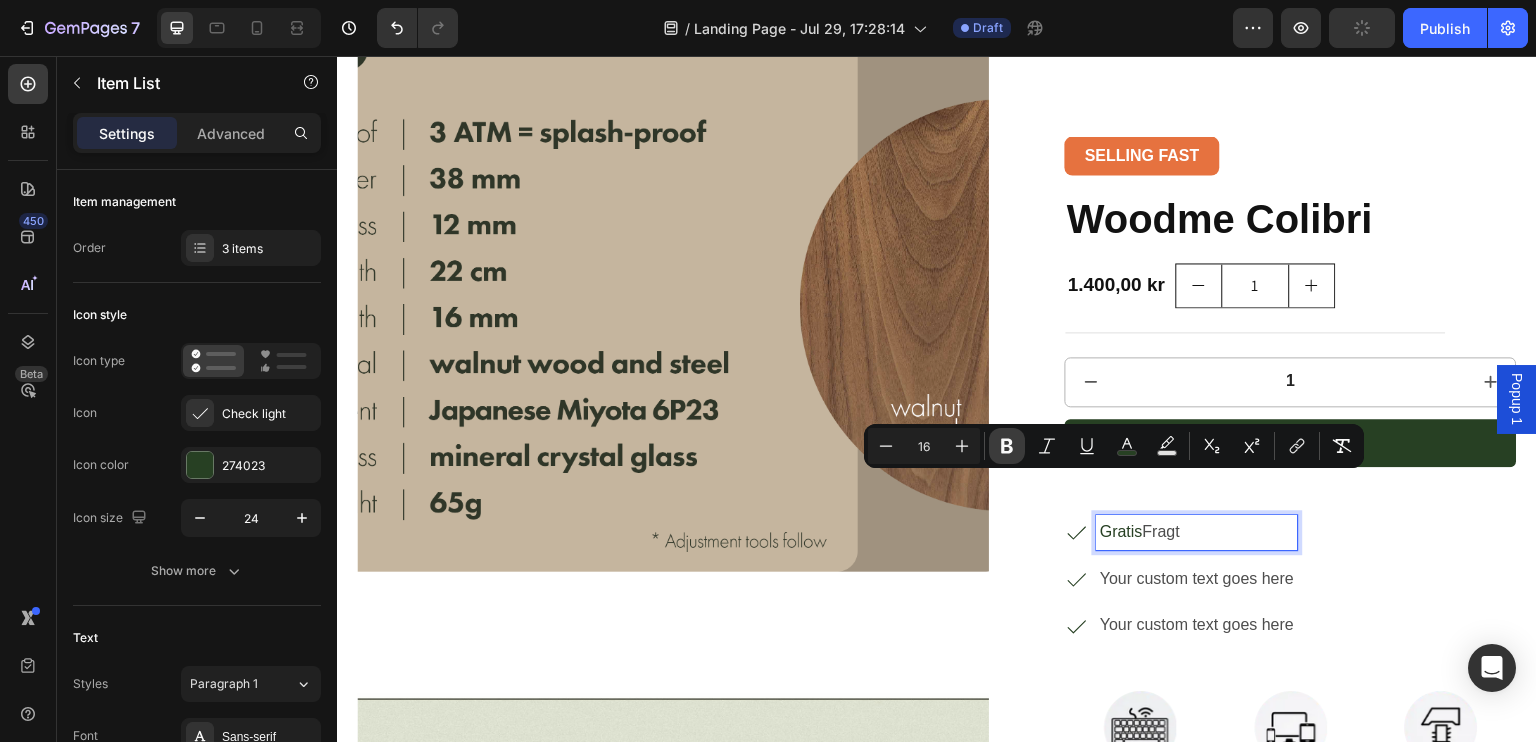 click 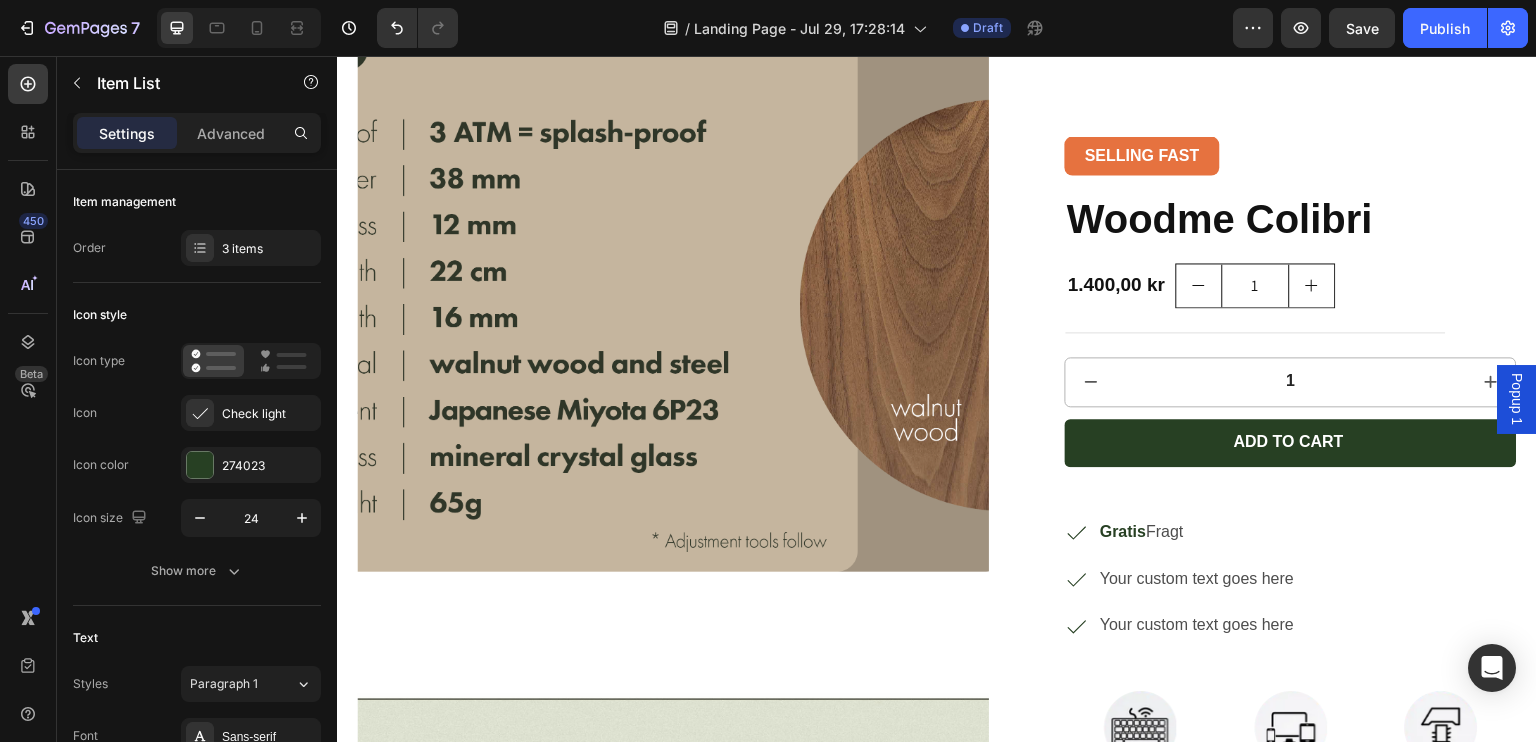 click on "Gratis  Fragt
Your custom text goes here
Your custom text goes here" at bounding box center [1181, 579] 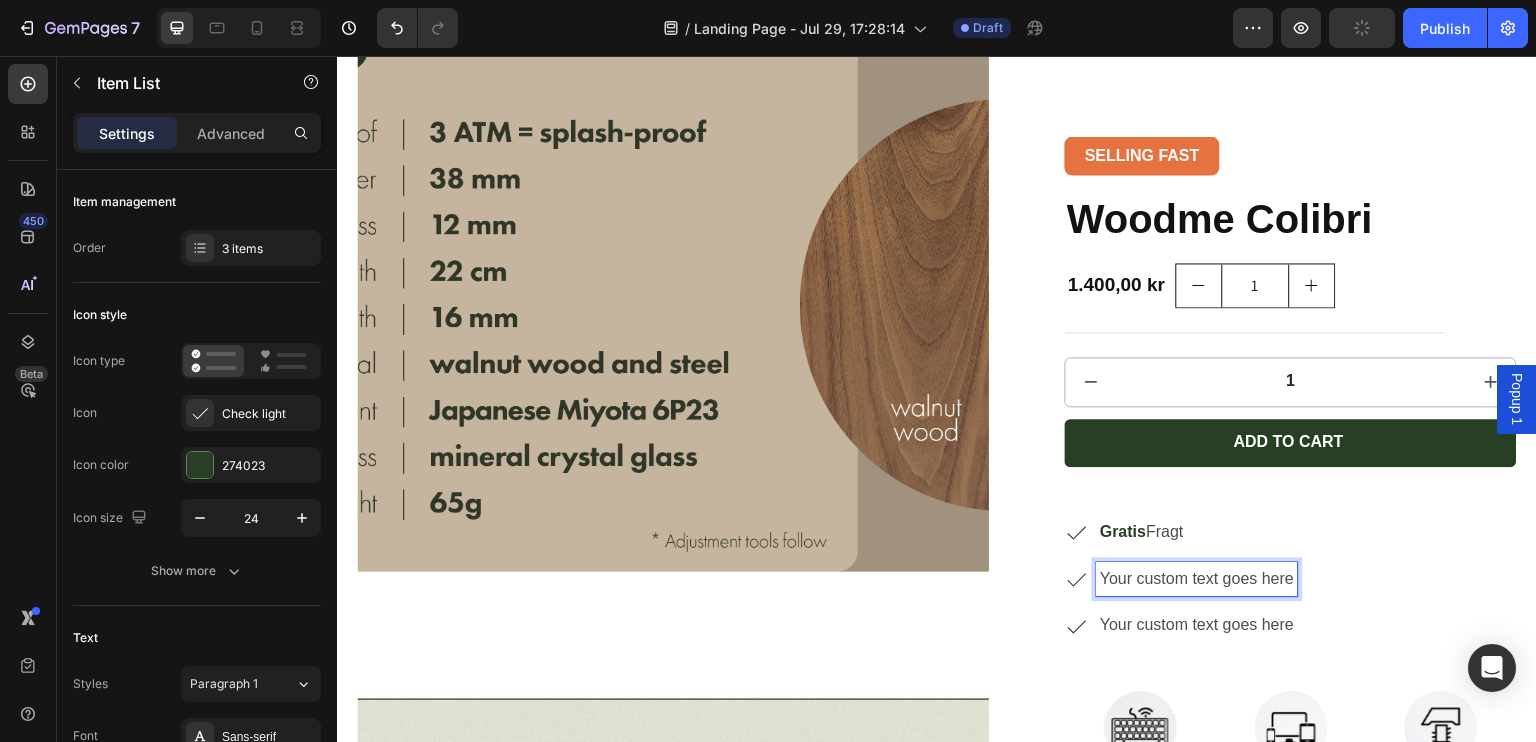 click on "Your custom text goes here" at bounding box center [1197, 579] 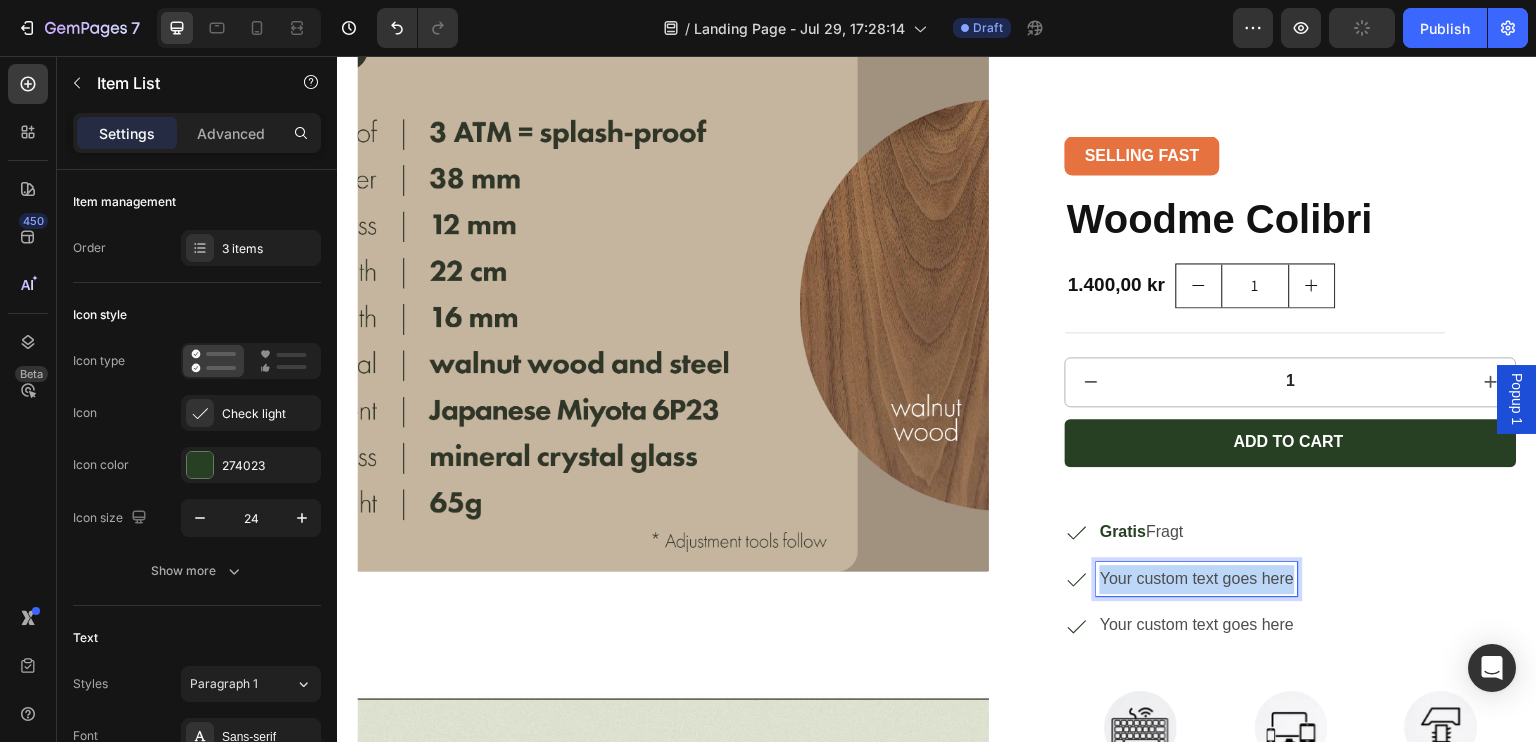drag, startPoint x: 1095, startPoint y: 530, endPoint x: 1287, endPoint y: 515, distance: 192.58505 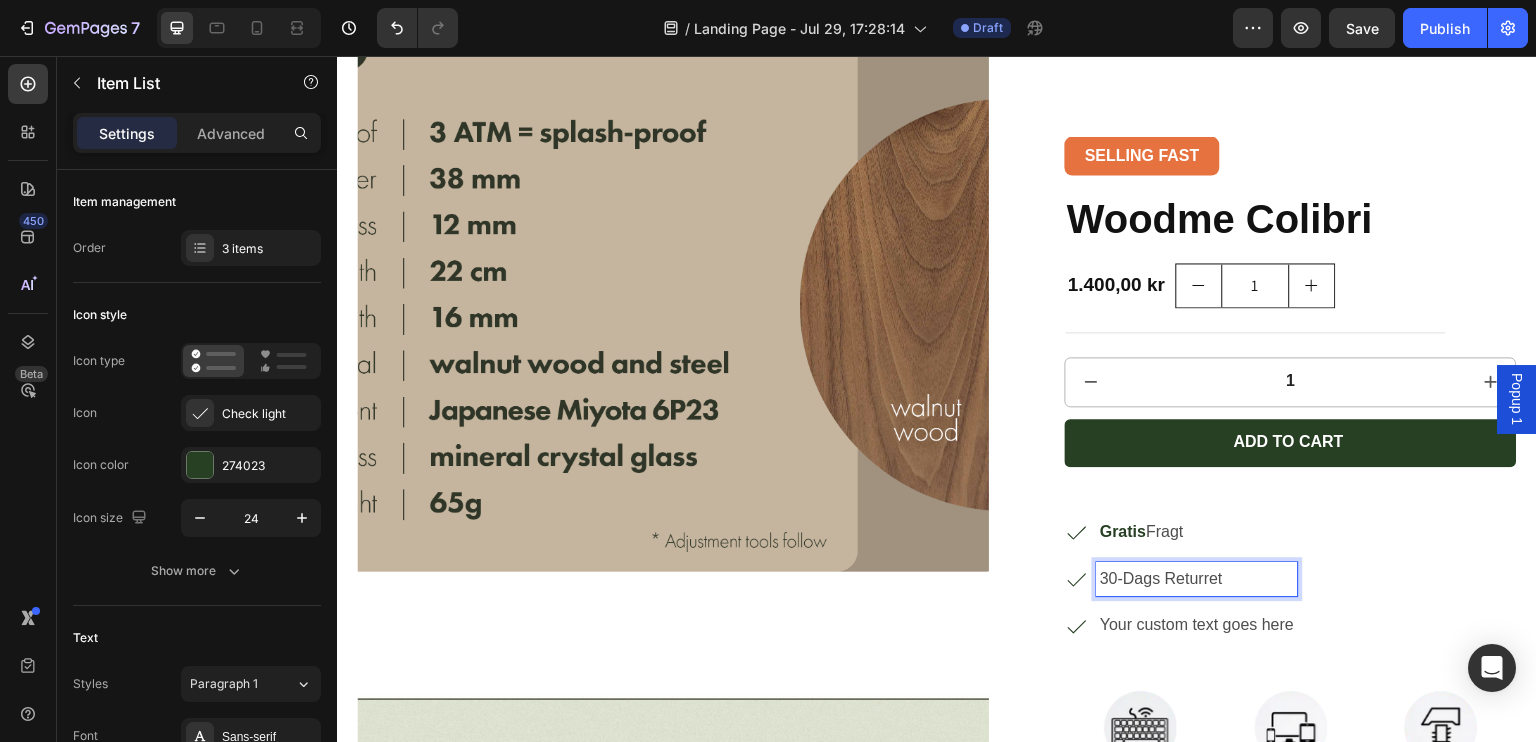 click on "Your custom text goes here" at bounding box center [1197, 626] 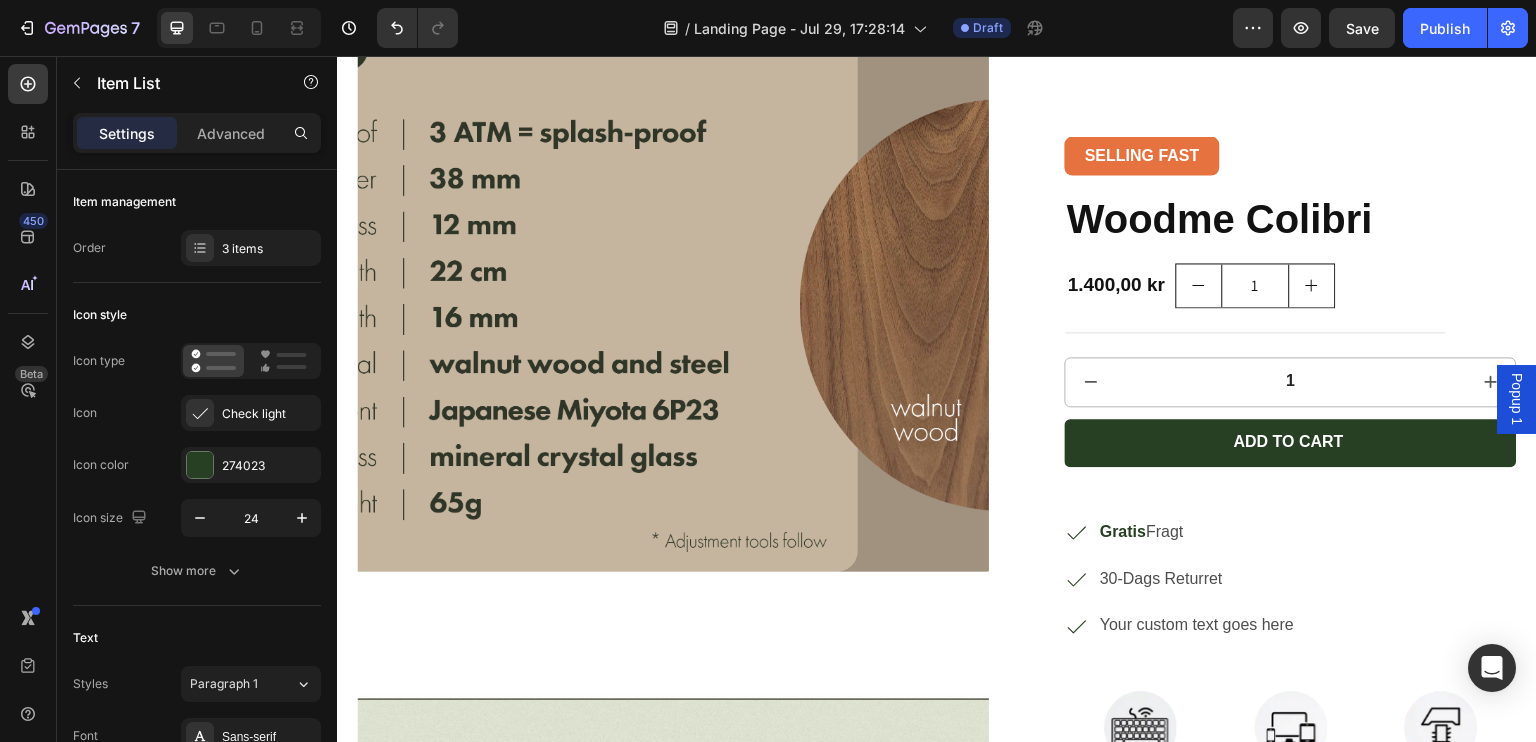 click on "Gratis  Fragt
30-Dags Returret
Your custom text goes here" at bounding box center (1291, 579) 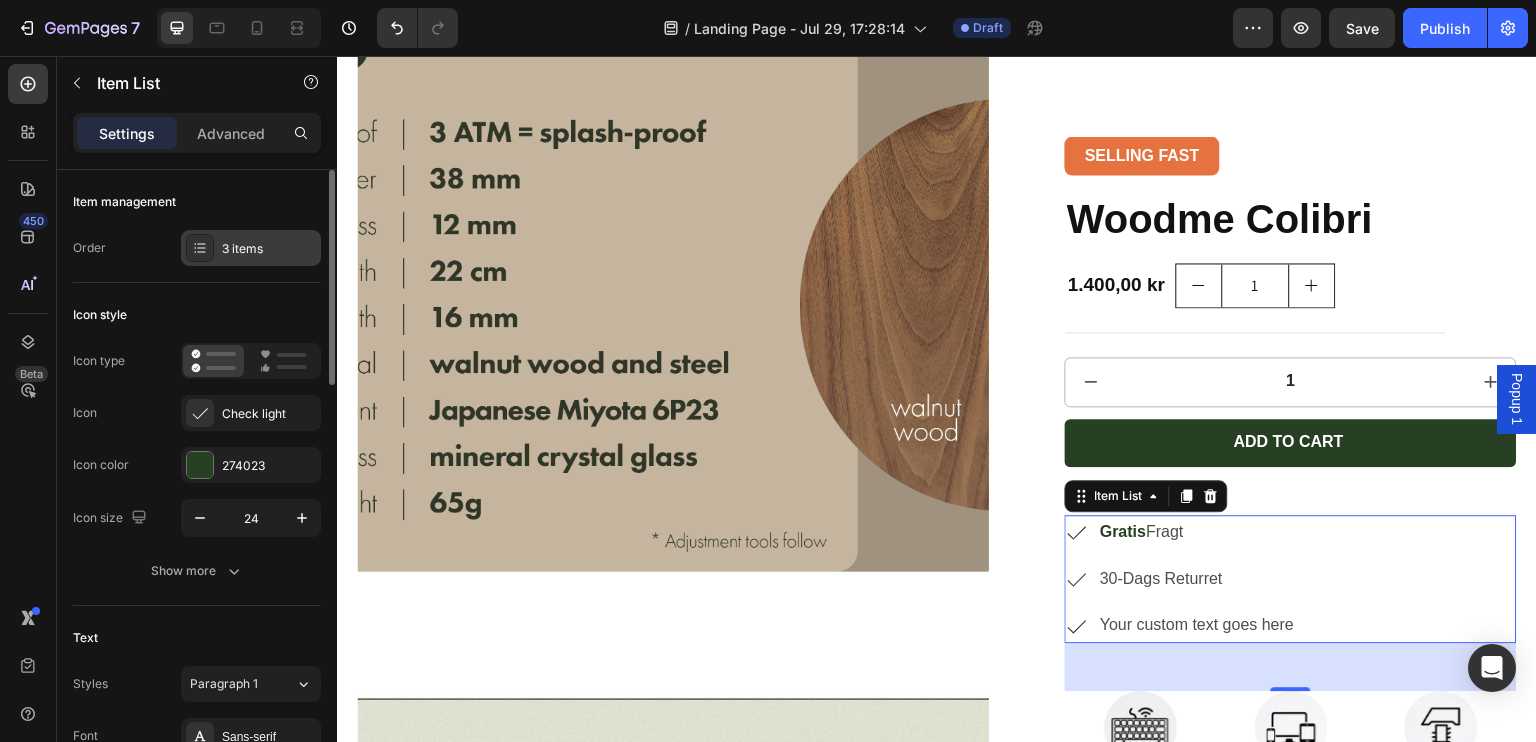 click on "3 items" at bounding box center (269, 249) 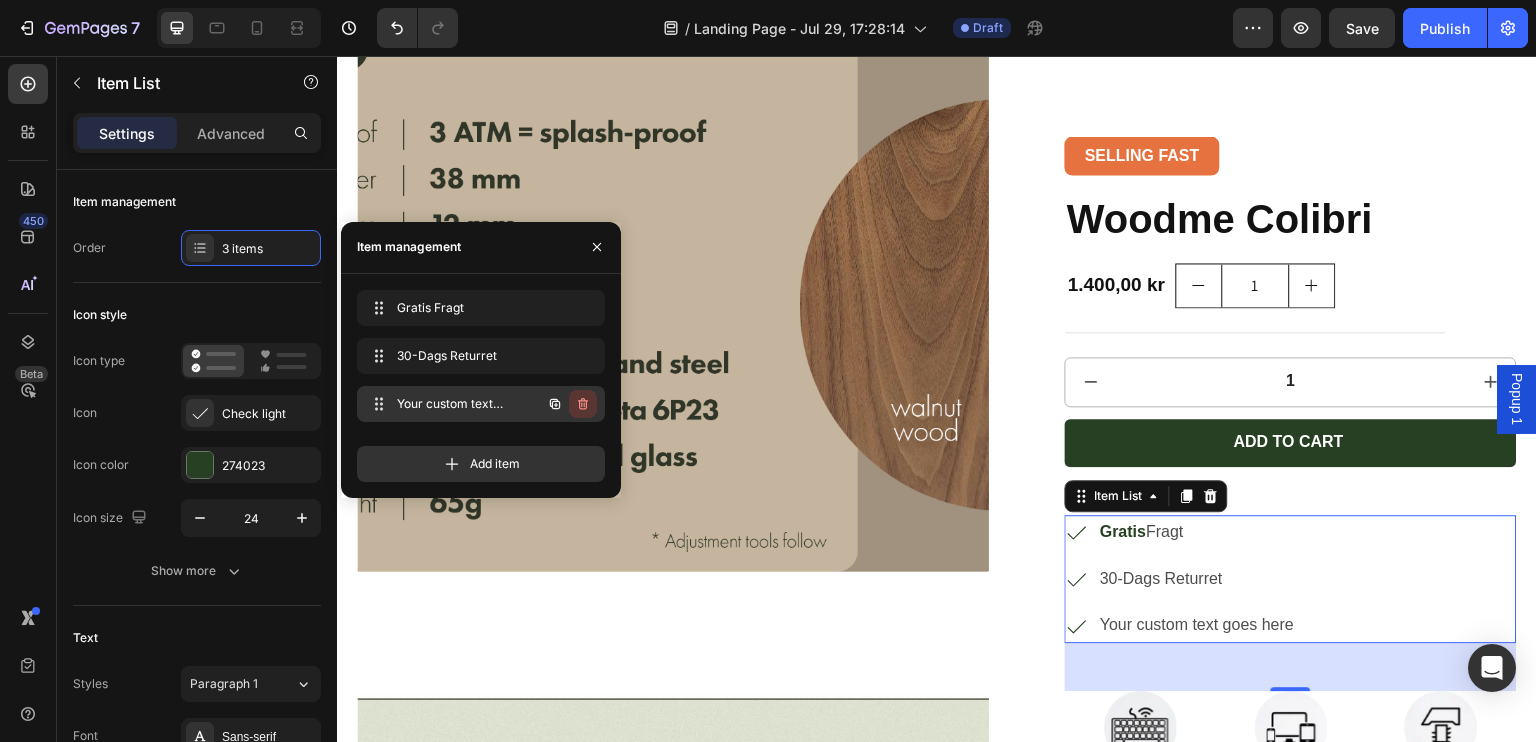 click 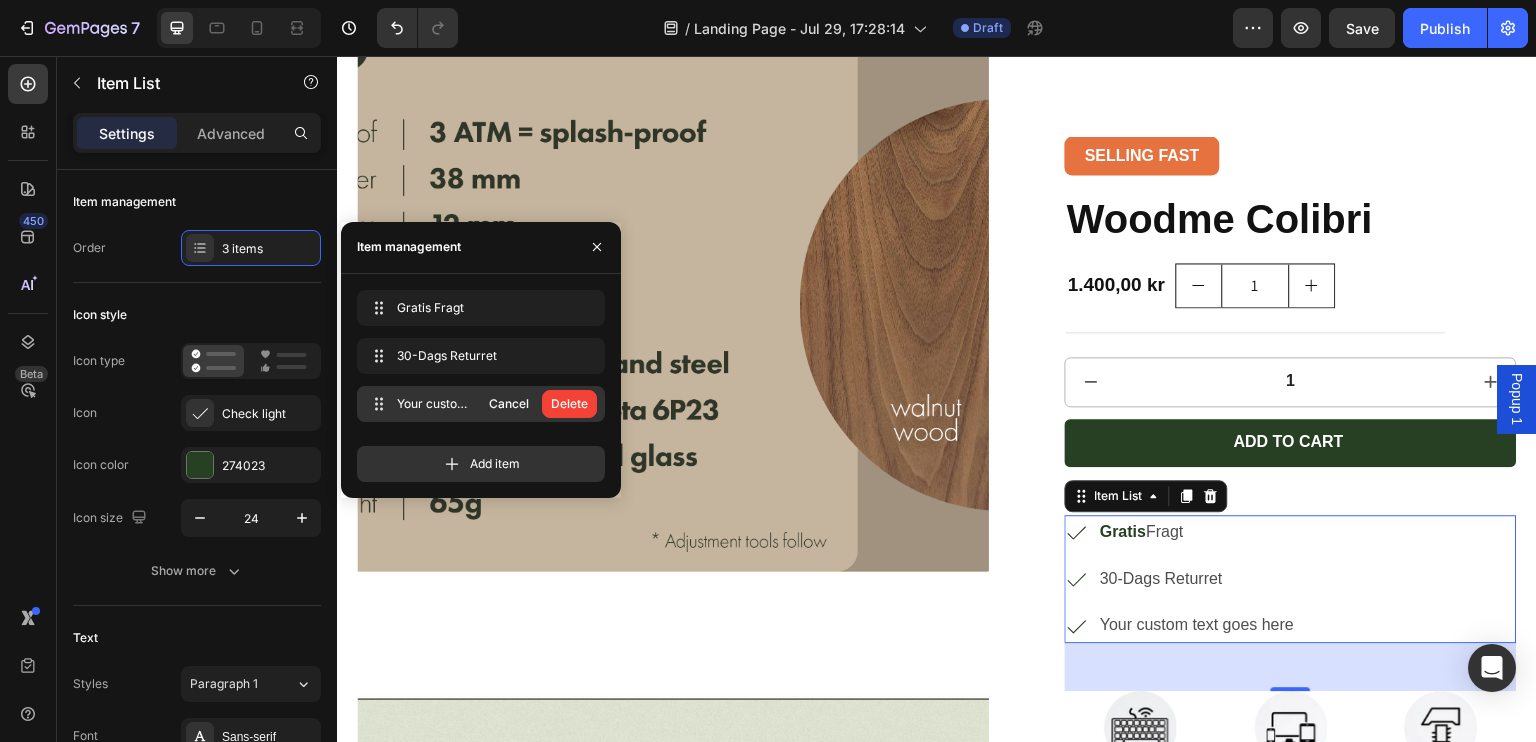 click on "Delete" at bounding box center (569, 404) 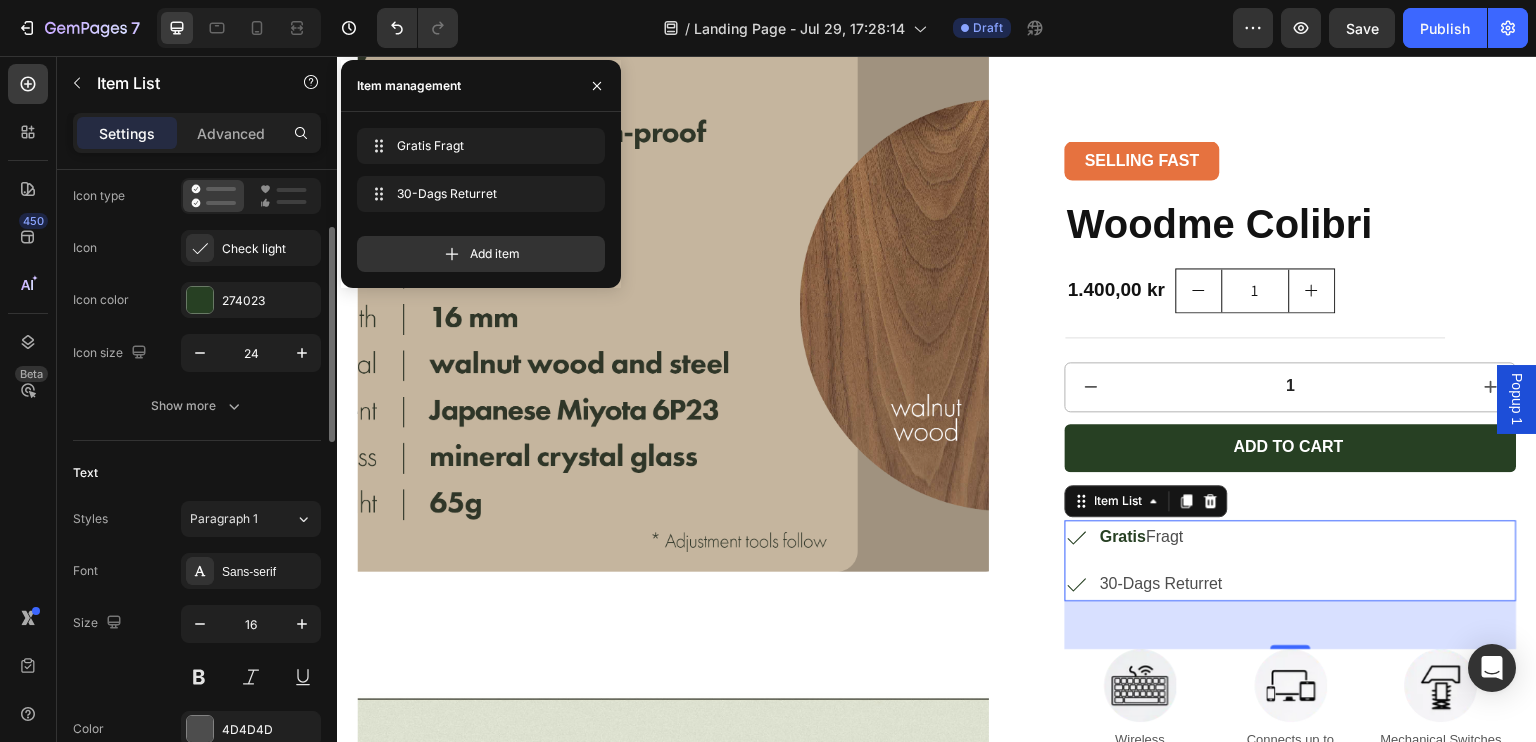 scroll, scrollTop: 167, scrollLeft: 0, axis: vertical 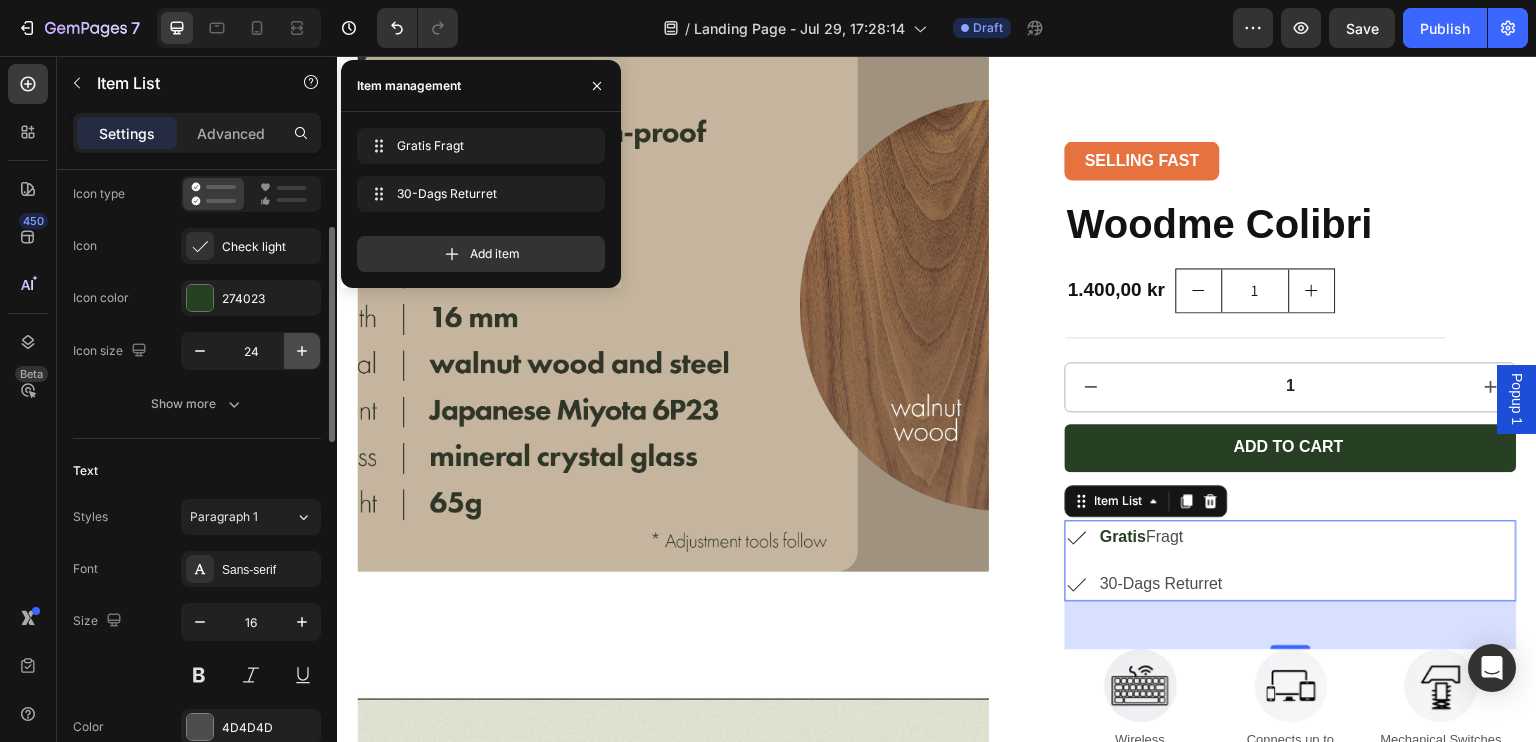 click 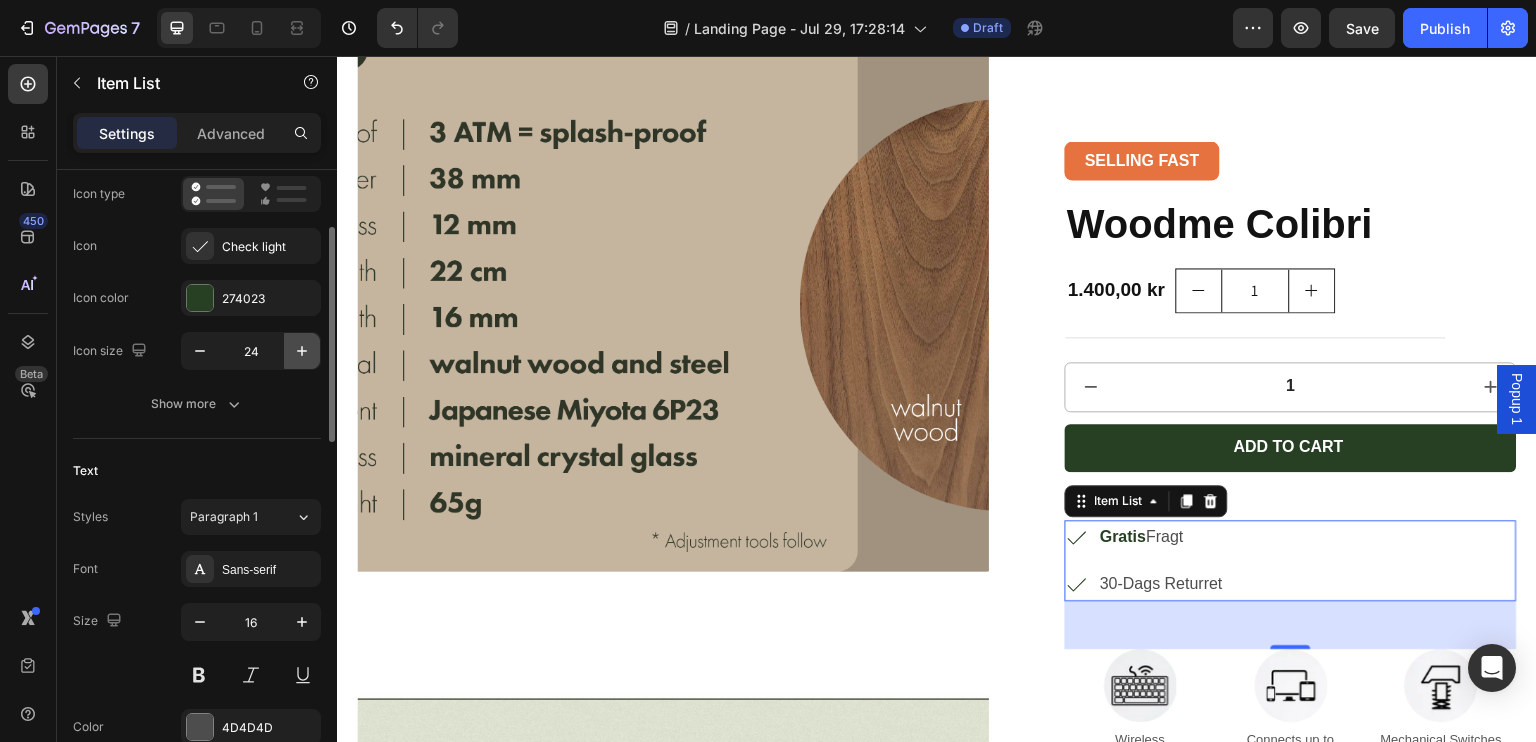 type on "25" 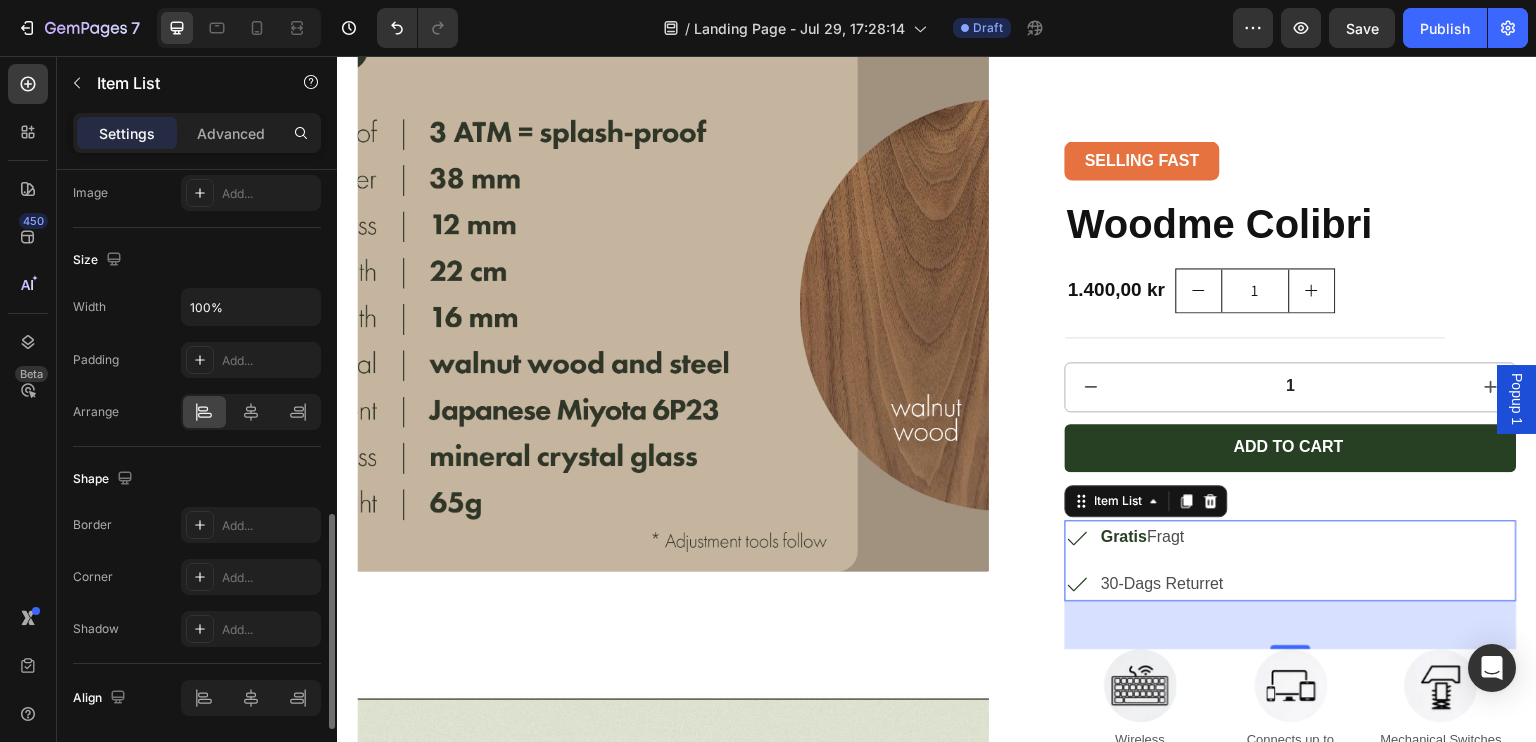 scroll, scrollTop: 1213, scrollLeft: 0, axis: vertical 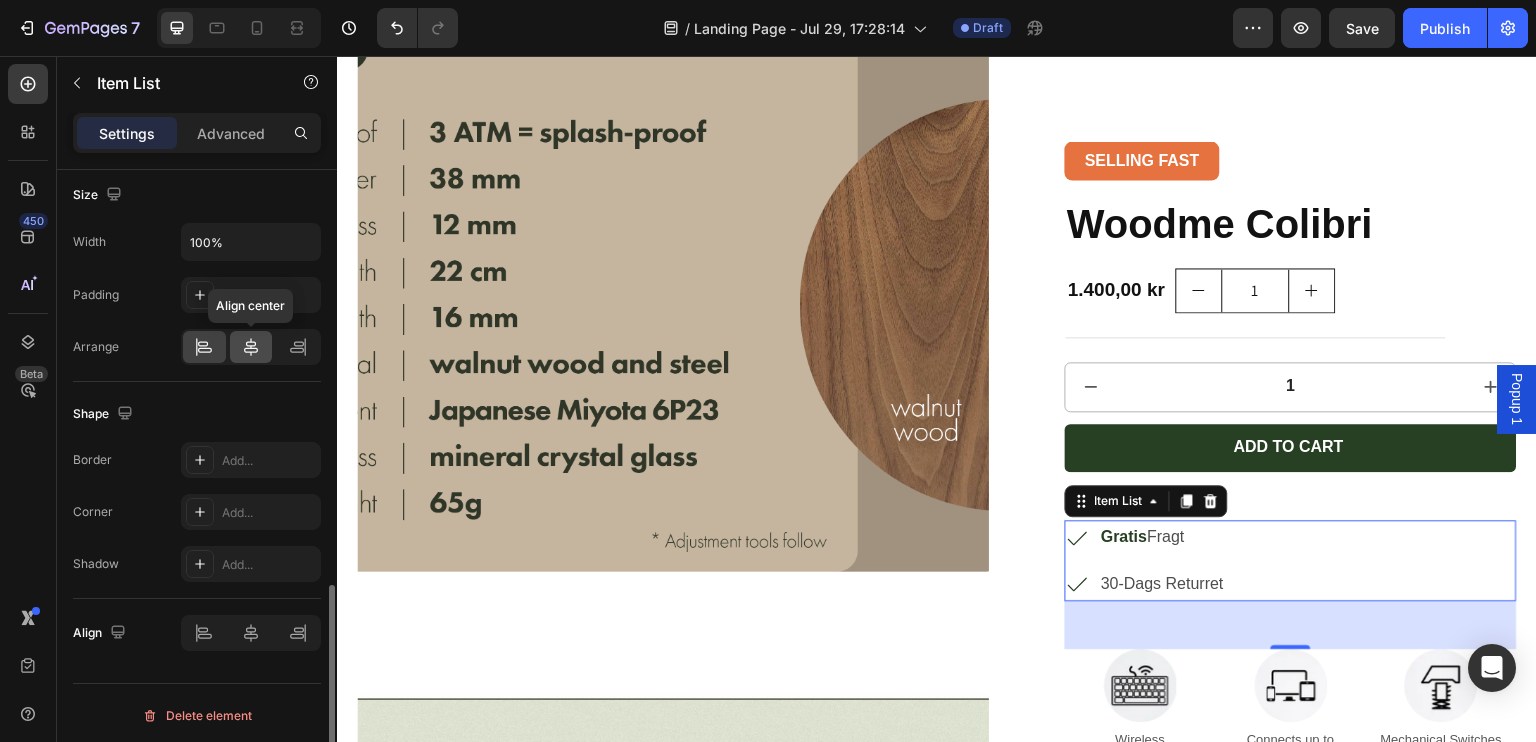 click 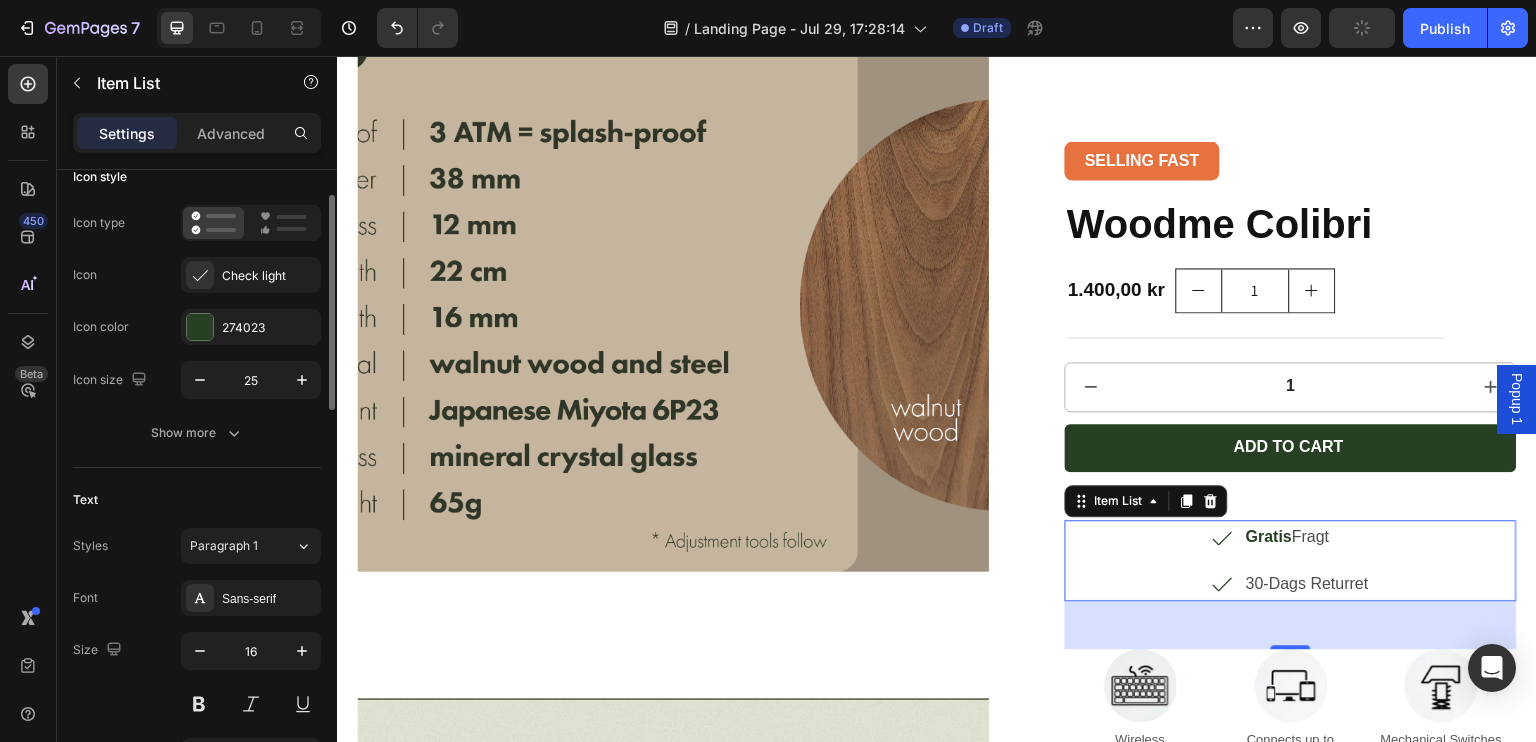 scroll, scrollTop: 0, scrollLeft: 0, axis: both 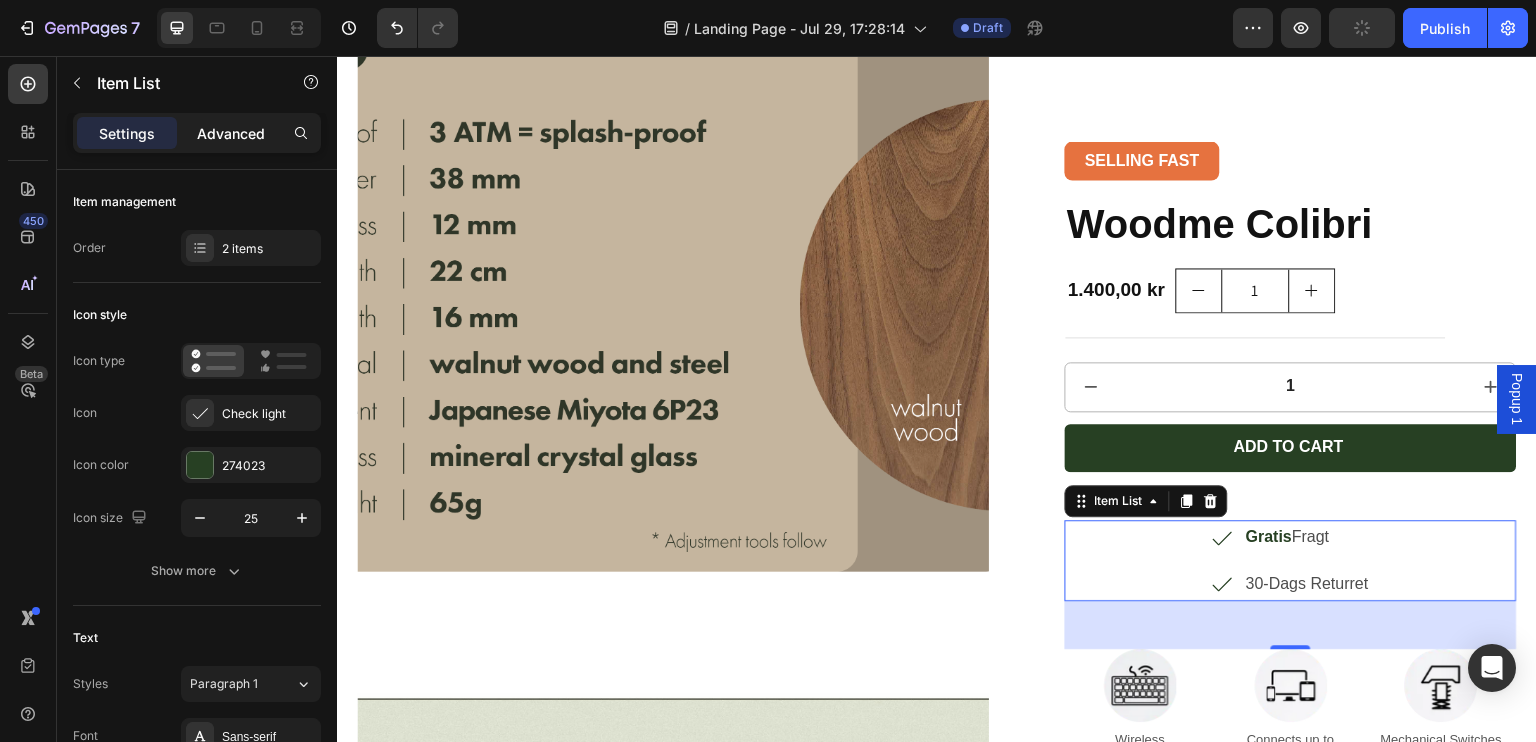 click on "Advanced" at bounding box center [231, 133] 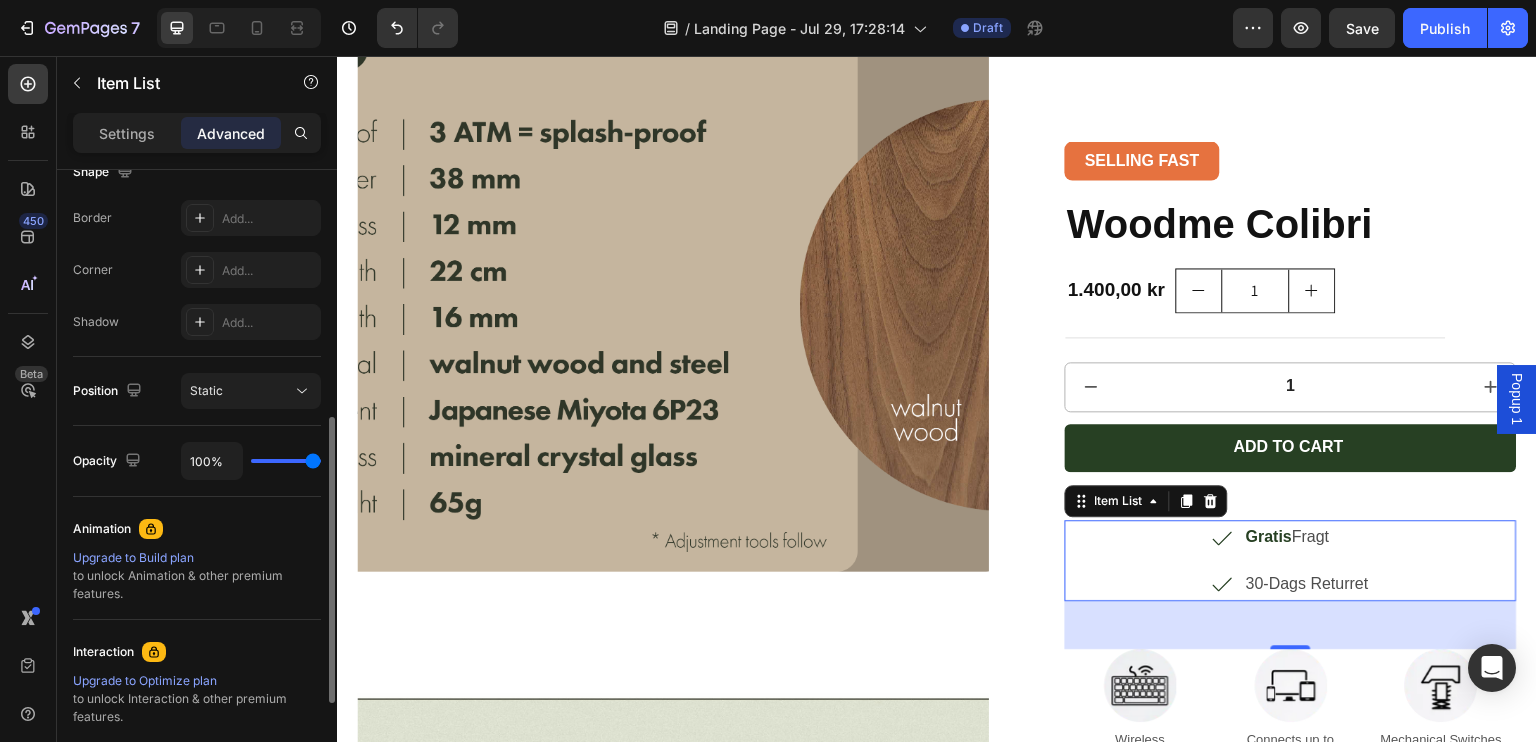 scroll, scrollTop: 545, scrollLeft: 0, axis: vertical 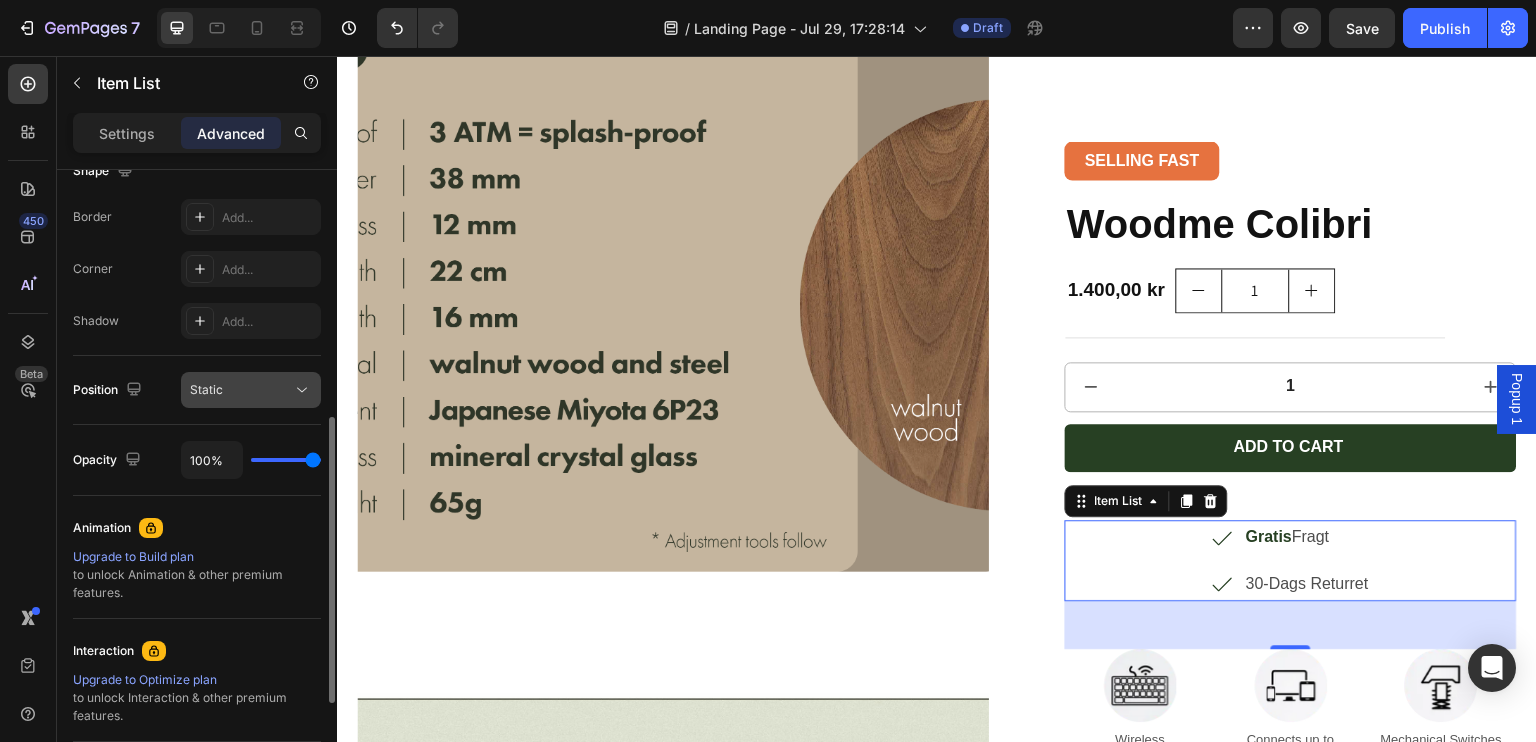 click on "Static" 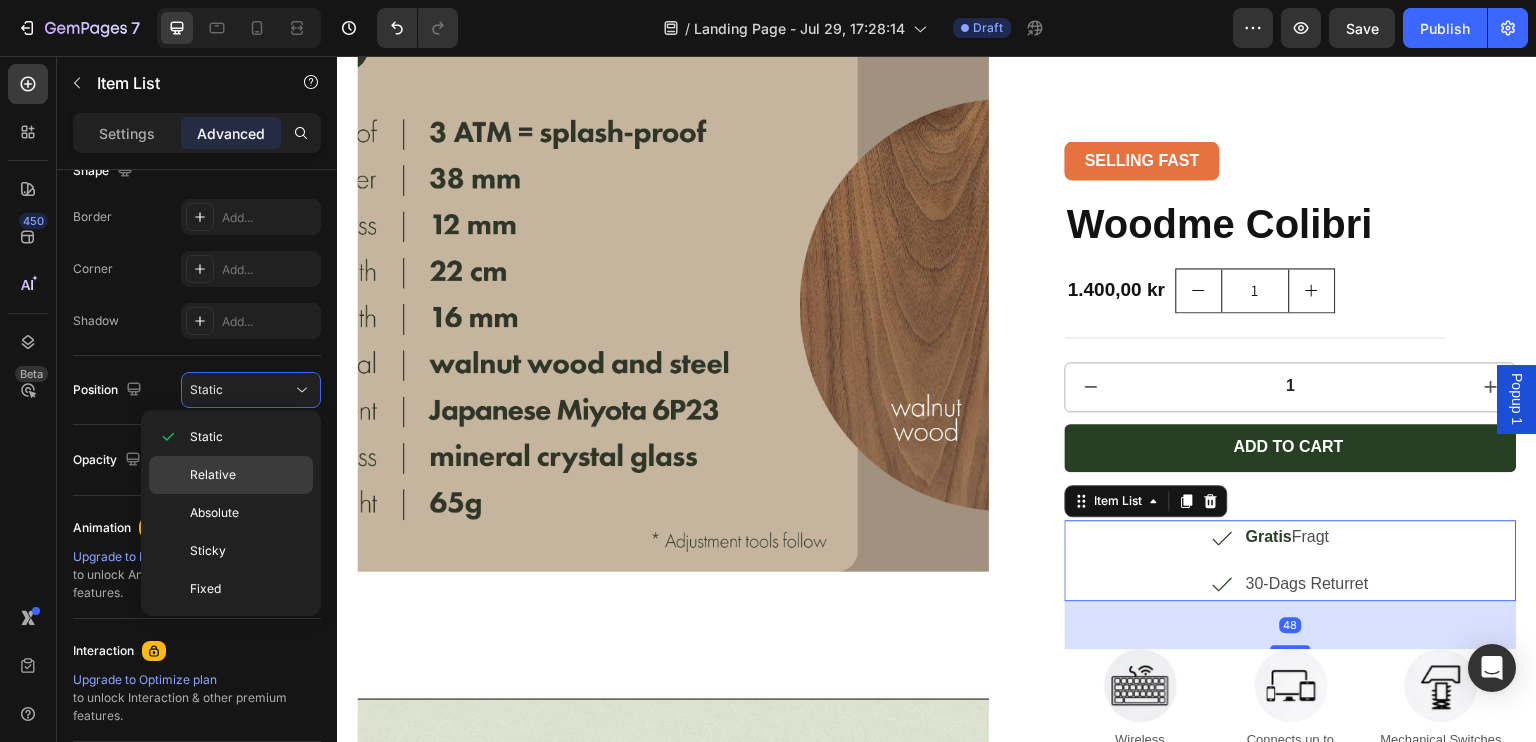 click on "Relative" 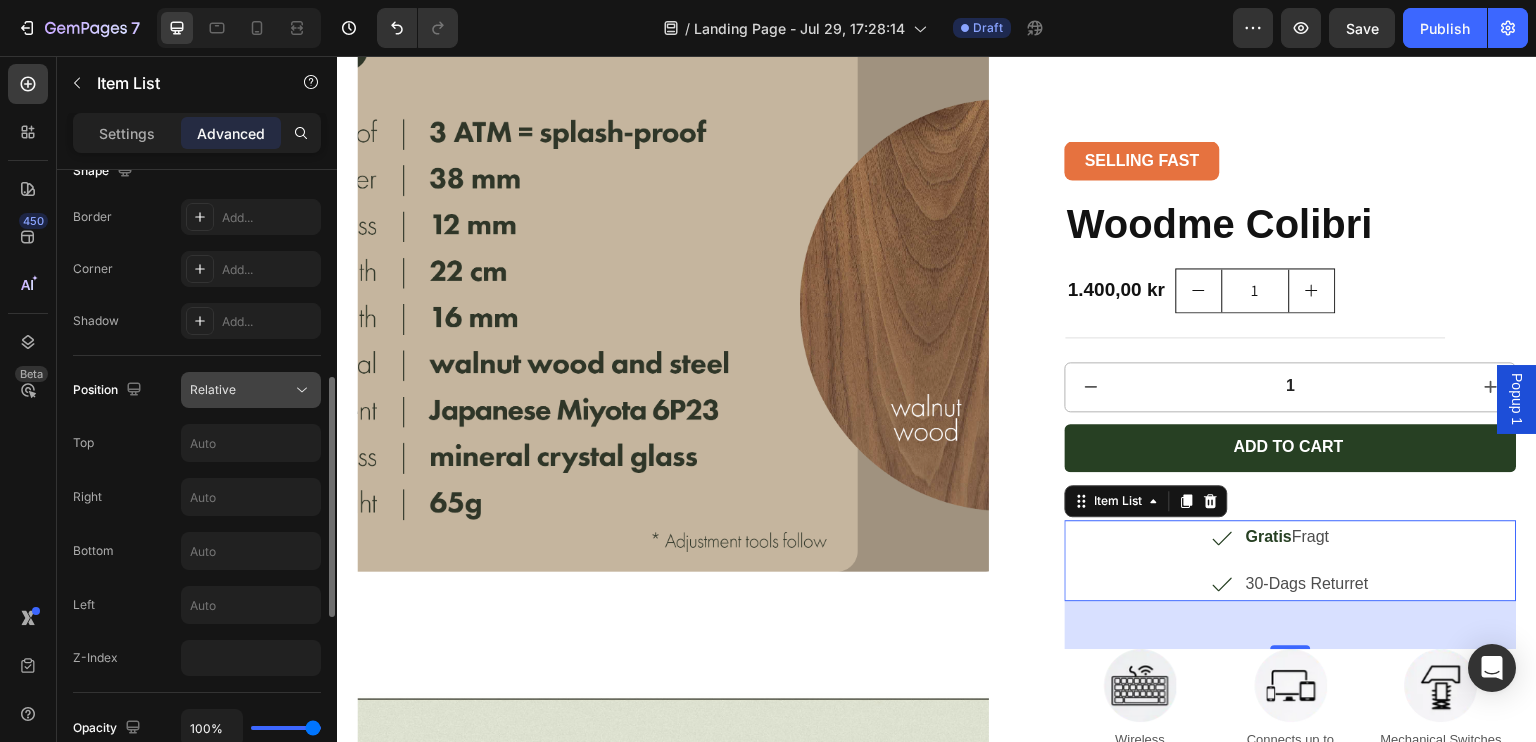 click on "Relative" at bounding box center [251, 390] 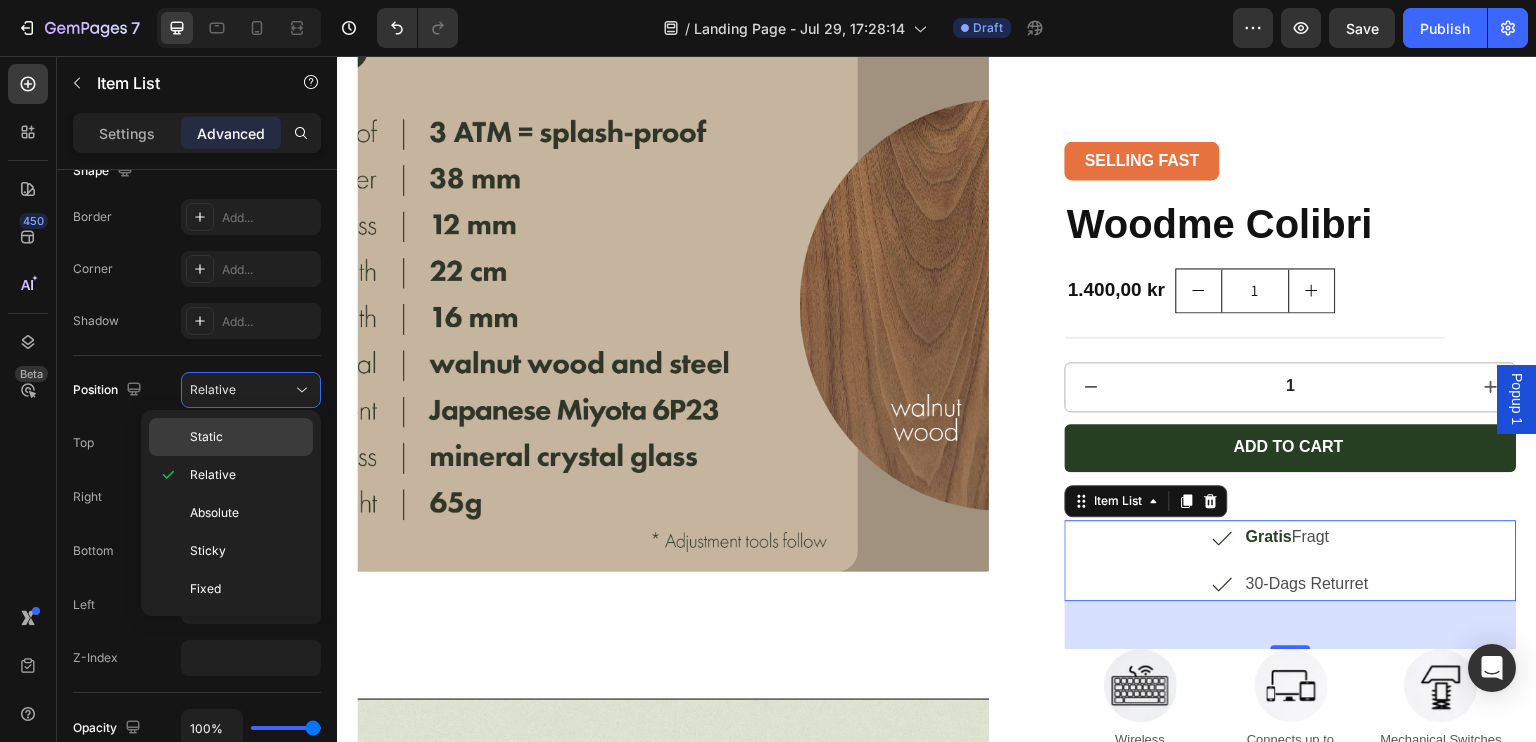 click on "Static" at bounding box center (247, 437) 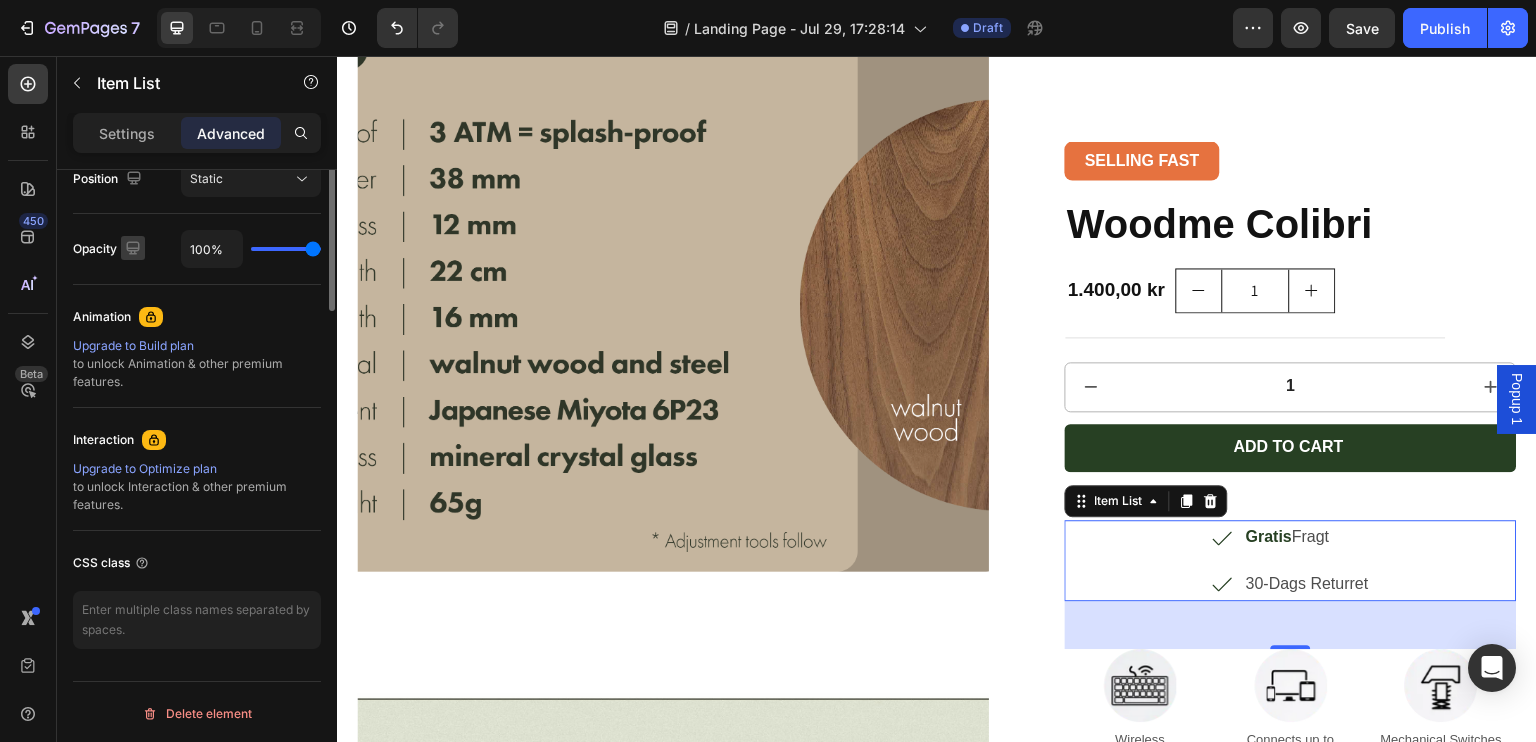 scroll, scrollTop: 0, scrollLeft: 0, axis: both 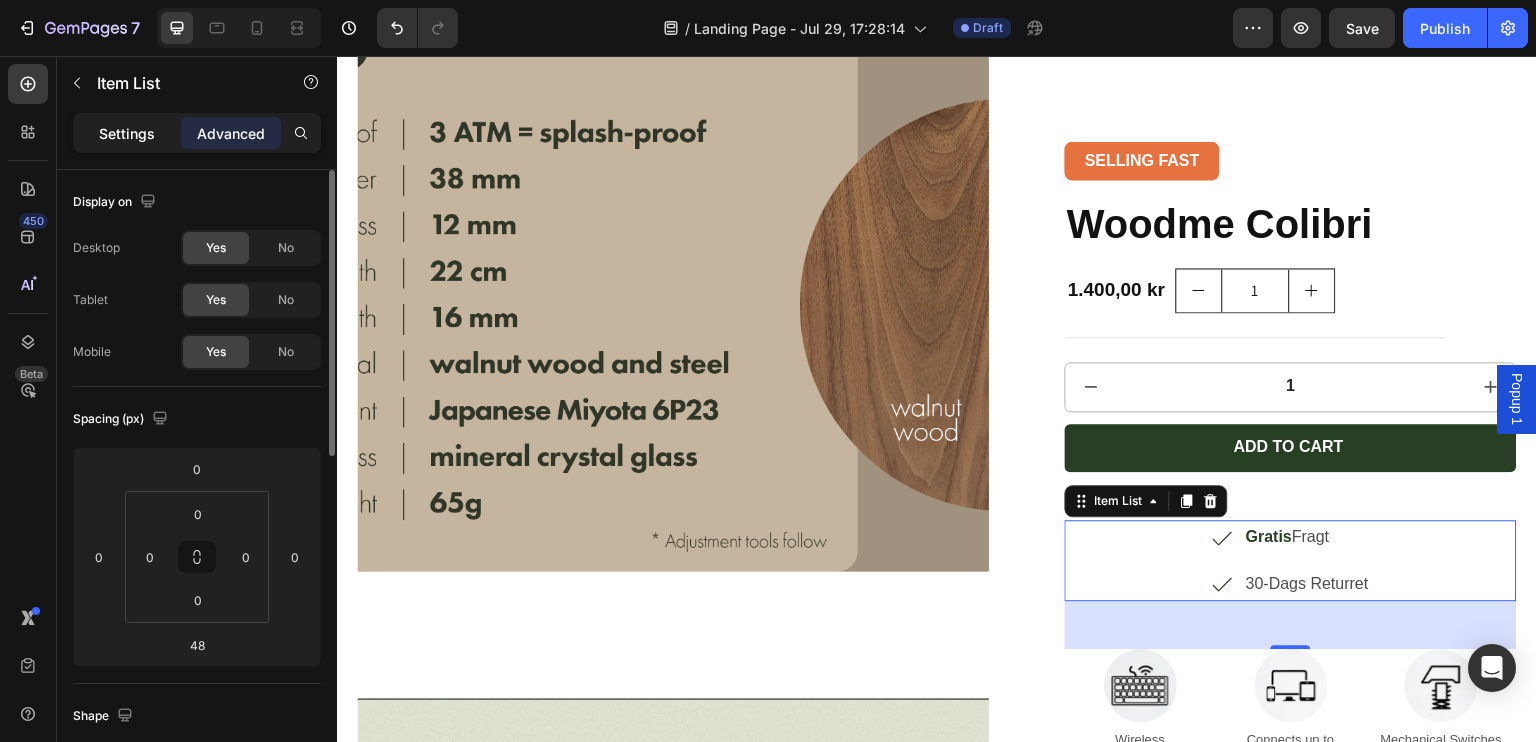 click on "Settings" 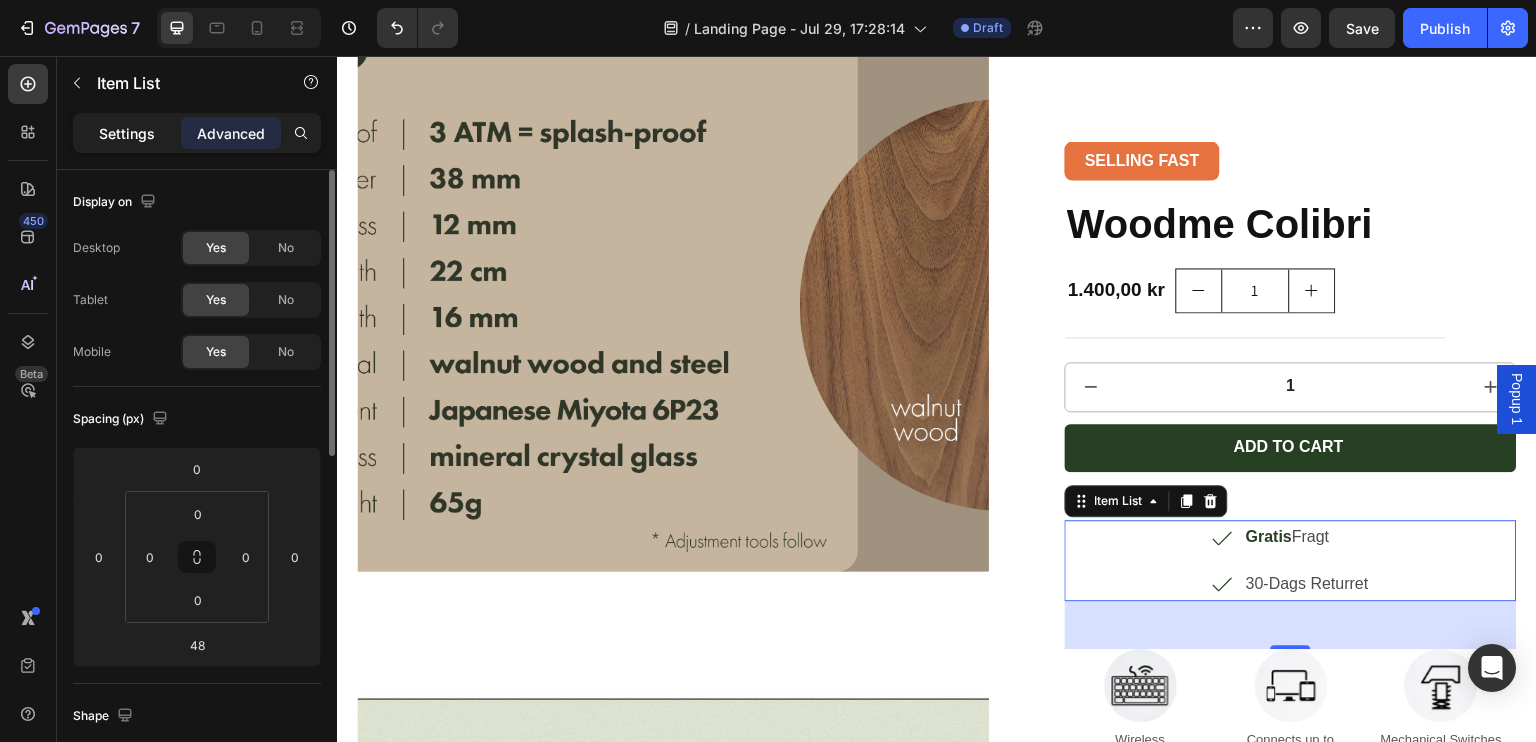 type on "8" 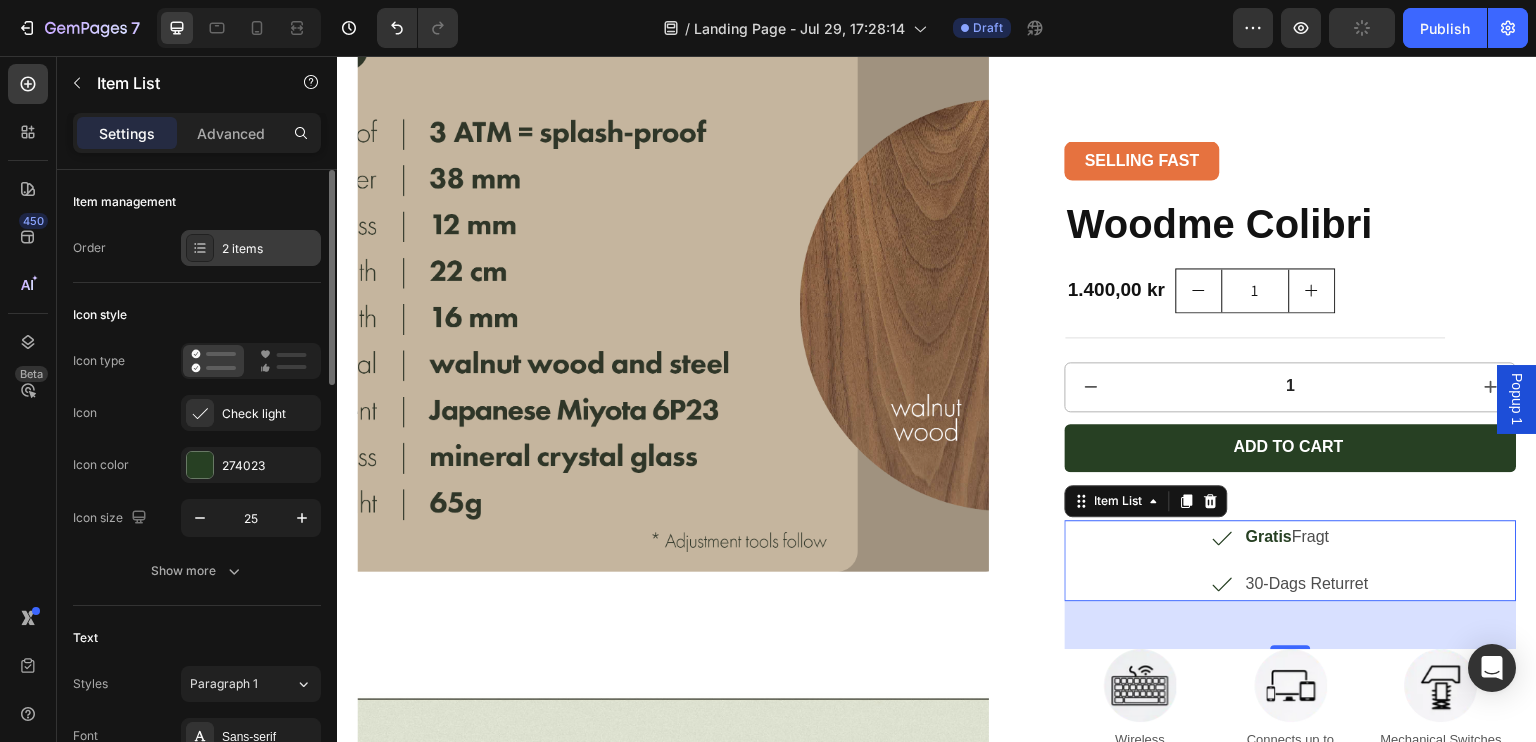 click on "2 items" at bounding box center (269, 249) 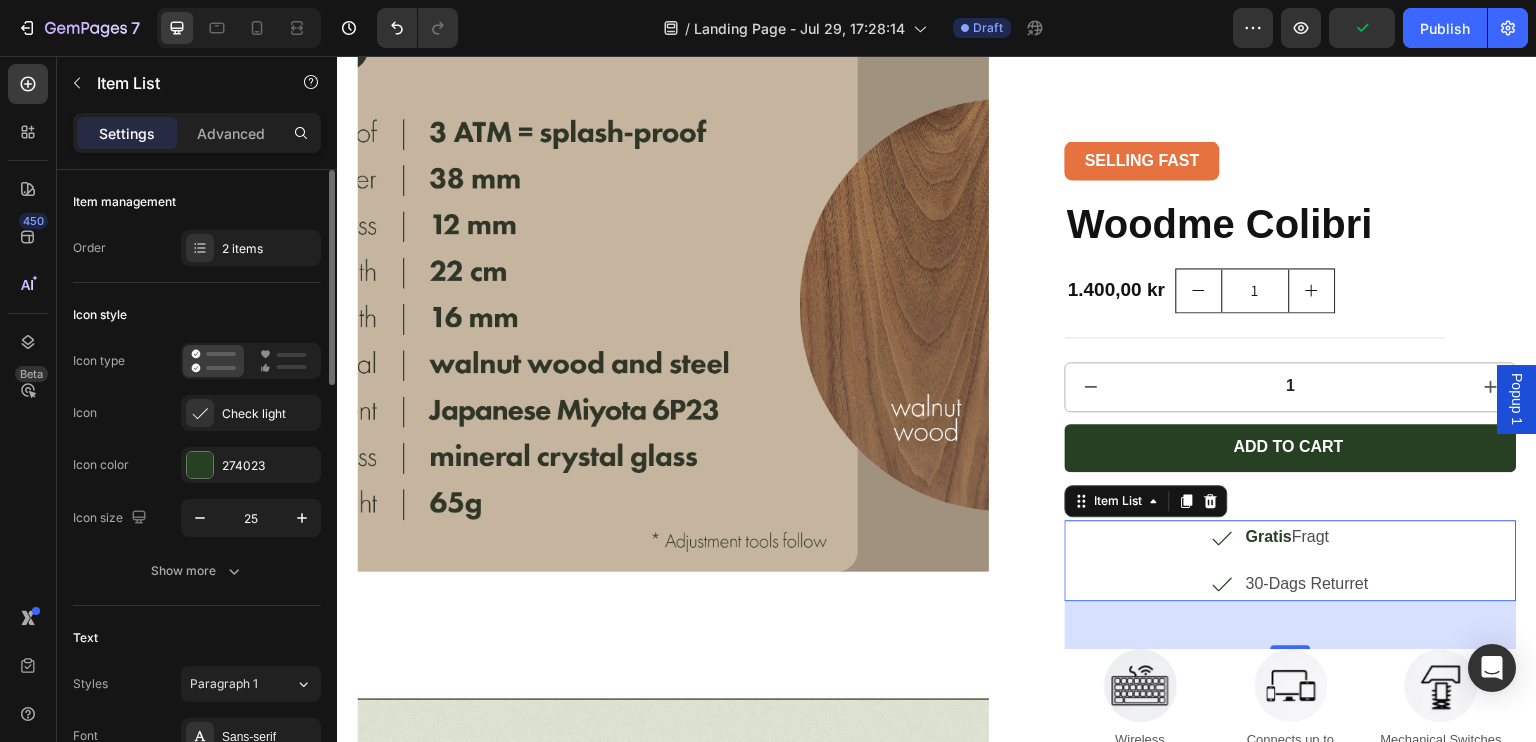 click on "Item management Order 2 items" 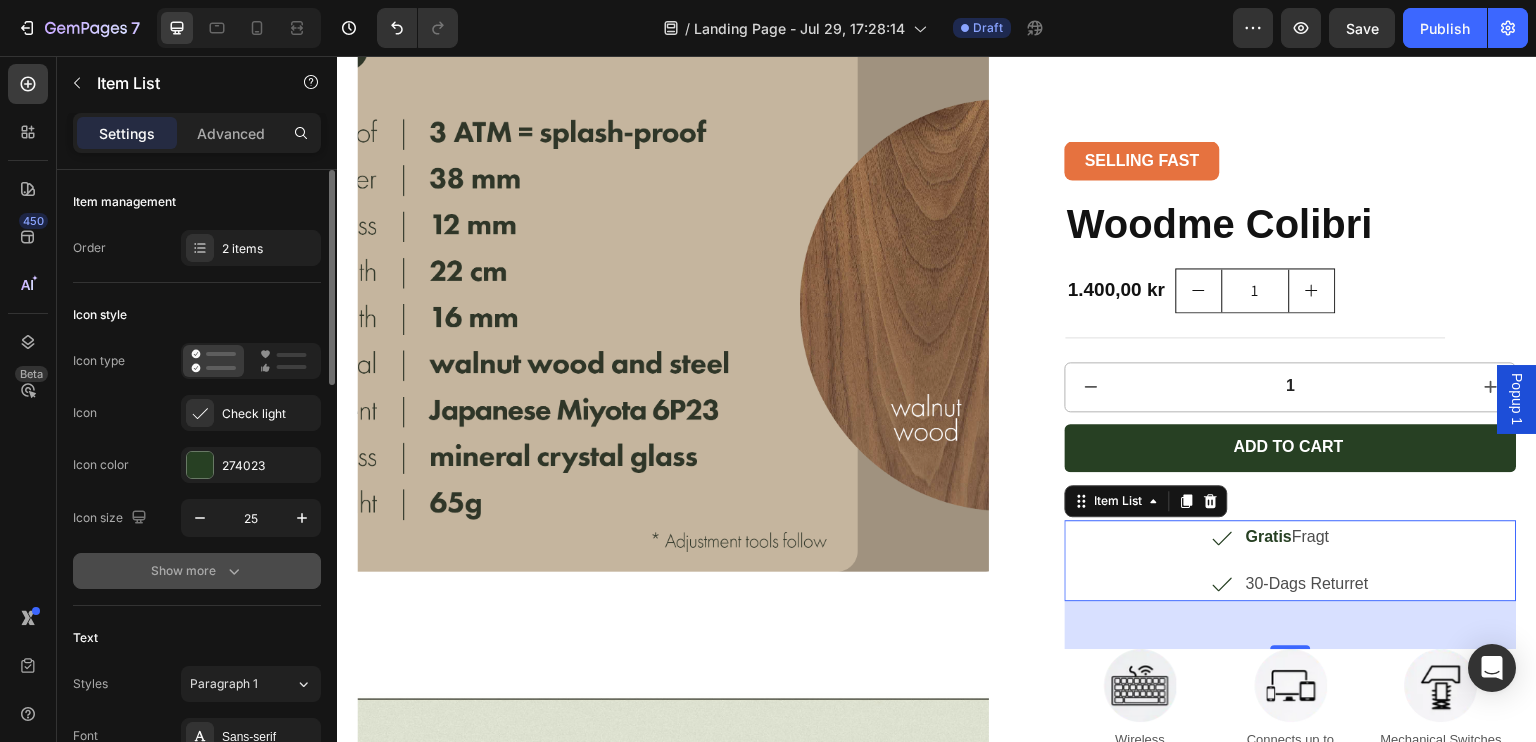click on "Show more" at bounding box center [197, 571] 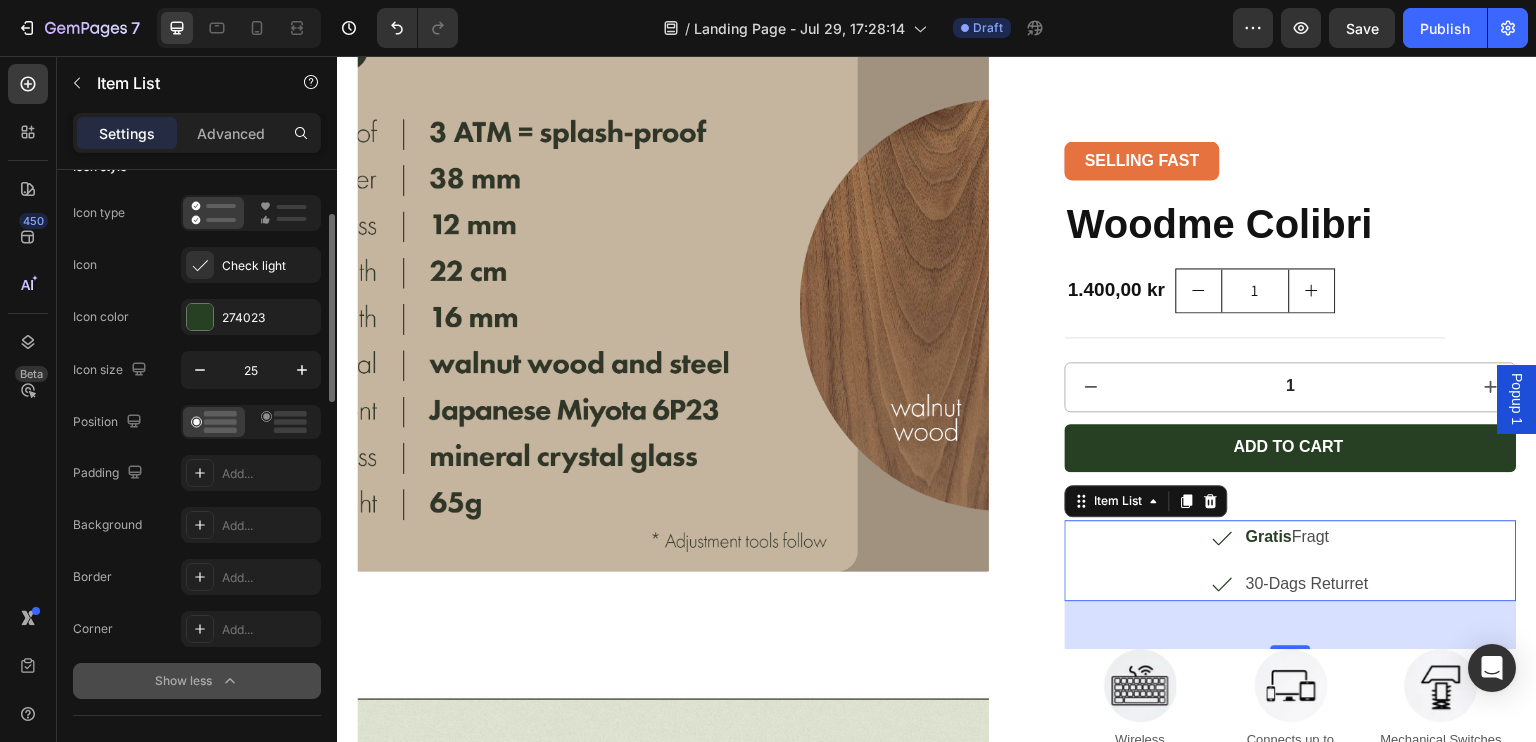 scroll, scrollTop: 151, scrollLeft: 0, axis: vertical 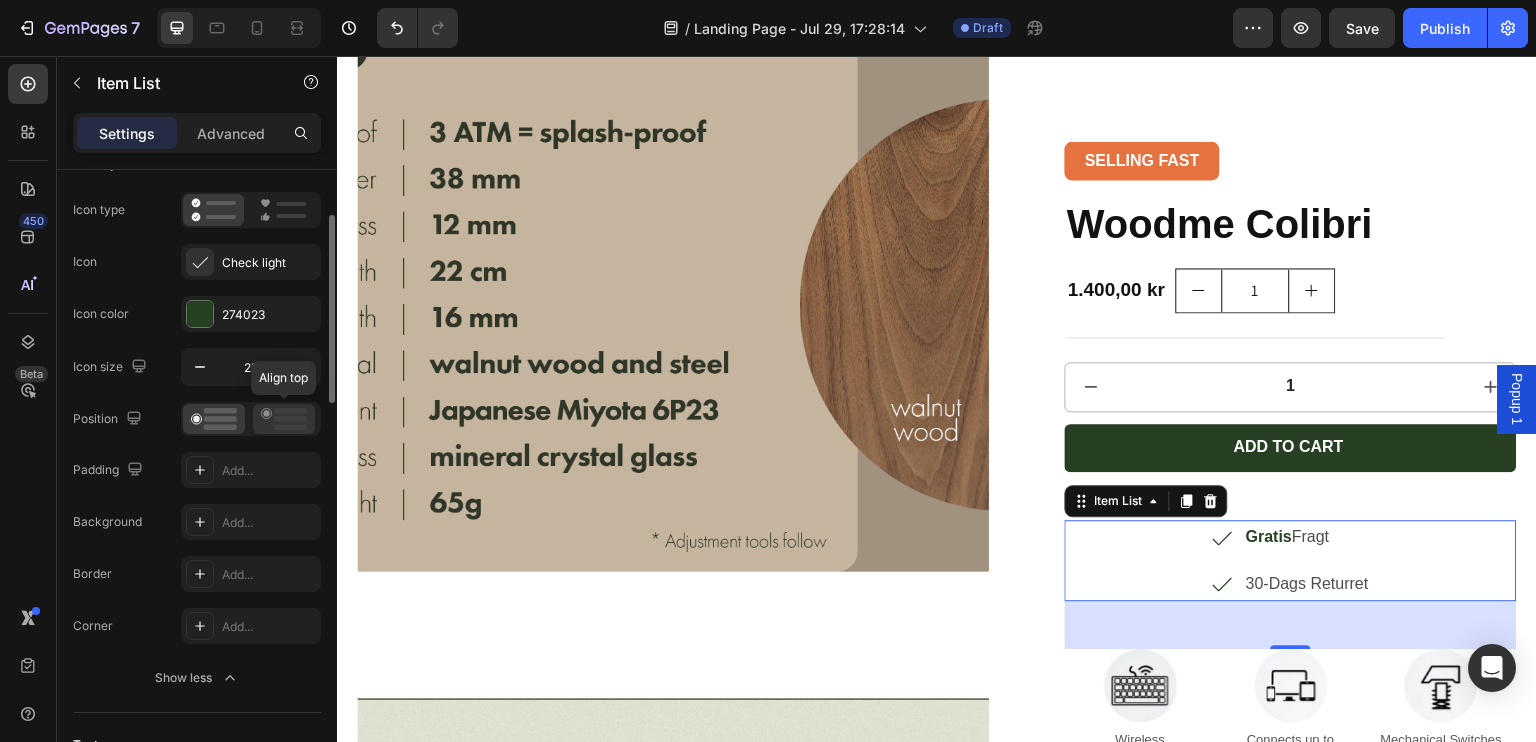 click 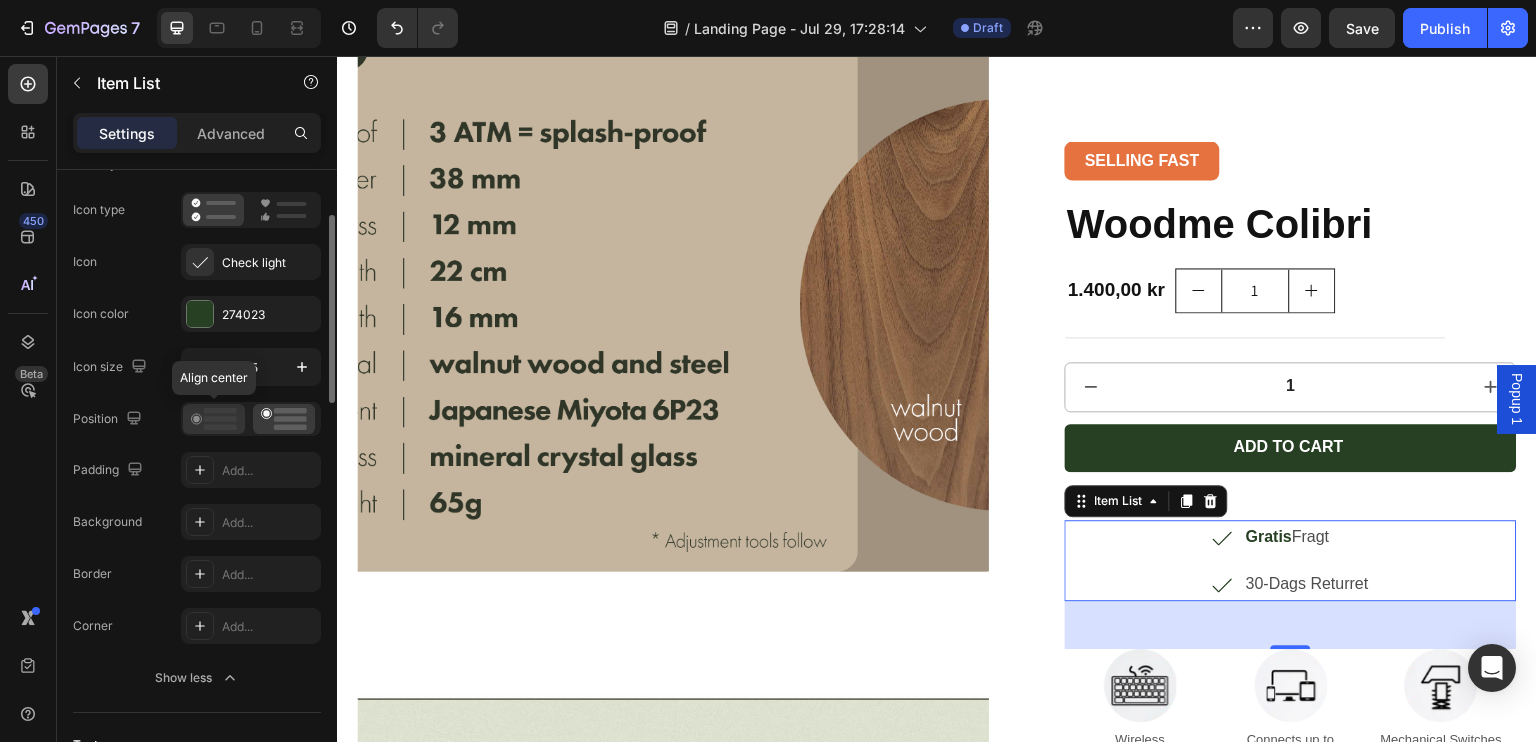 click 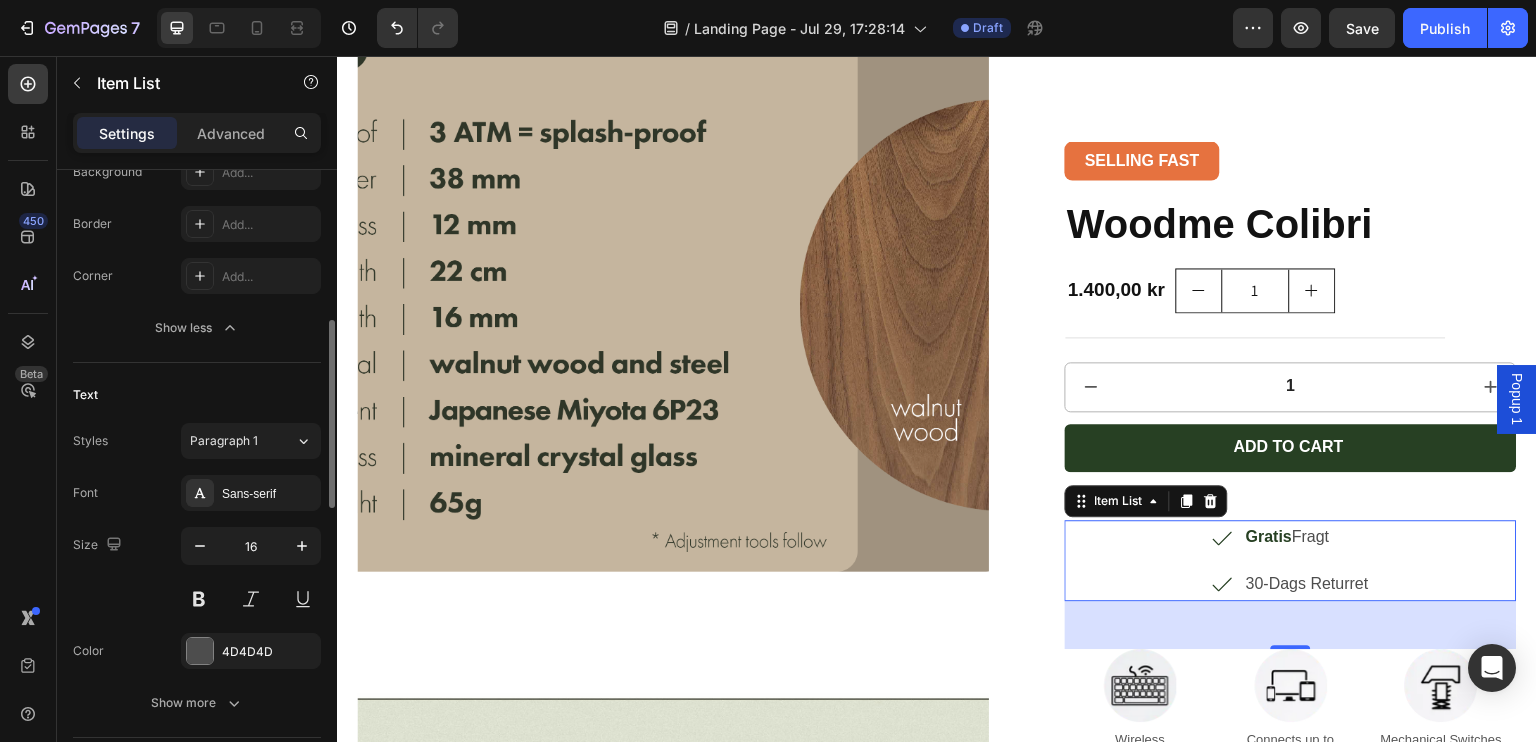 scroll, scrollTop: 511, scrollLeft: 0, axis: vertical 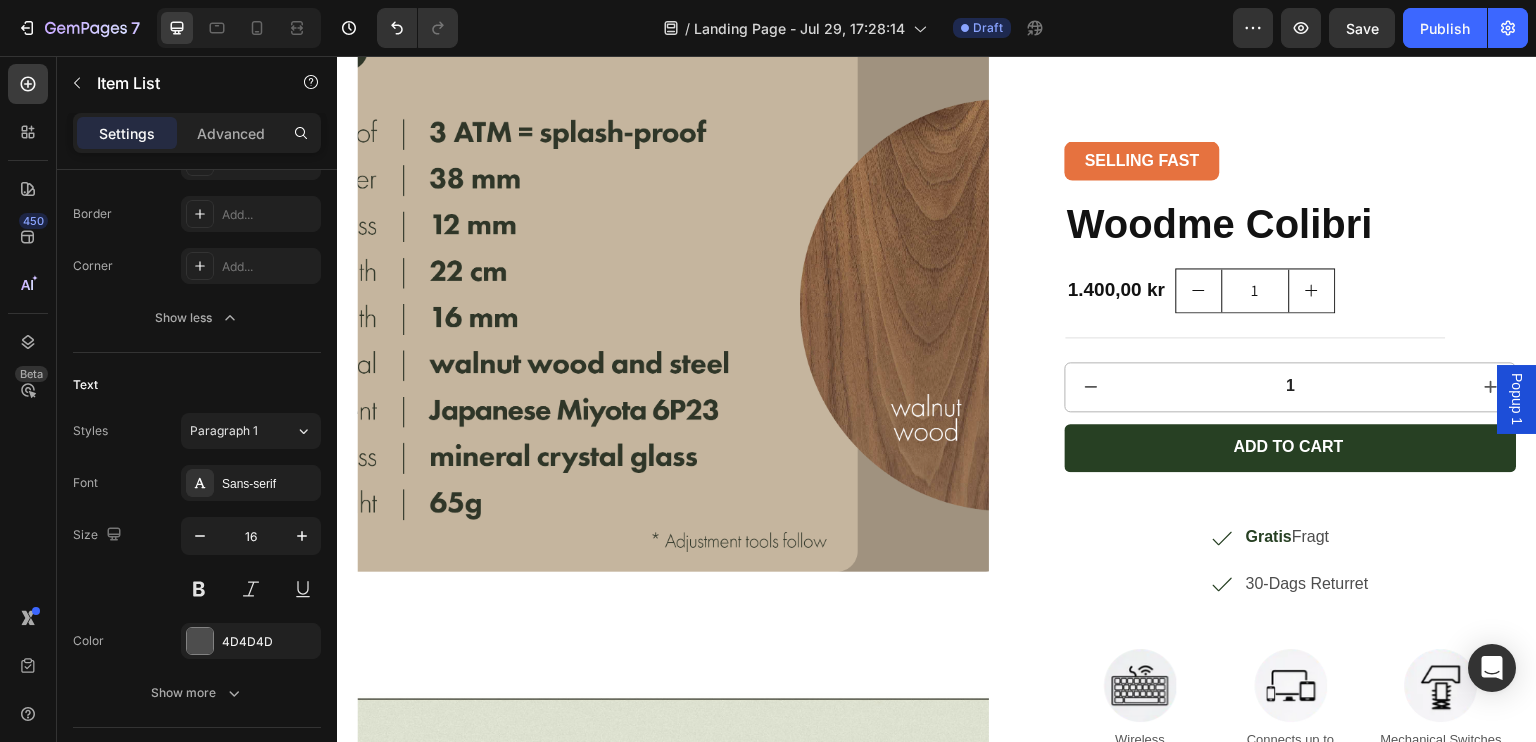 click on "Gratis  Fragt
30-Dags Returret" at bounding box center (1291, 561) 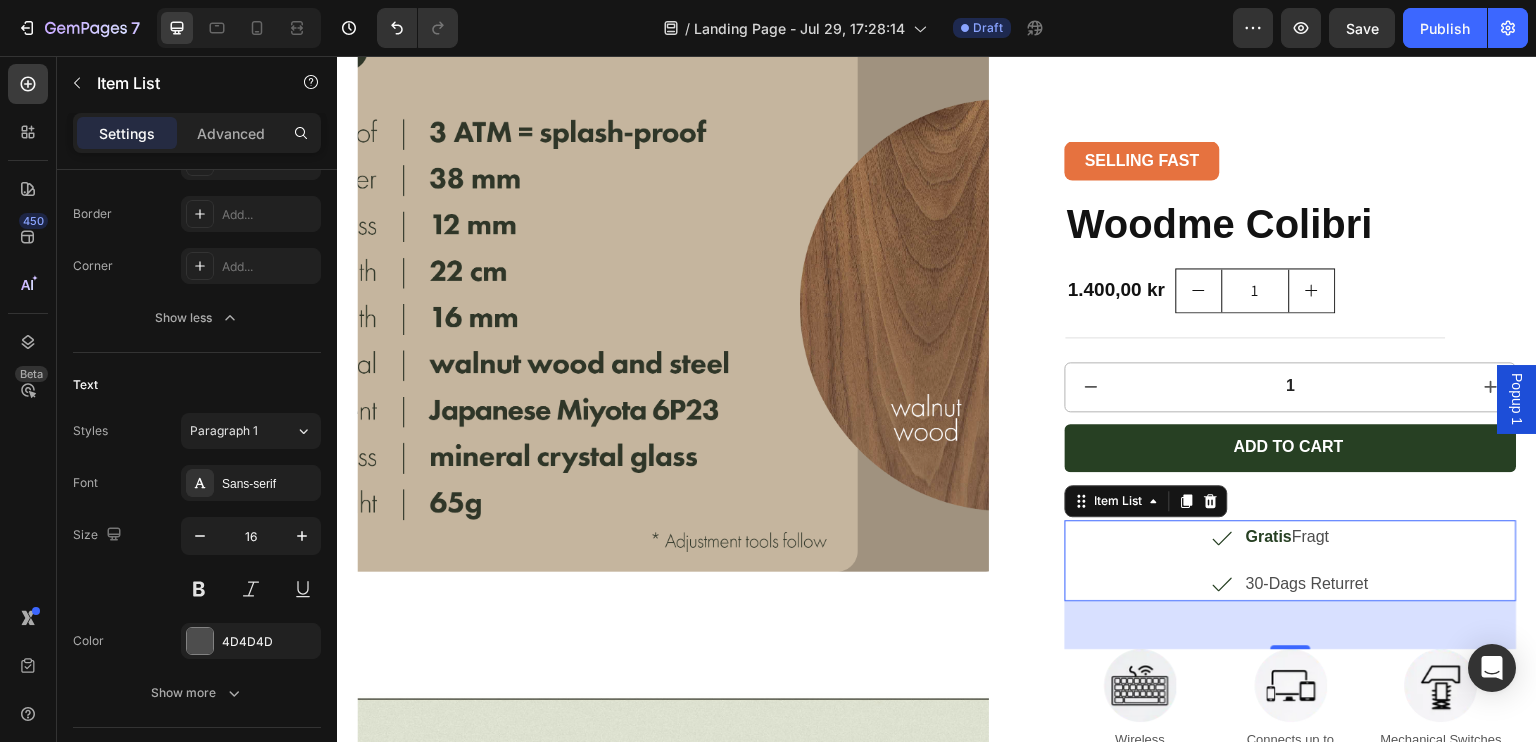 click on "Gratis  Fragt
30-Dags Returret" at bounding box center [1291, 561] 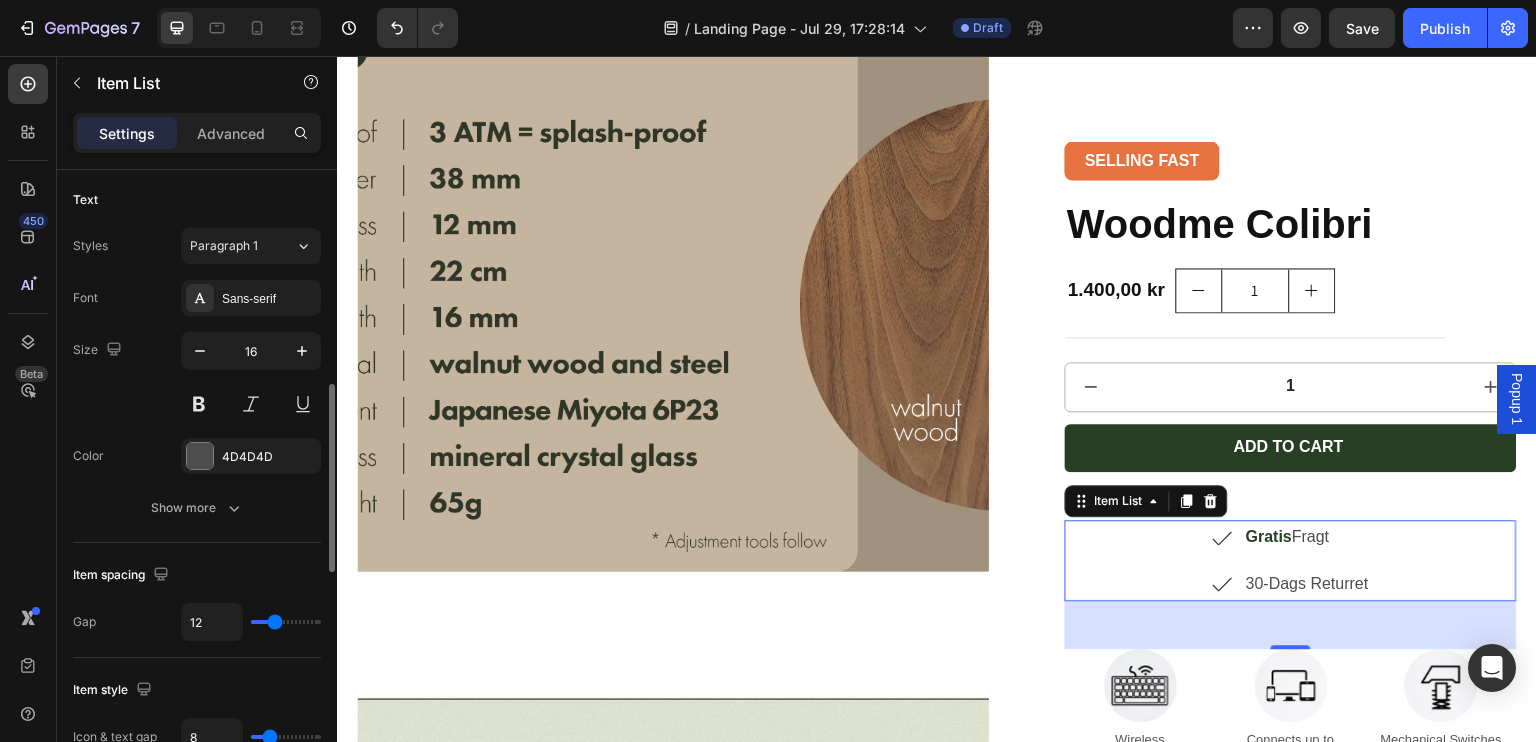 scroll, scrollTop: 700, scrollLeft: 0, axis: vertical 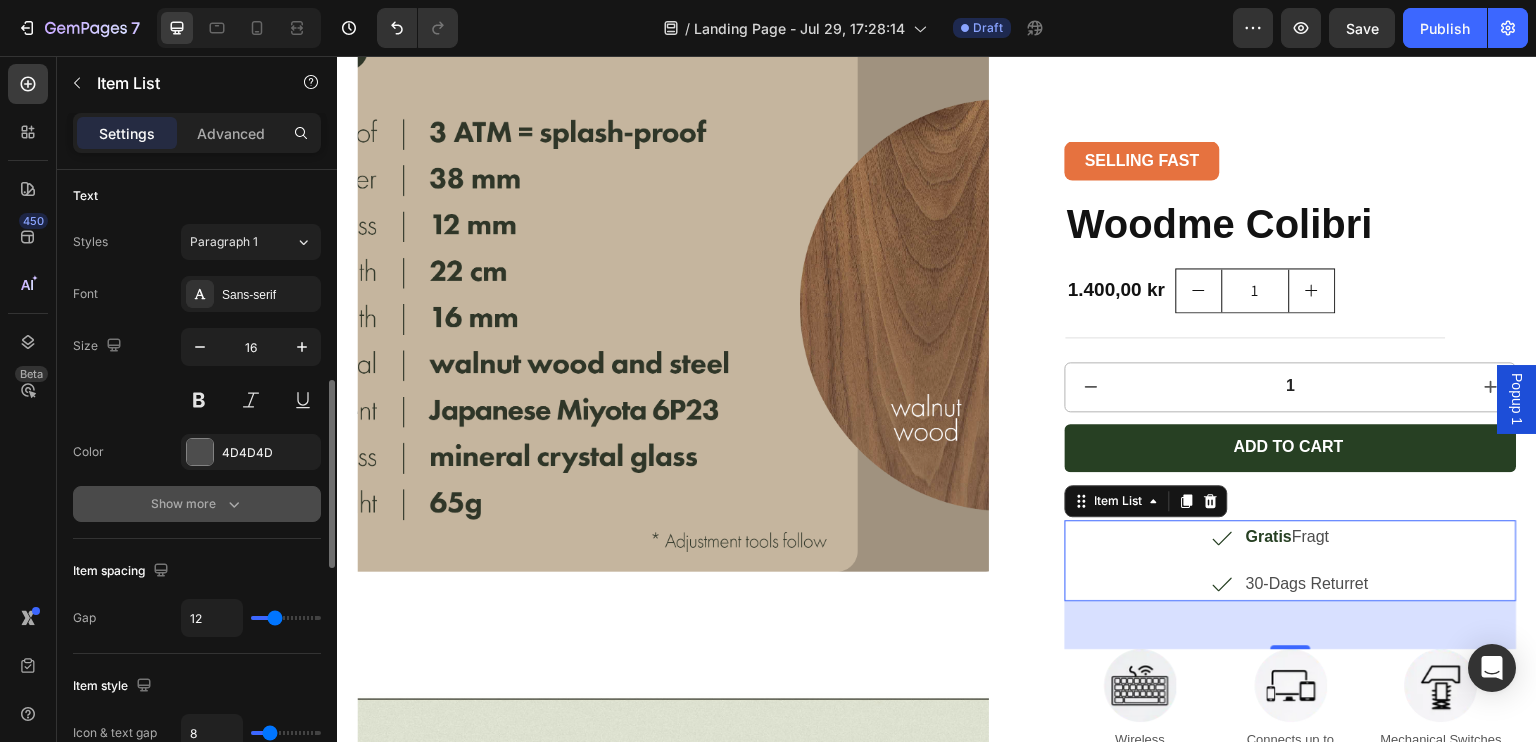 click on "Show more" at bounding box center [197, 504] 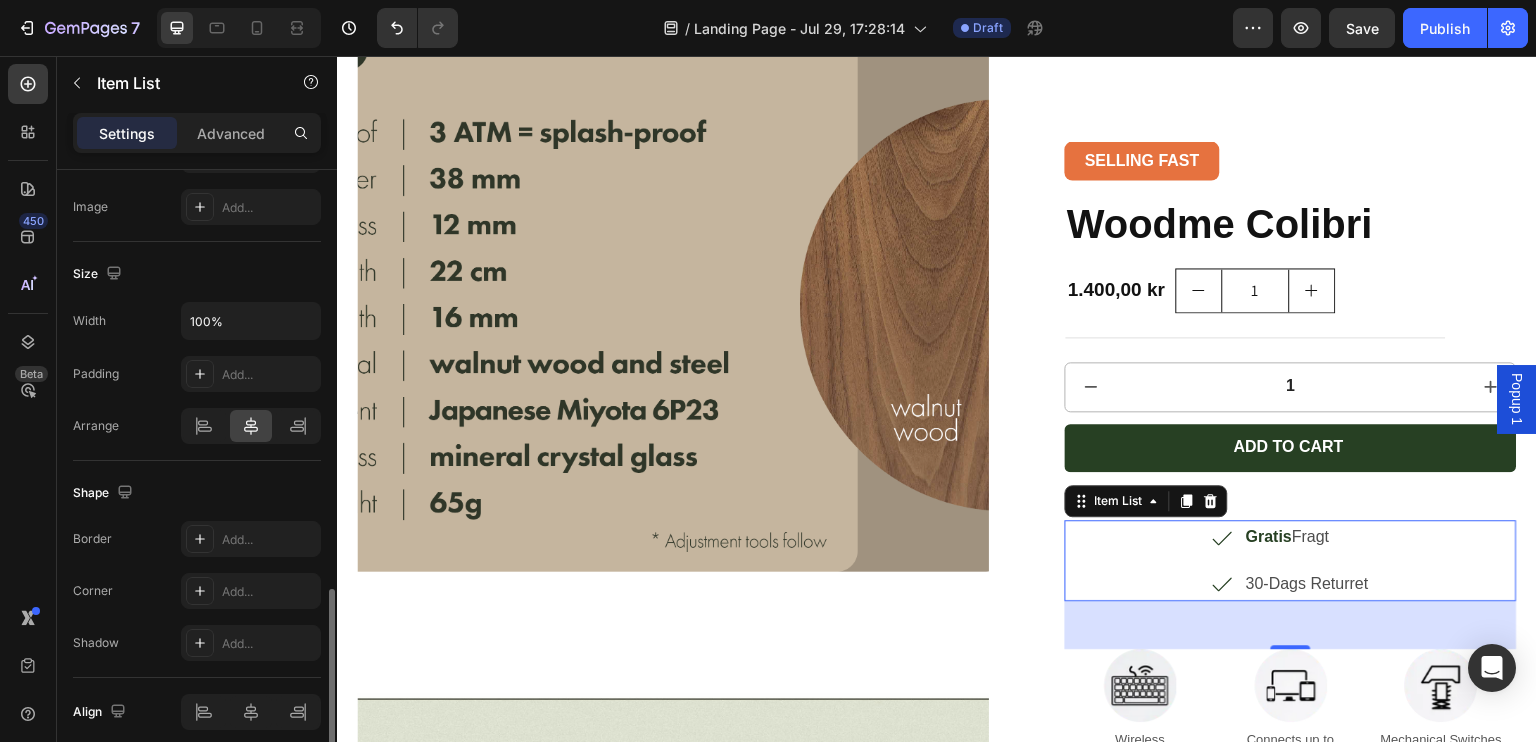 scroll, scrollTop: 1607, scrollLeft: 0, axis: vertical 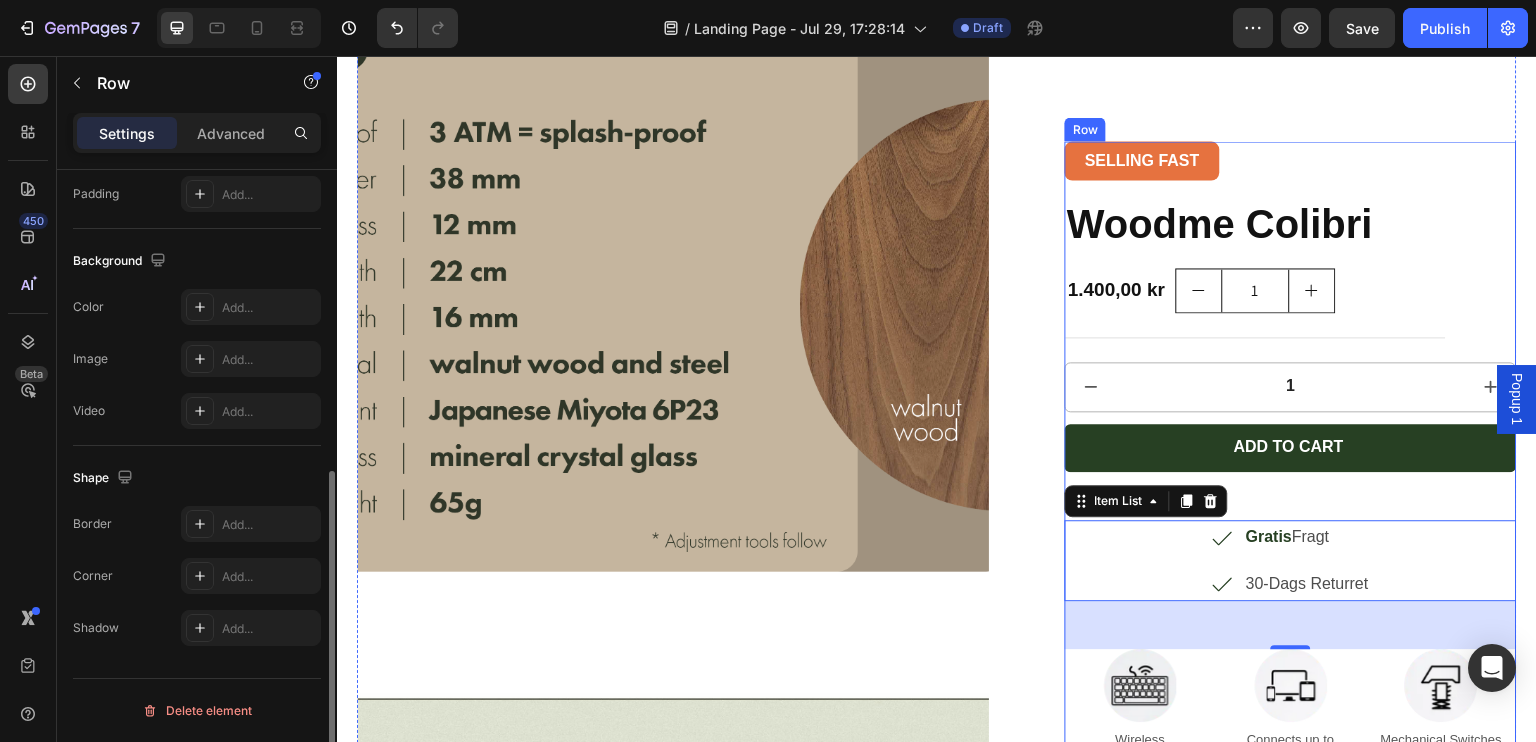 click on "Add to cart Add to Cart" at bounding box center (1291, 472) 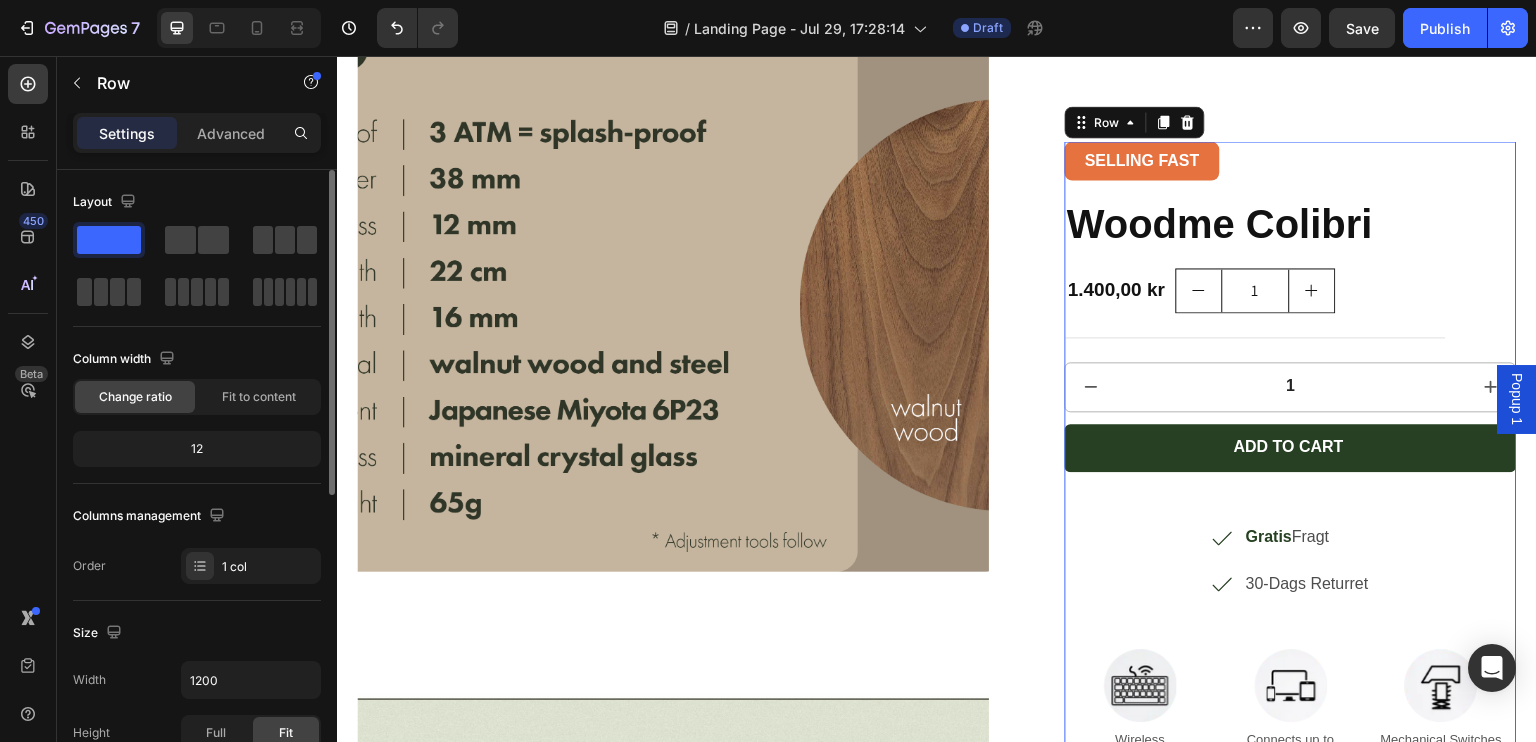 scroll, scrollTop: 2811, scrollLeft: 0, axis: vertical 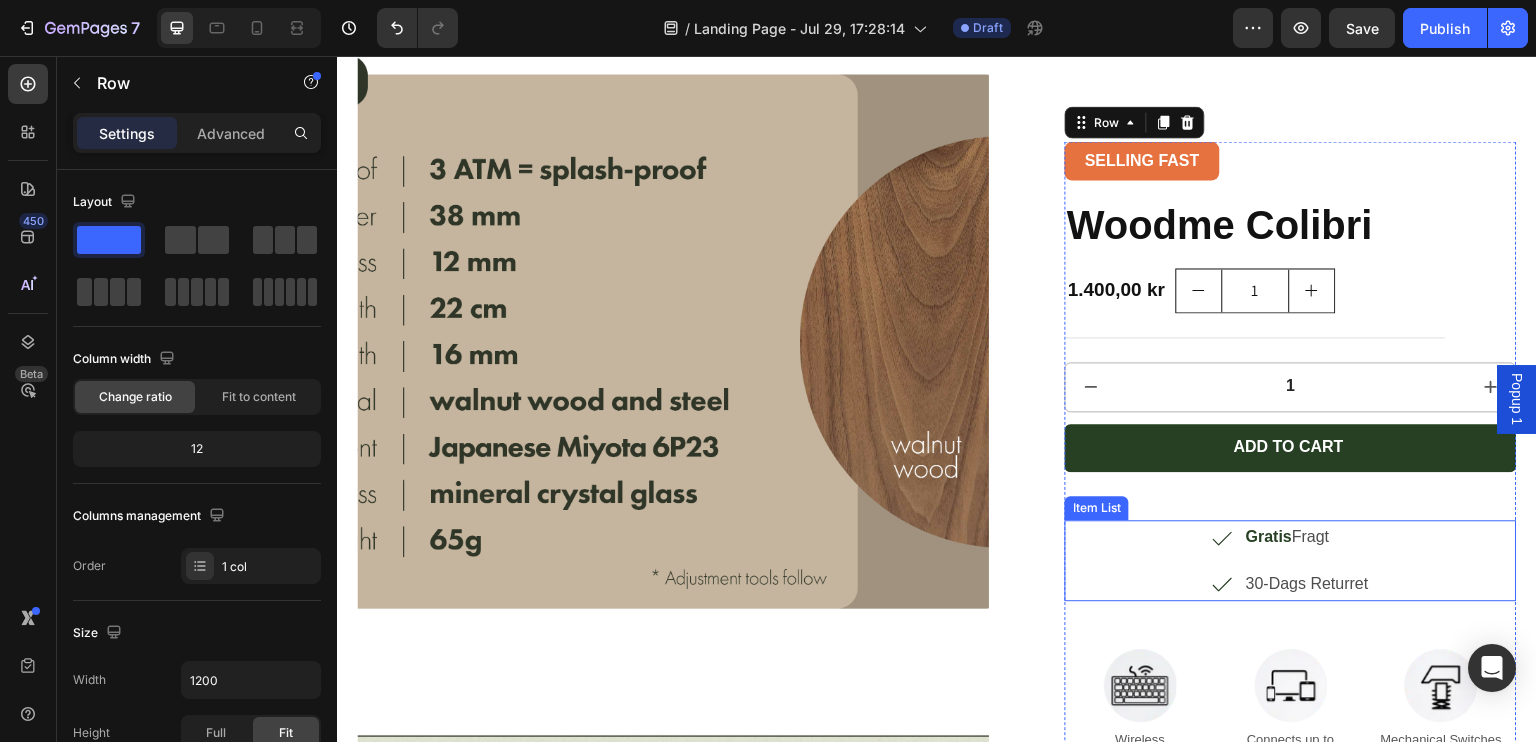 click on "Gratis  Fragt
30-Dags Returret" at bounding box center [1291, 561] 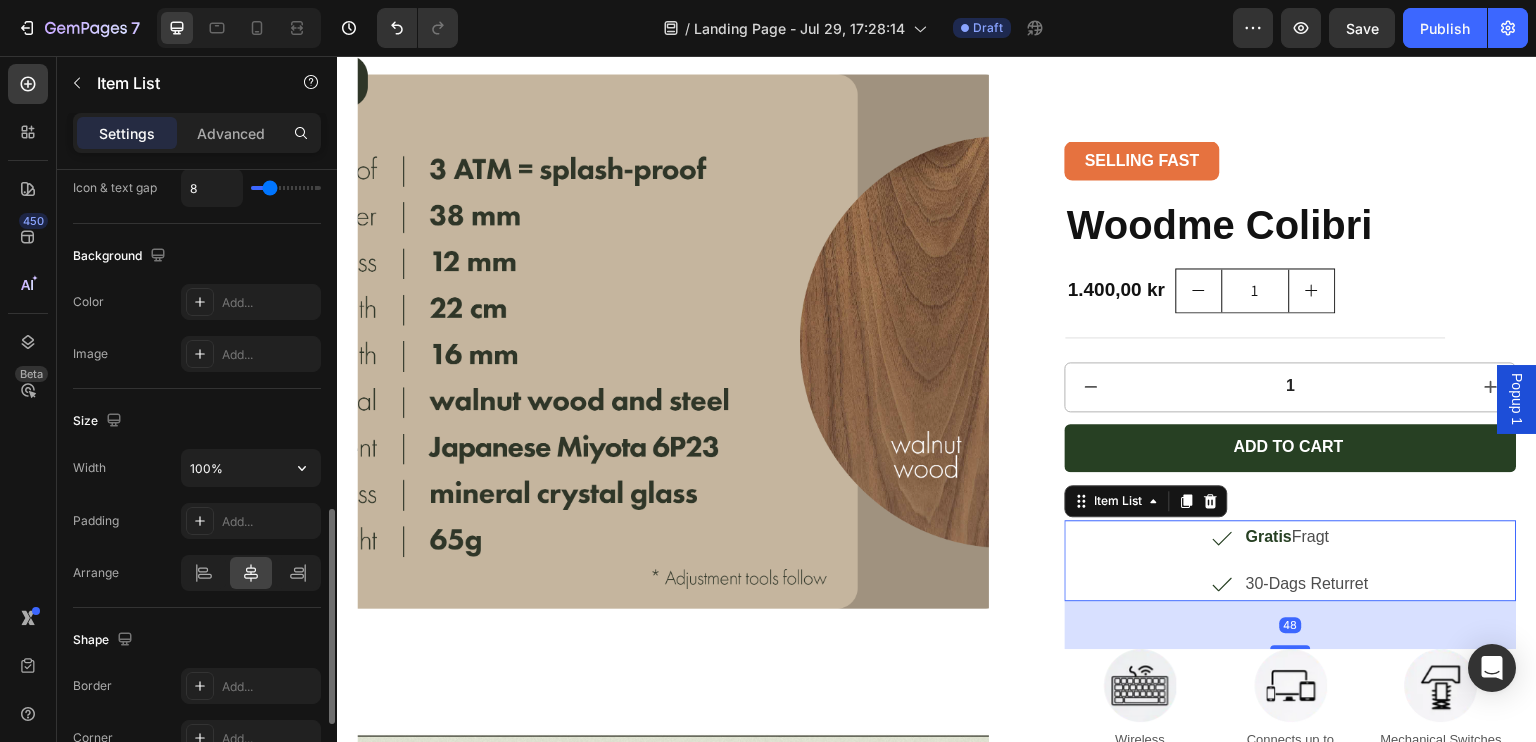 scroll, scrollTop: 988, scrollLeft: 0, axis: vertical 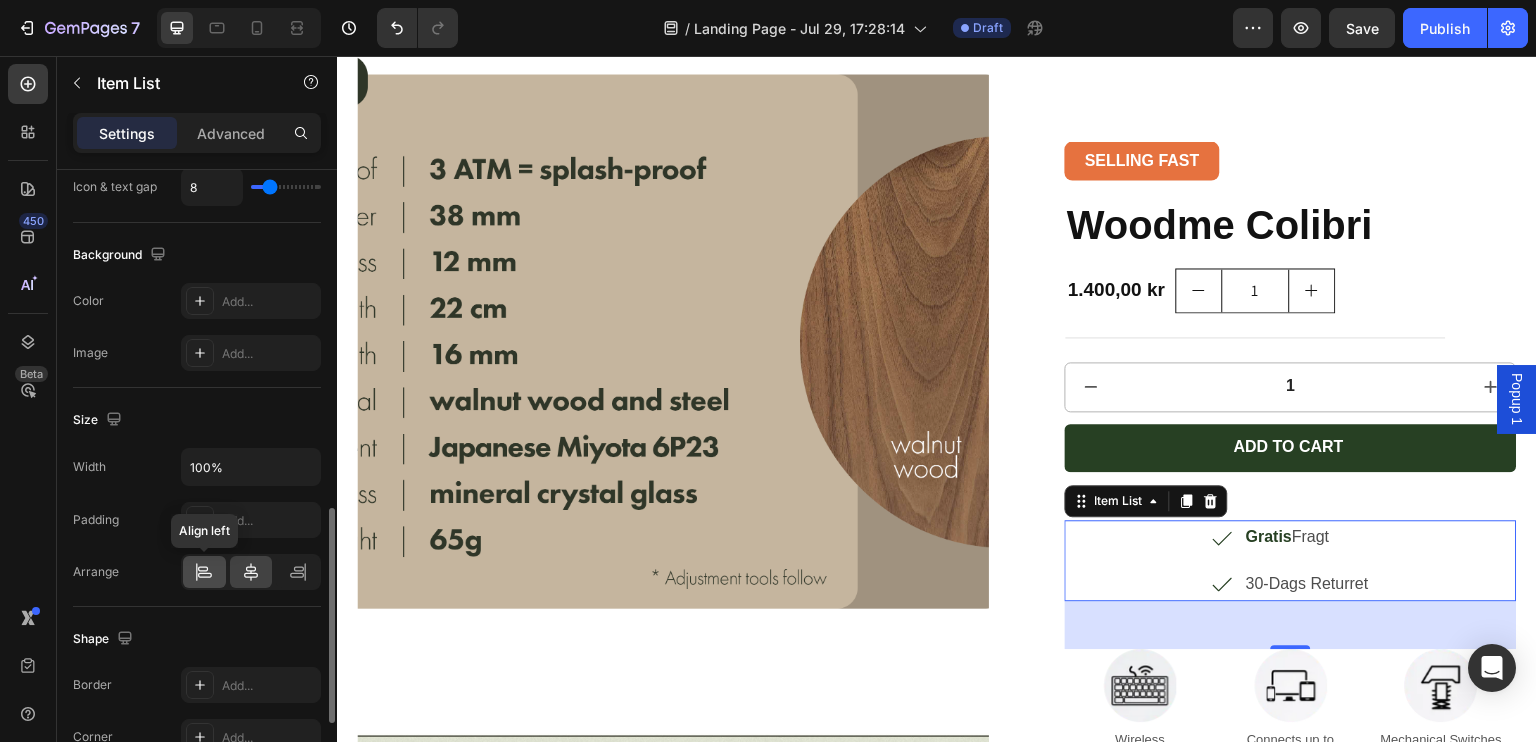 click 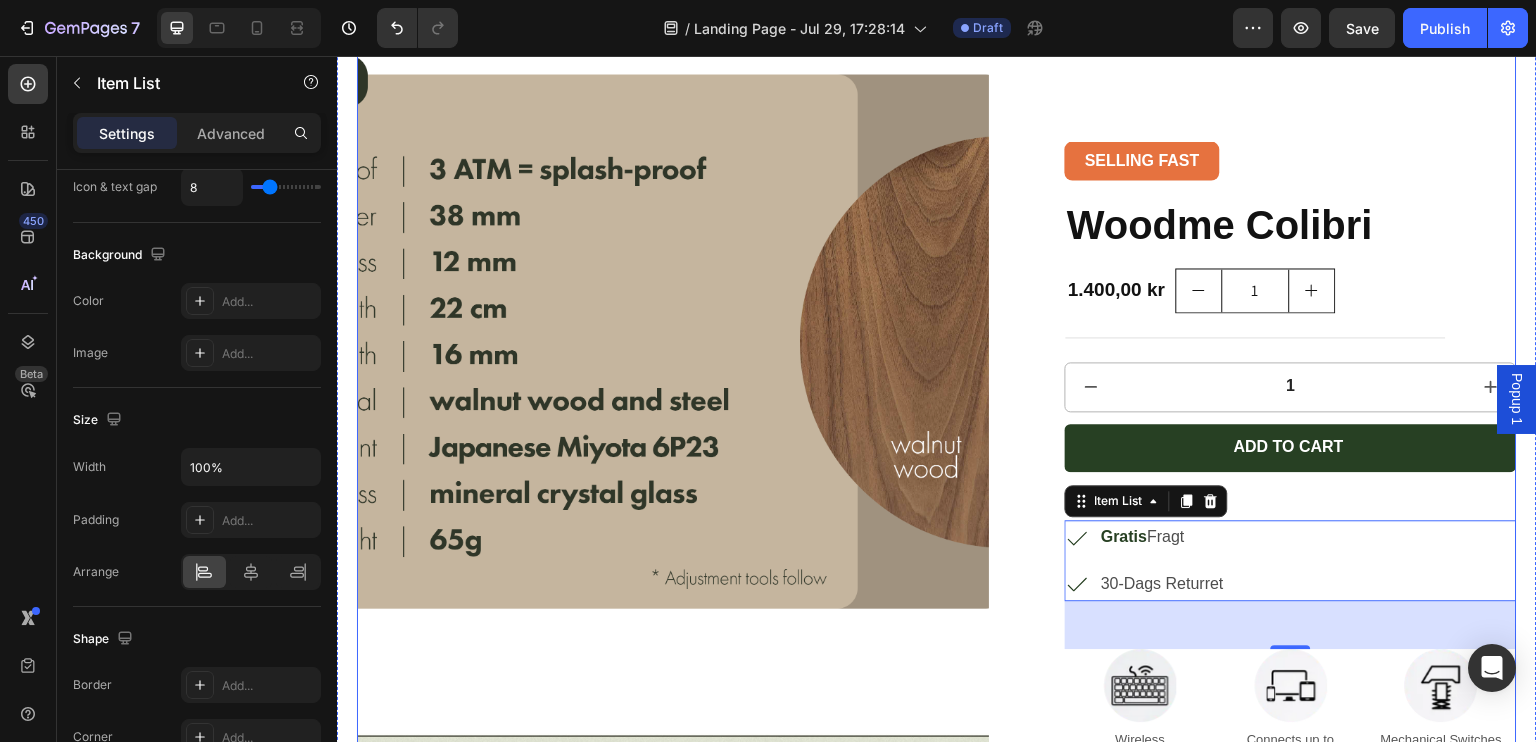 click on "Product Images SELLING FAST Button Woodme Colibri Product Title 1.400,00 kr Product Price Product Price
1
Product Quantity Row
1
Product Quantity Add to cart Add to Cart
Gratis  Fragt
30-Dags Returret Item List   48 Image Wireless  or Wired Text Block Image Connects up to  3 Devices Text Block Image Mechanical Switches Text Block Row Image
Product Specifications
Shipping Accordion Row Product" at bounding box center [937, -657] 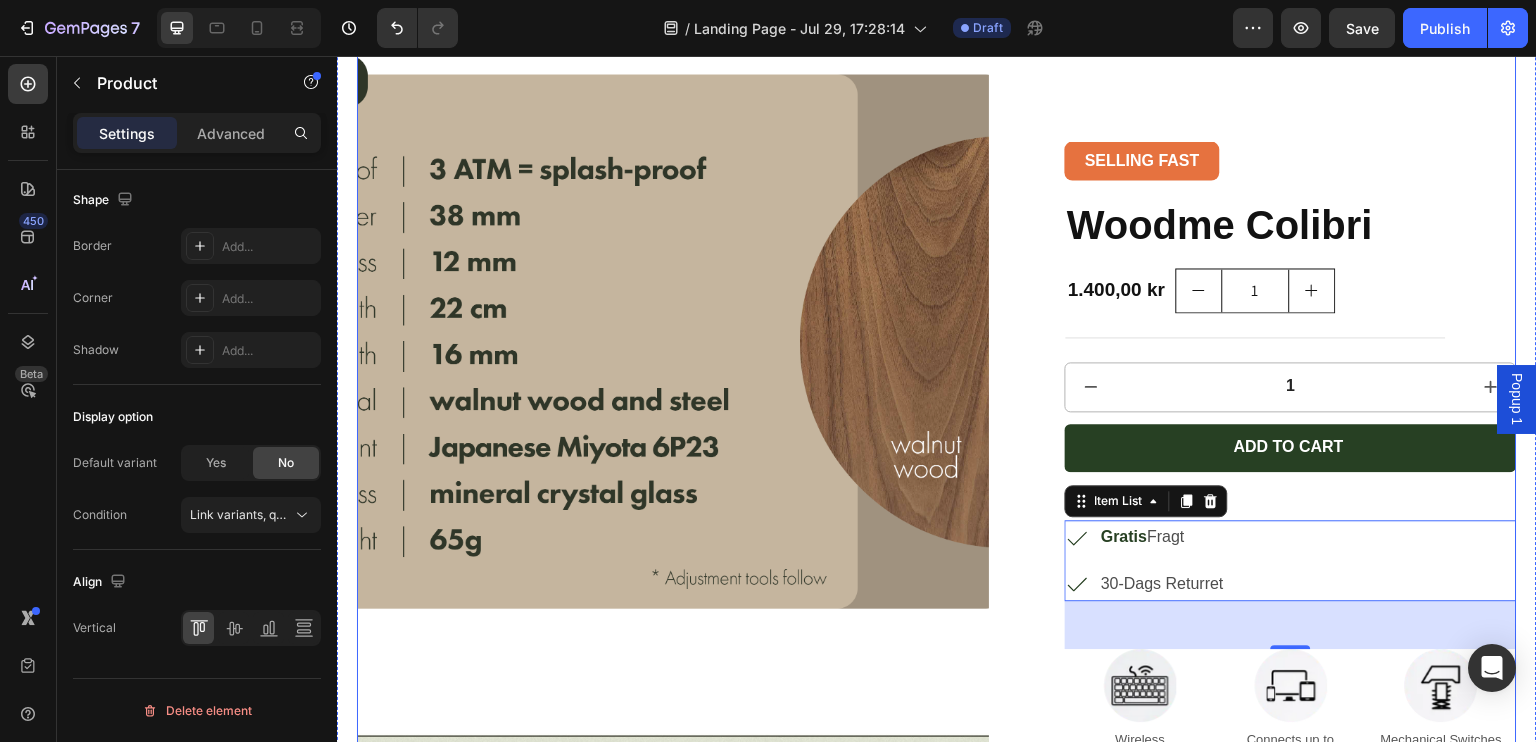scroll, scrollTop: 0, scrollLeft: 0, axis: both 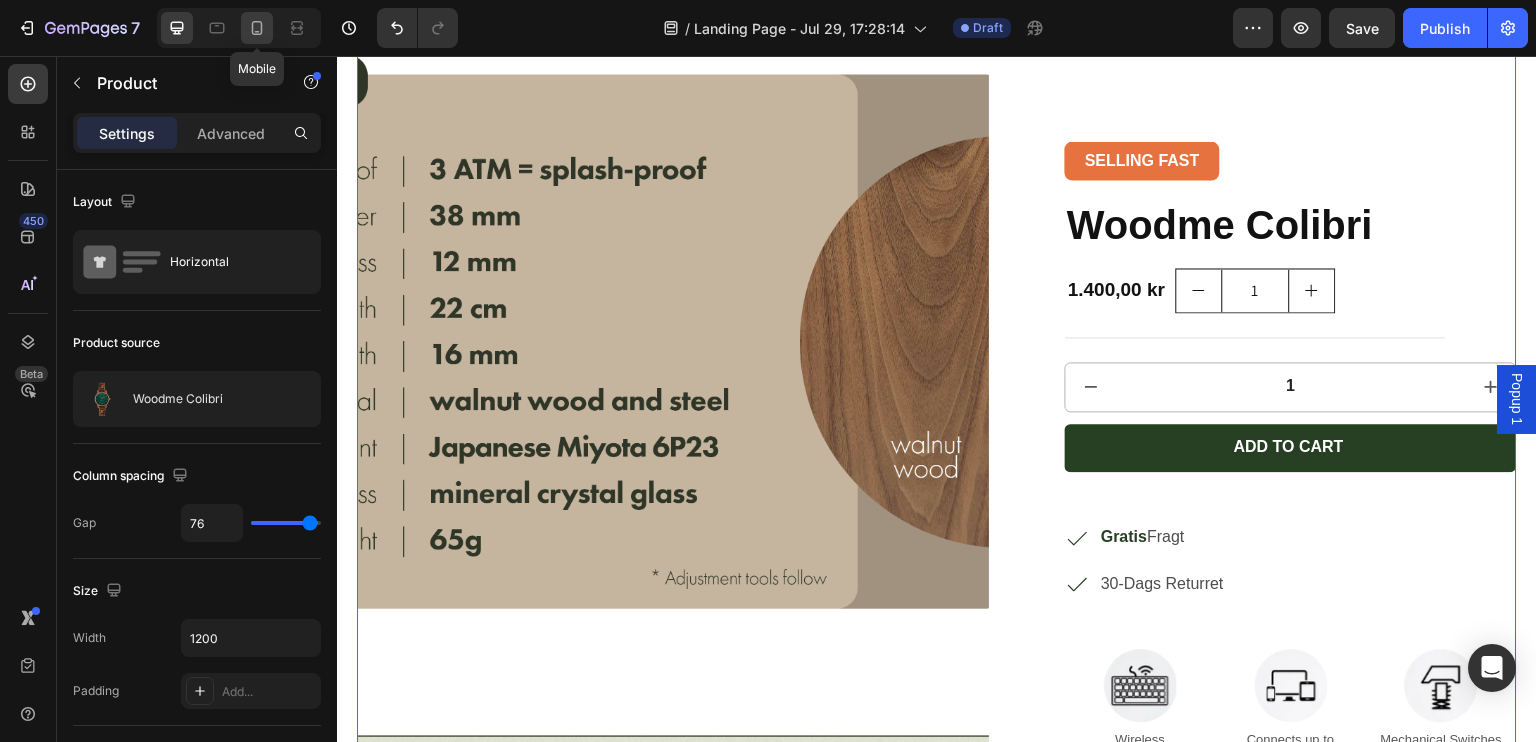 click 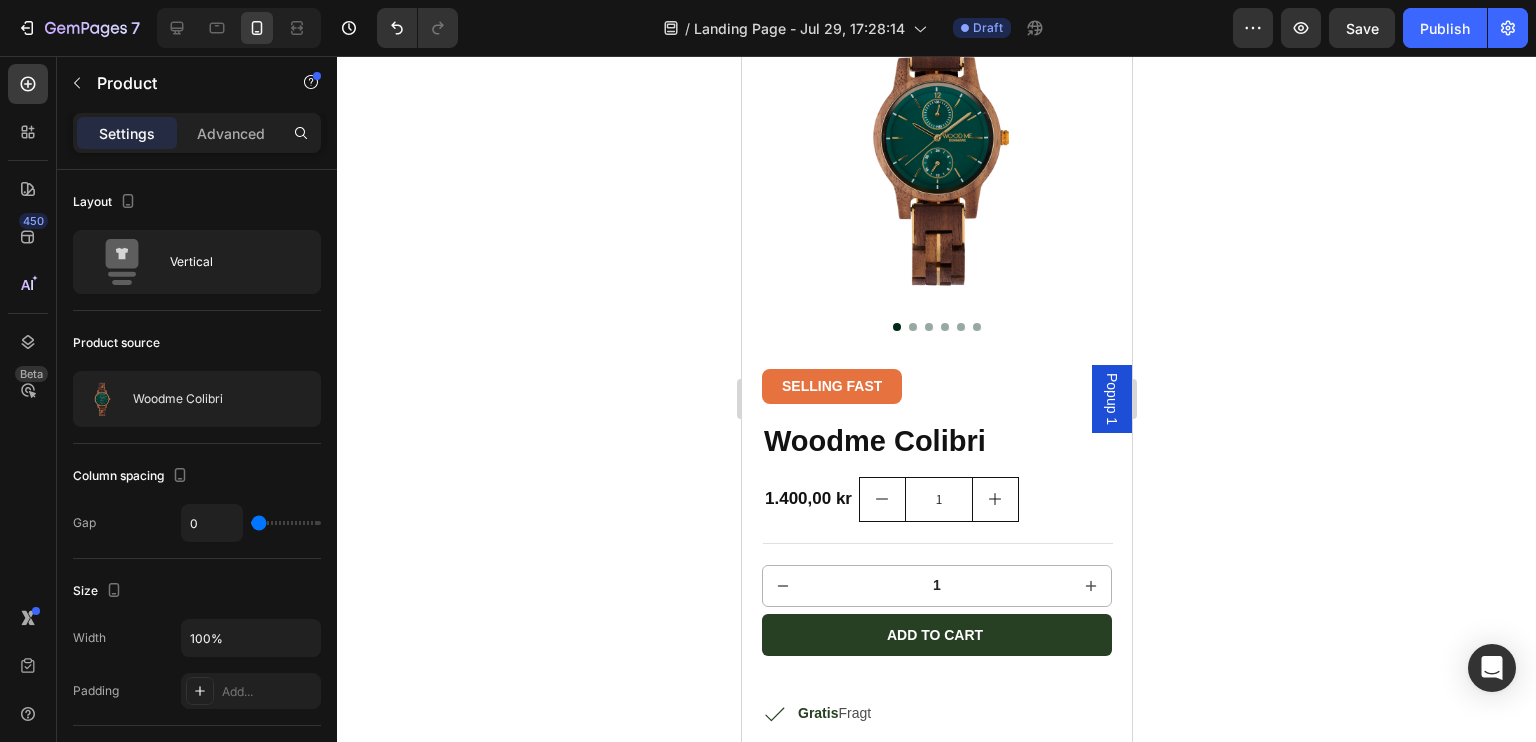 scroll, scrollTop: 312, scrollLeft: 0, axis: vertical 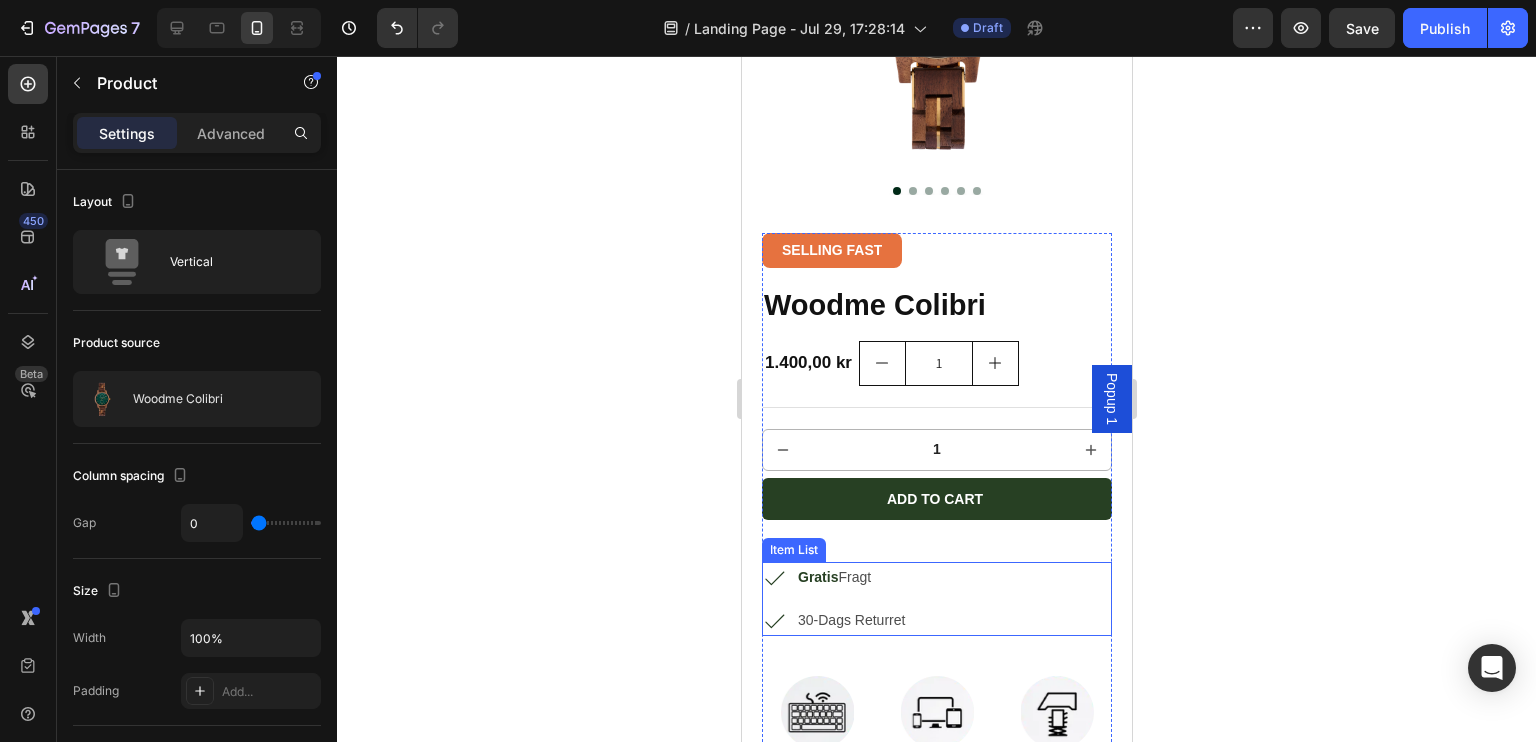 click on "Gratis  Fragt
30-Dags Returret" at bounding box center (936, 599) 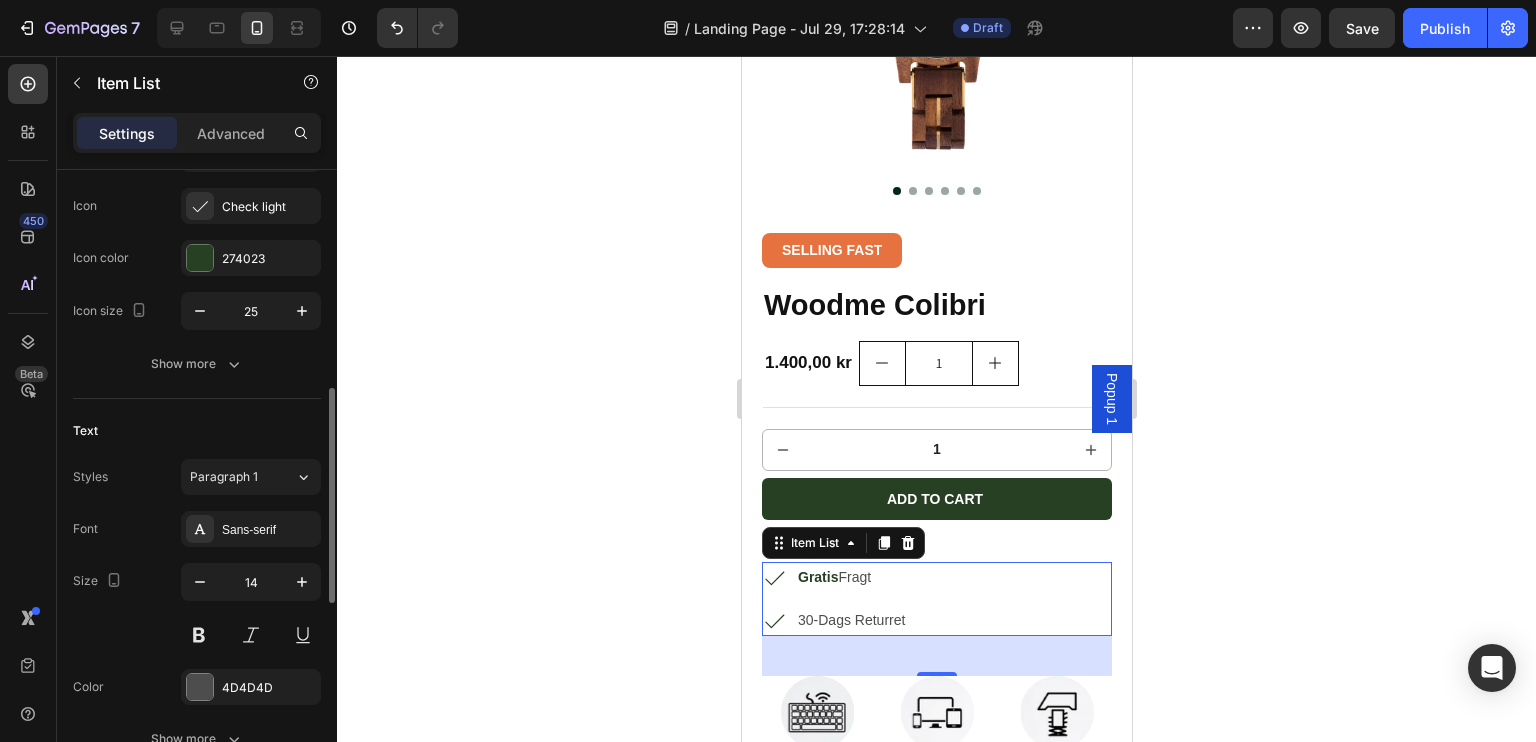 scroll, scrollTop: 325, scrollLeft: 0, axis: vertical 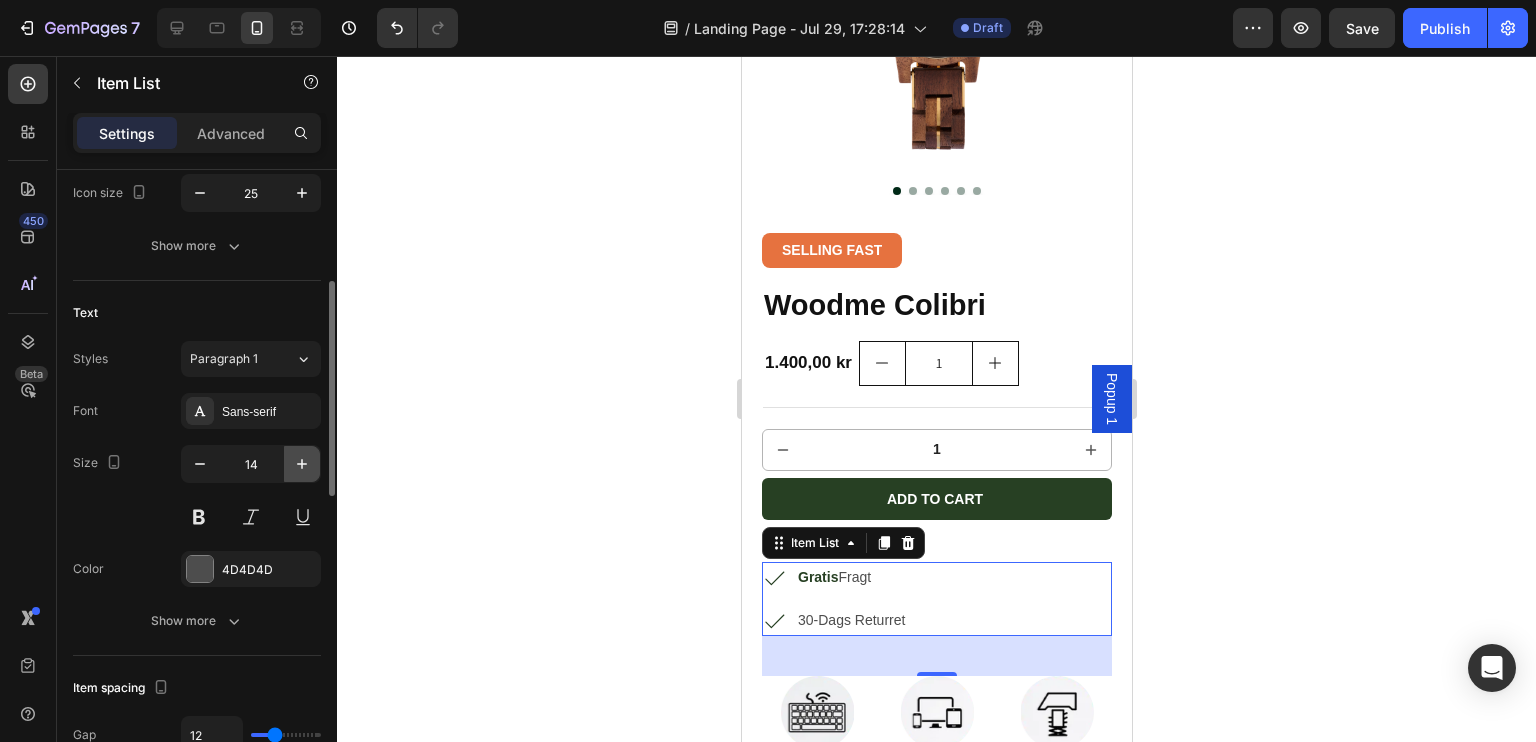 click at bounding box center (302, 464) 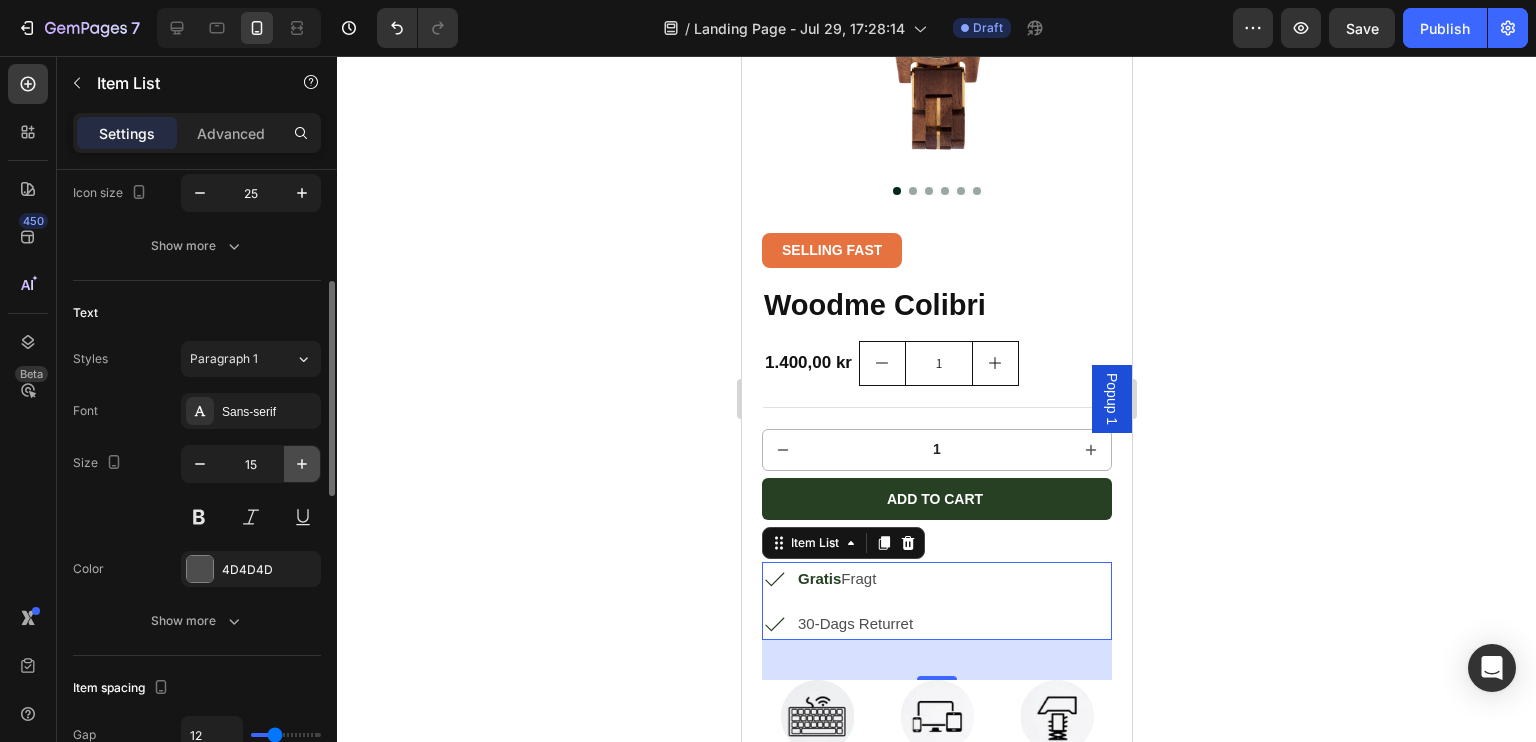click at bounding box center [302, 464] 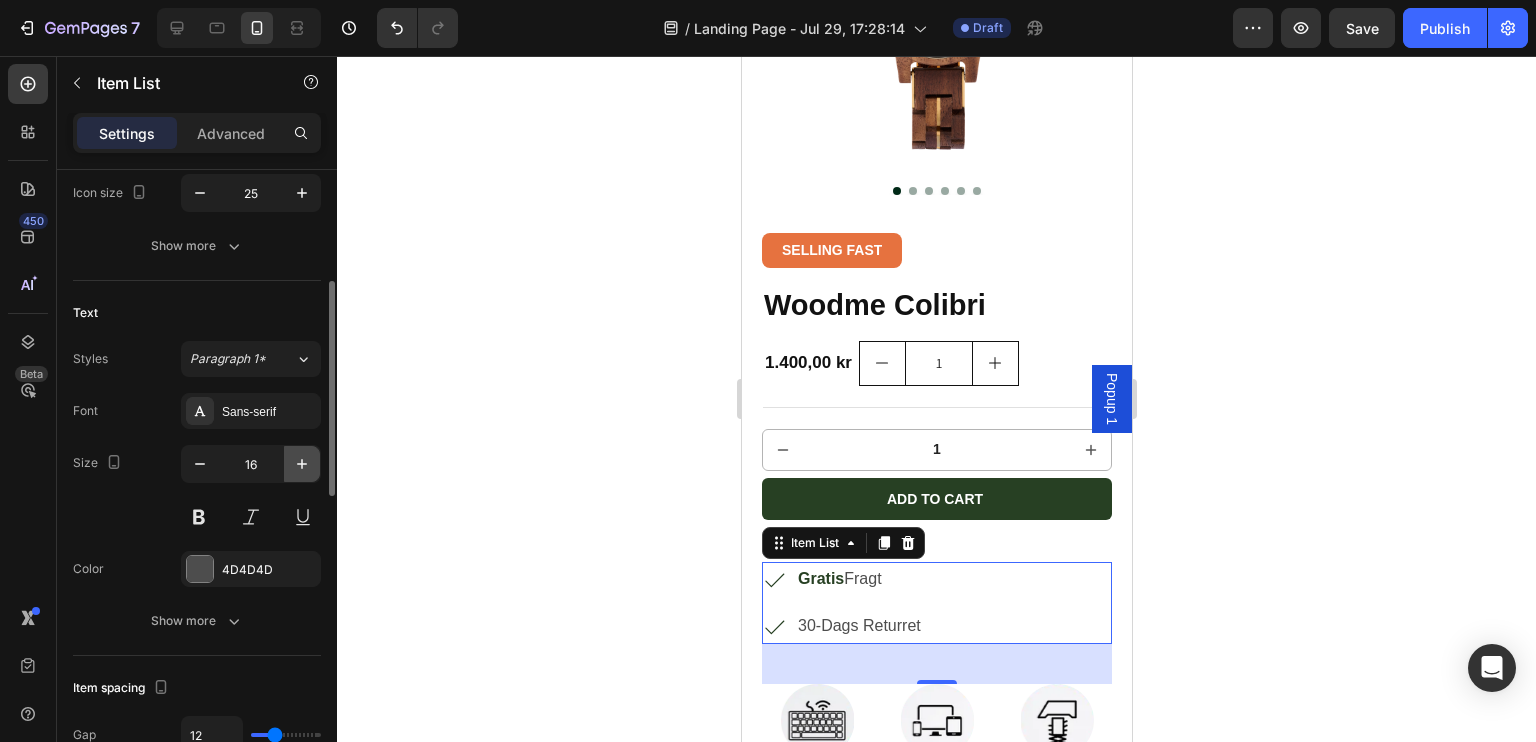 click at bounding box center (302, 464) 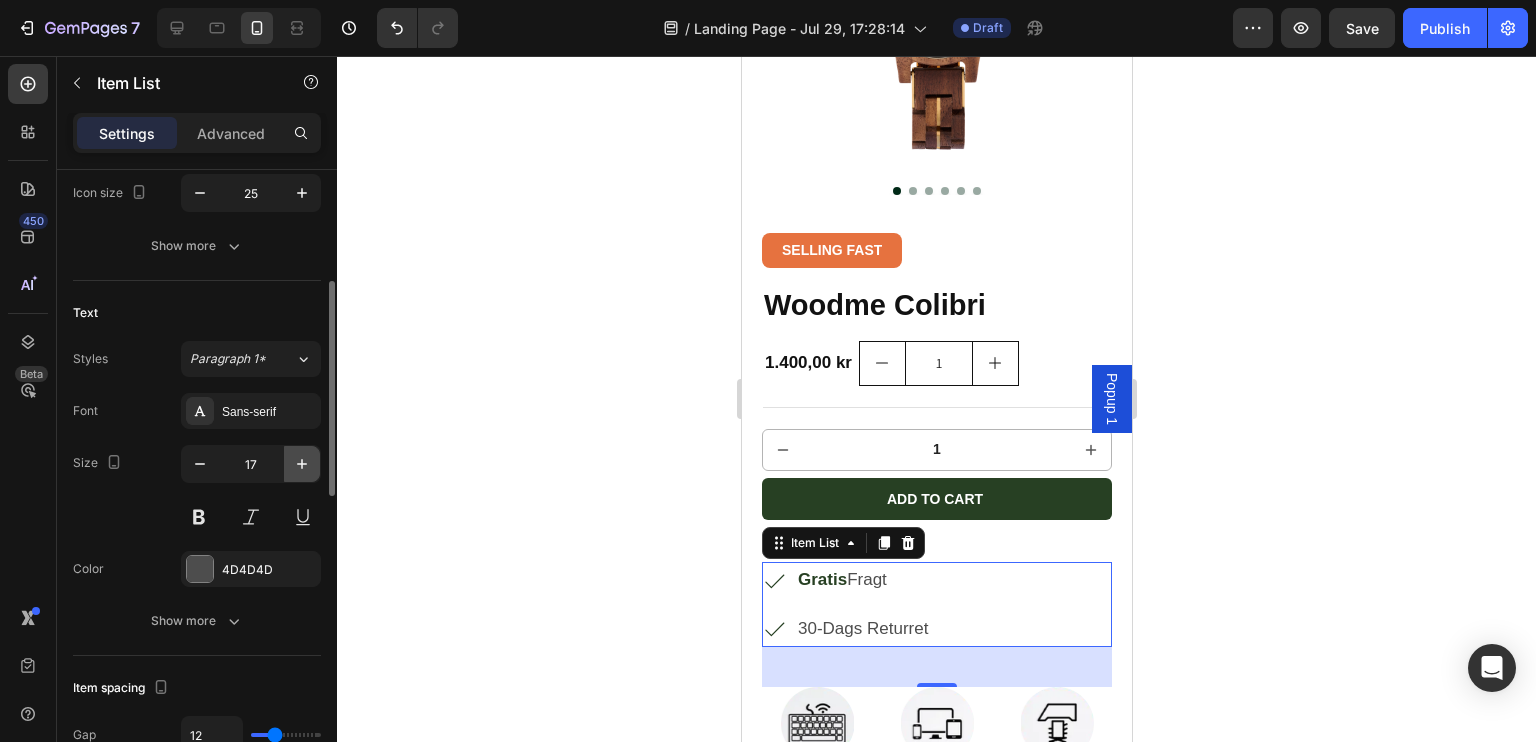 click at bounding box center [302, 464] 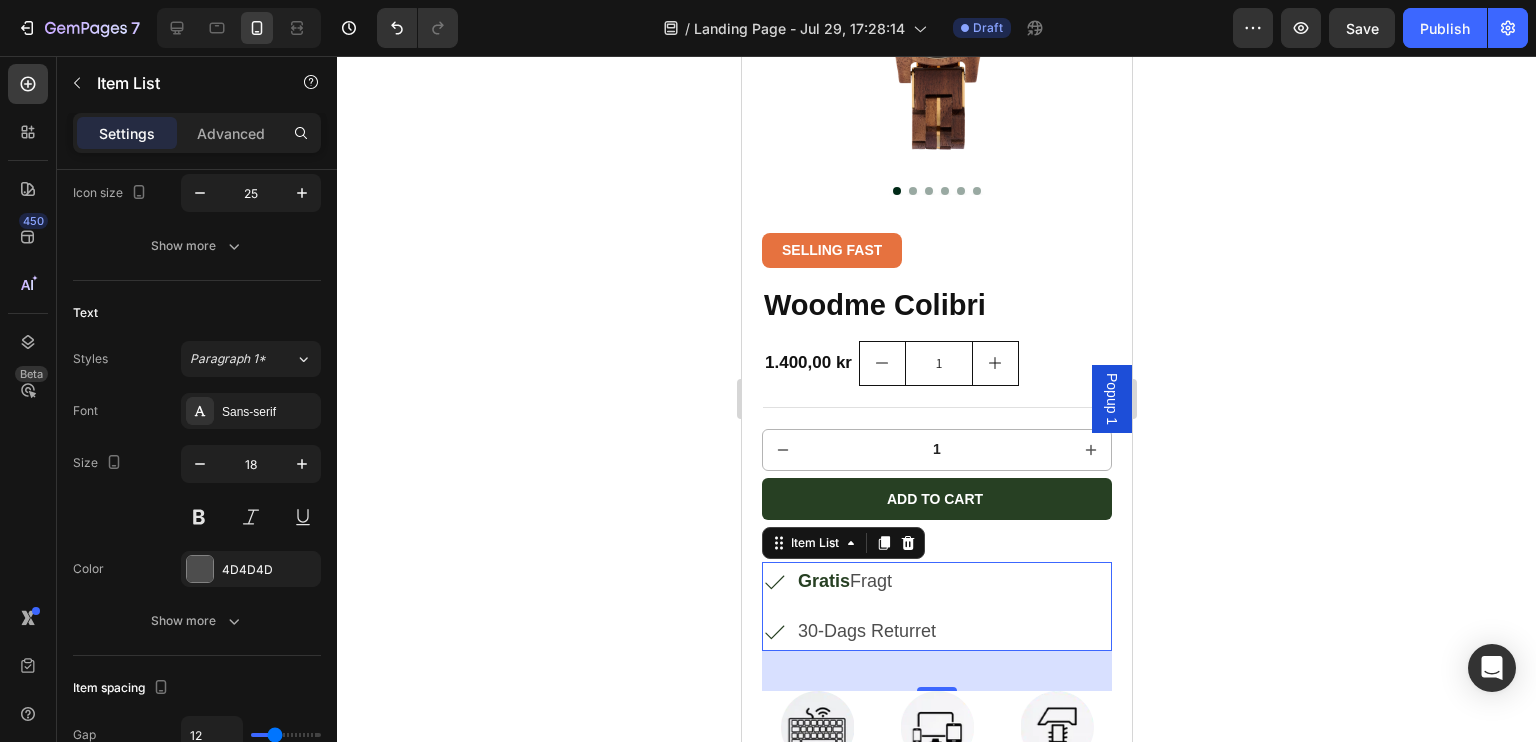 click on "30-Dags Returret" at bounding box center (866, 631) 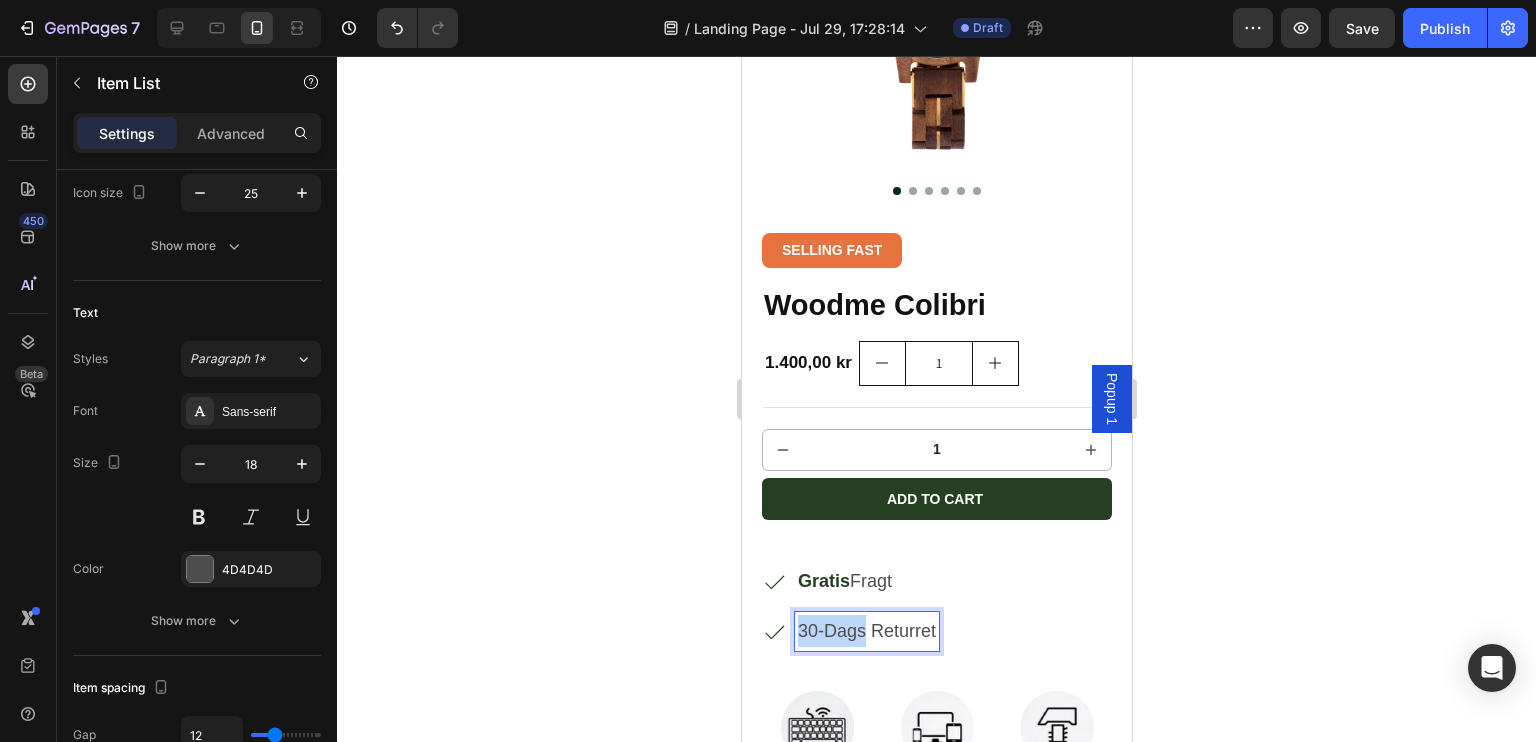 drag, startPoint x: 865, startPoint y: 612, endPoint x: 774, endPoint y: 613, distance: 91.00549 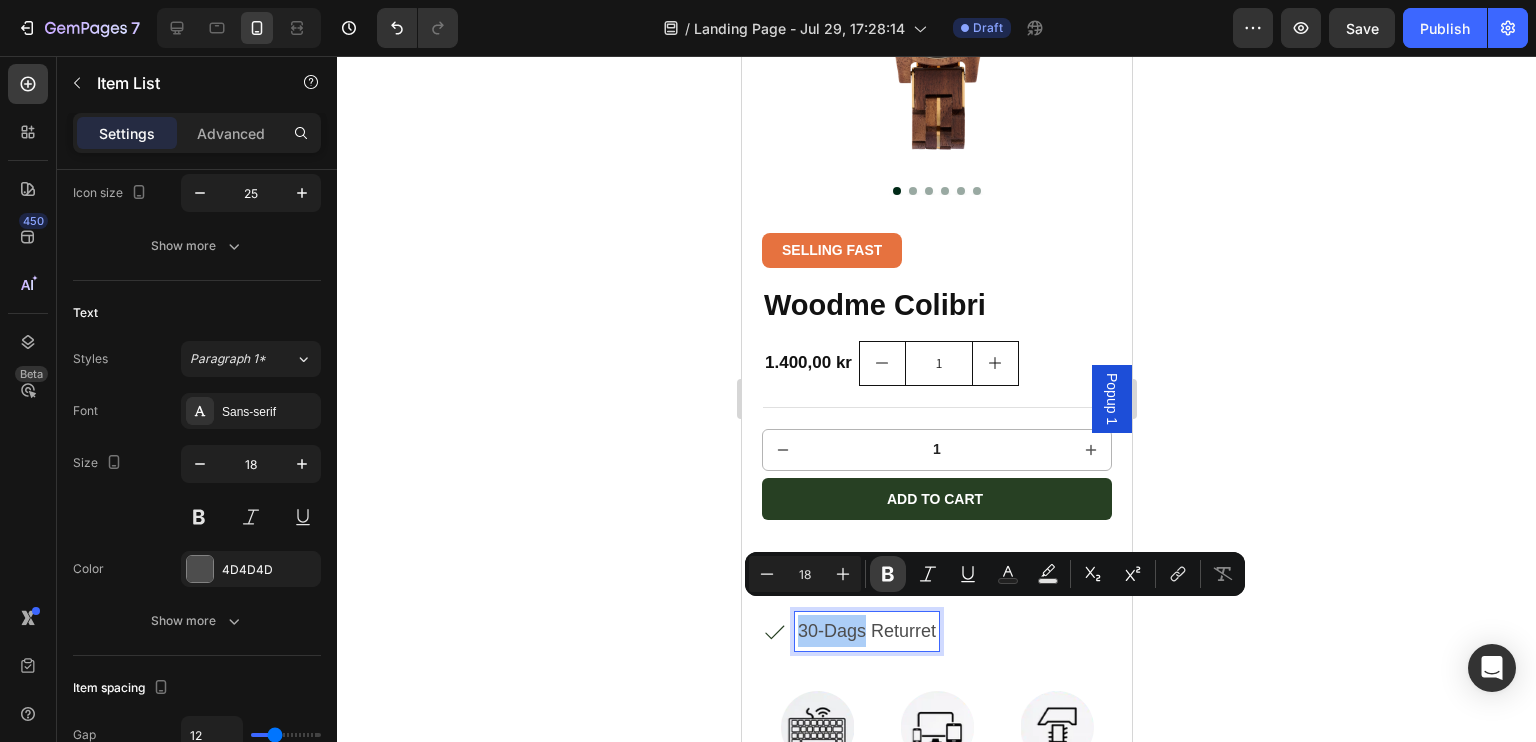 click 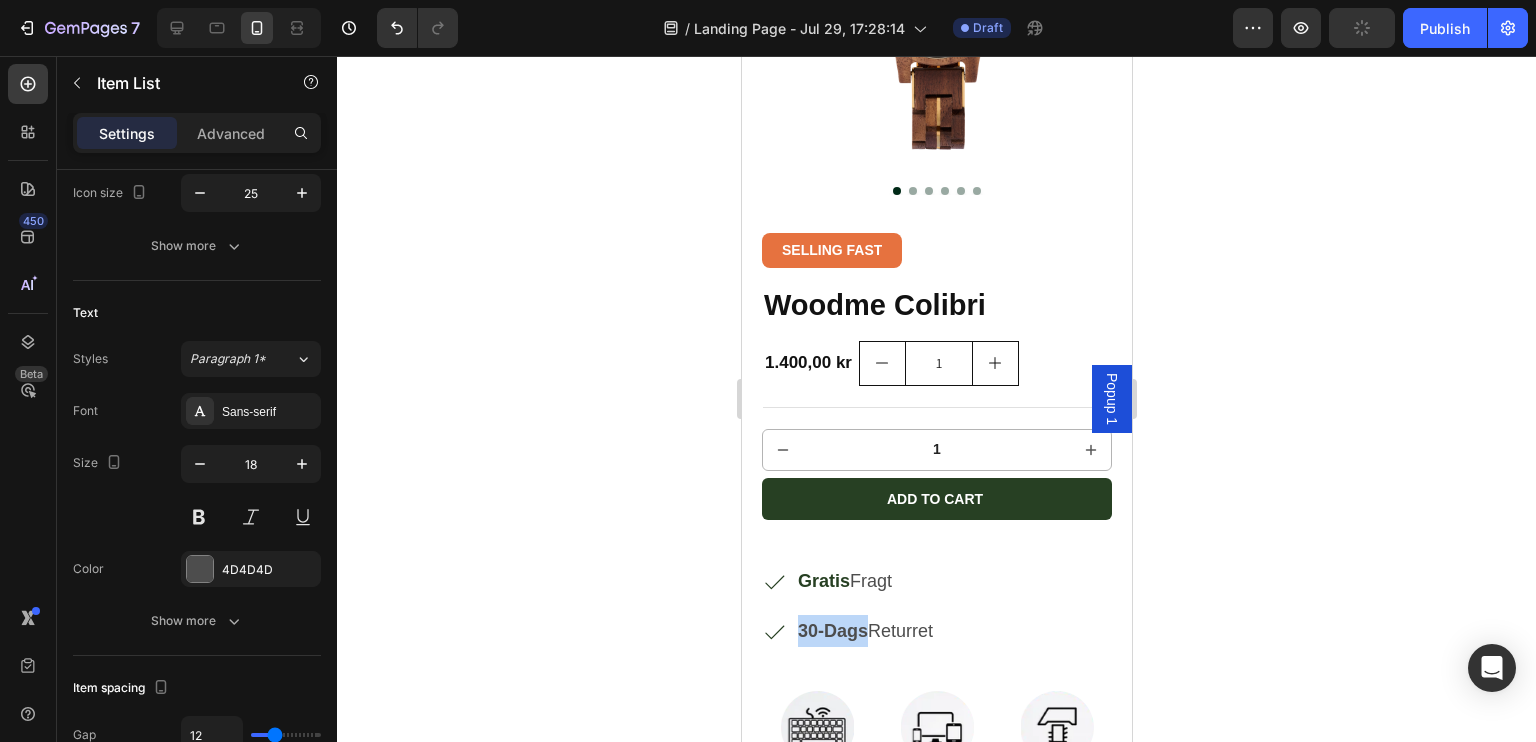 drag, startPoint x: 865, startPoint y: 615, endPoint x: 766, endPoint y: 625, distance: 99.50377 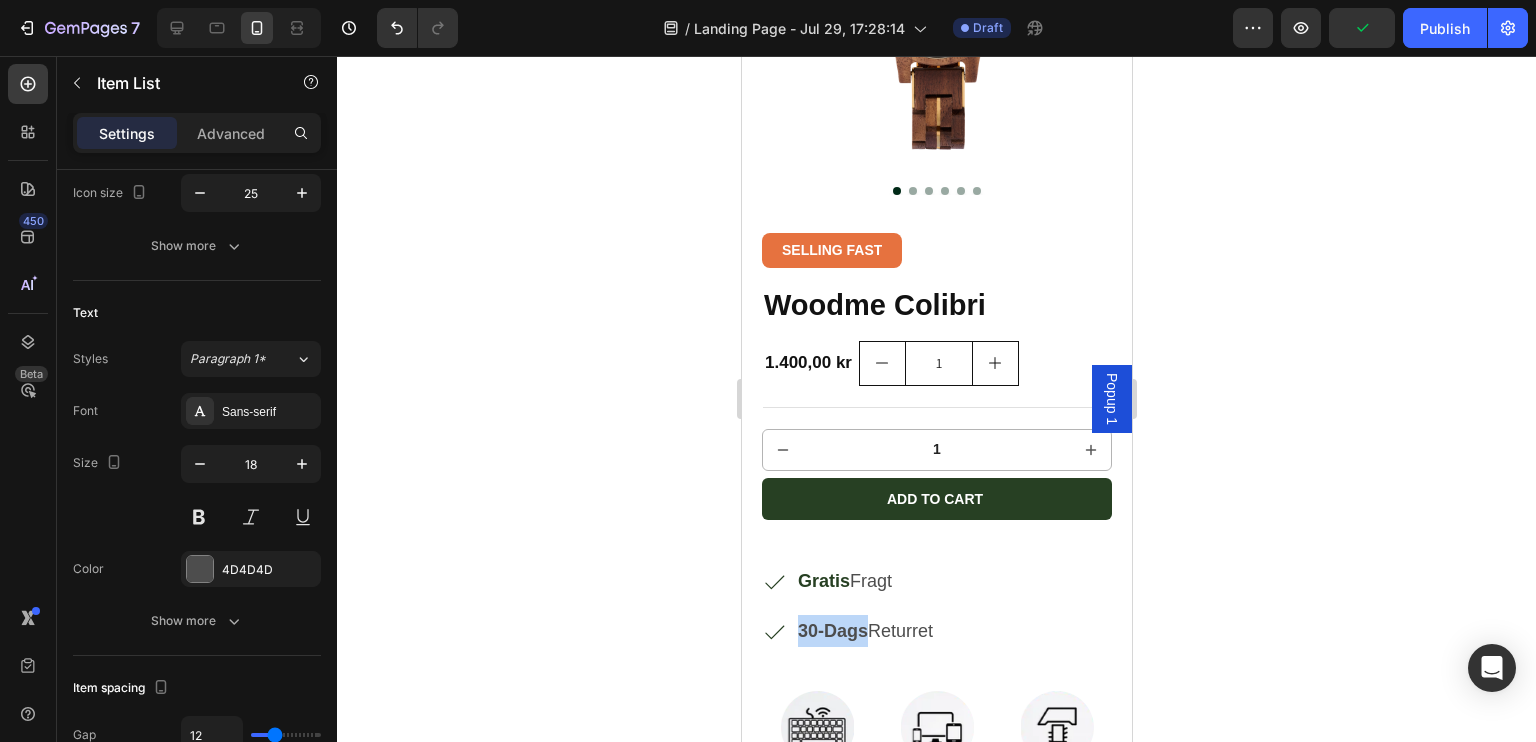 drag, startPoint x: 865, startPoint y: 615, endPoint x: 800, endPoint y: 622, distance: 65.37584 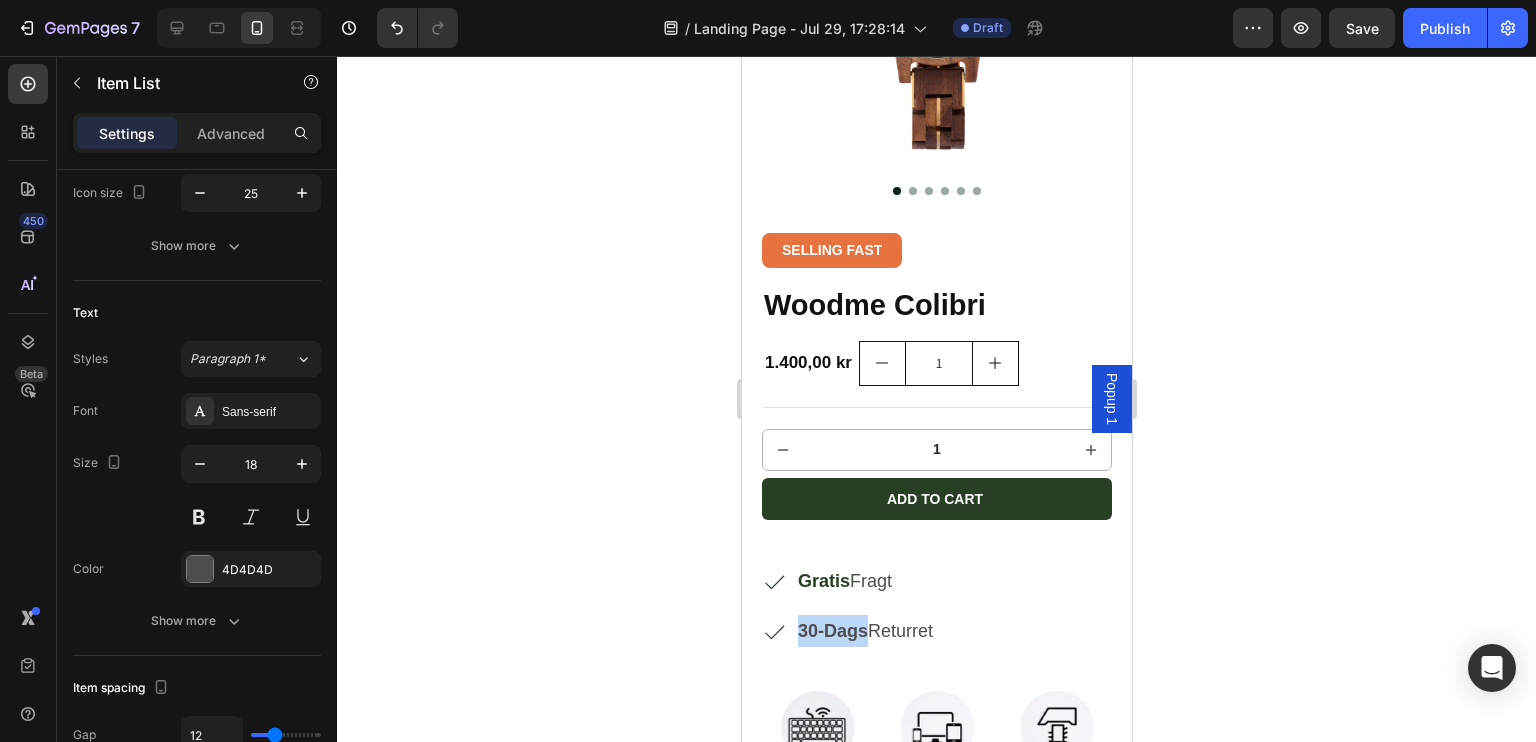 click on "30-Dags" at bounding box center (832, 631) 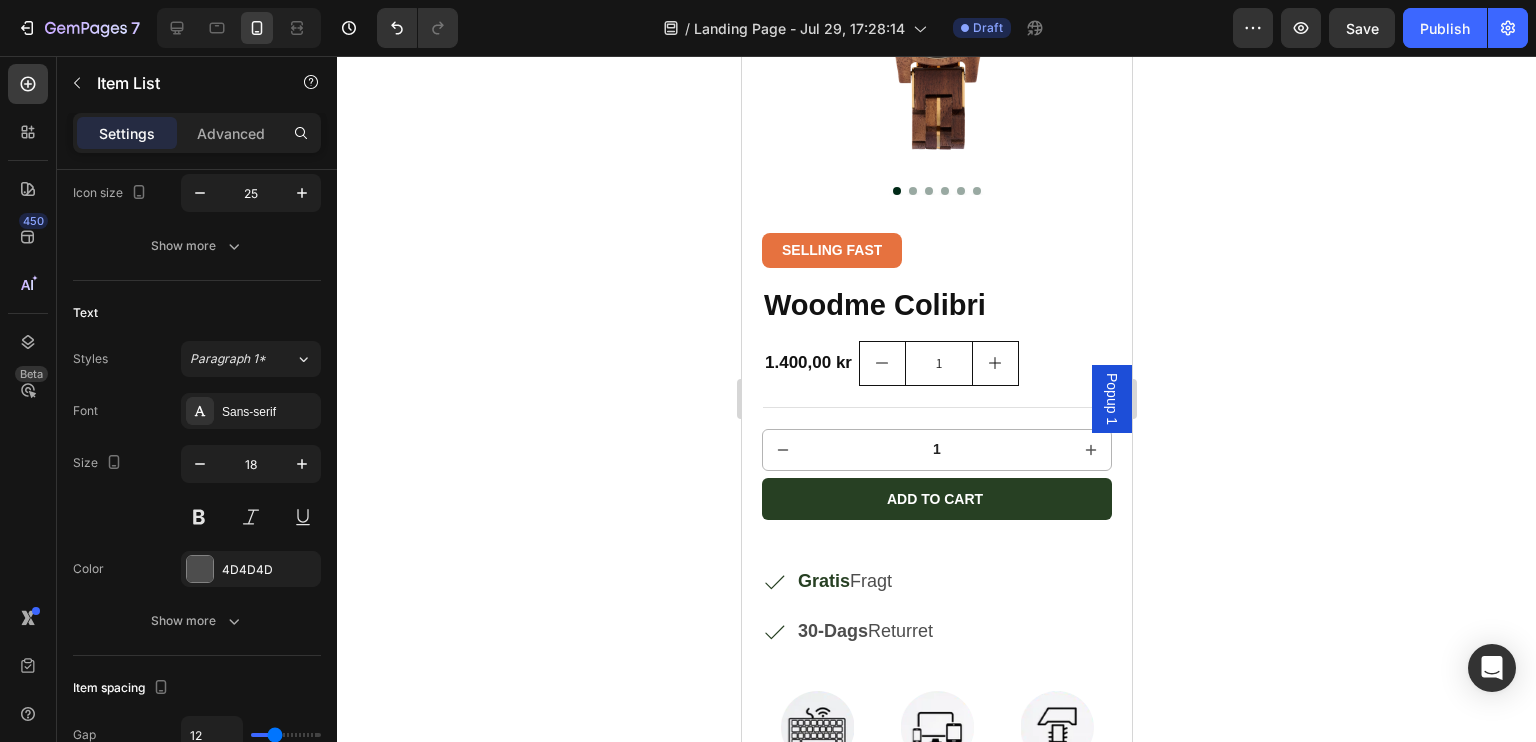 click on "30-Dags  Returret" at bounding box center [864, 631] 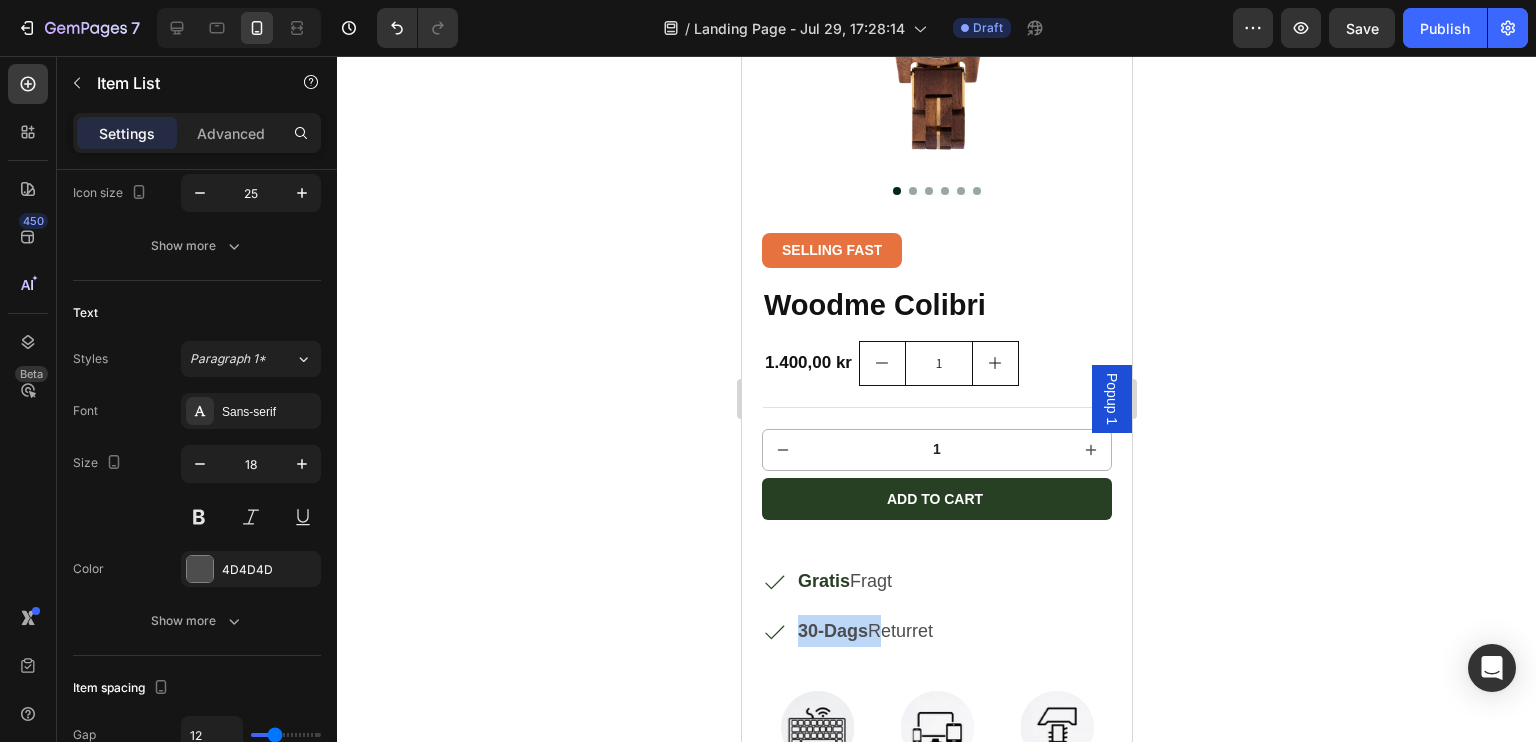 drag, startPoint x: 867, startPoint y: 617, endPoint x: 799, endPoint y: 621, distance: 68.117546 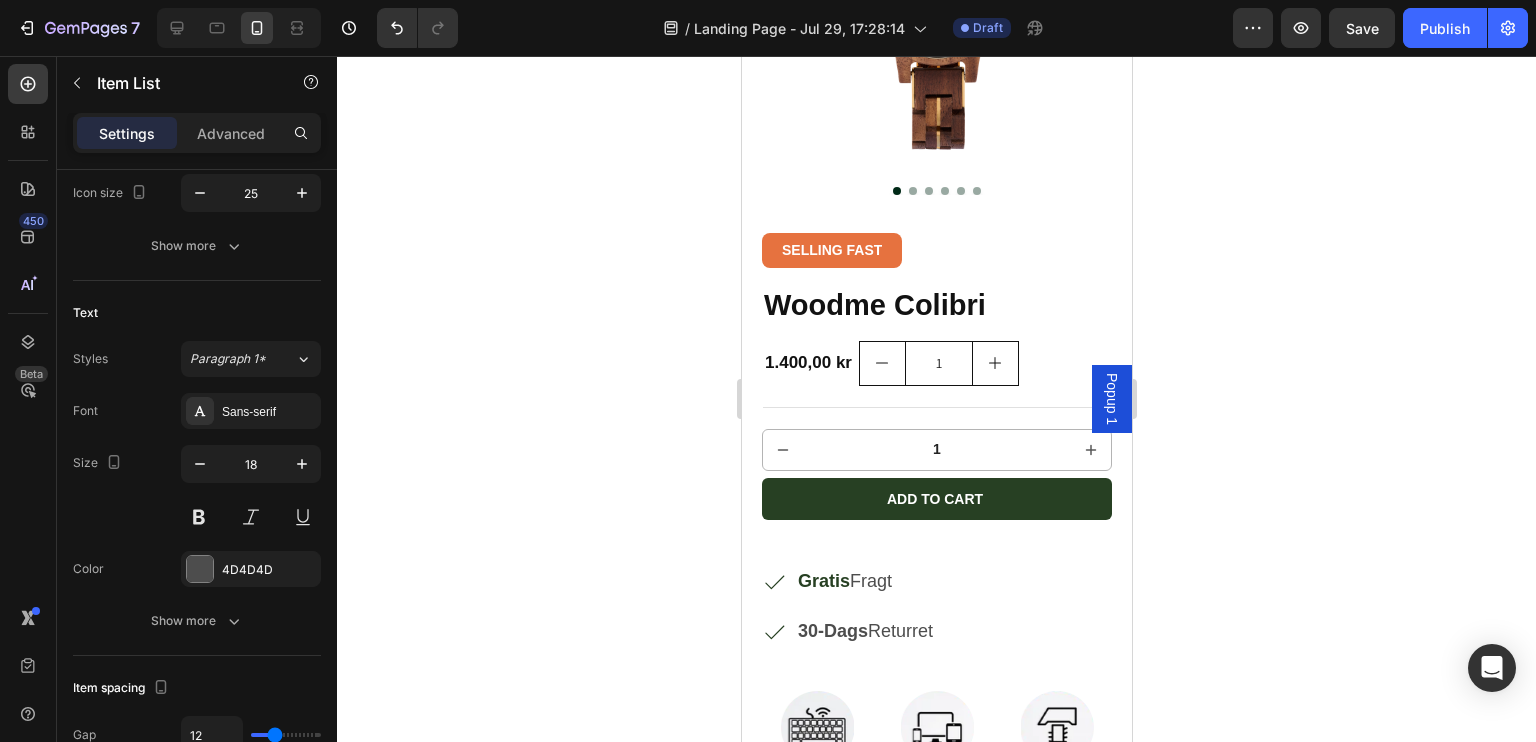 click on "Gratis  Fragt
30-Dags  Returret" at bounding box center (936, 606) 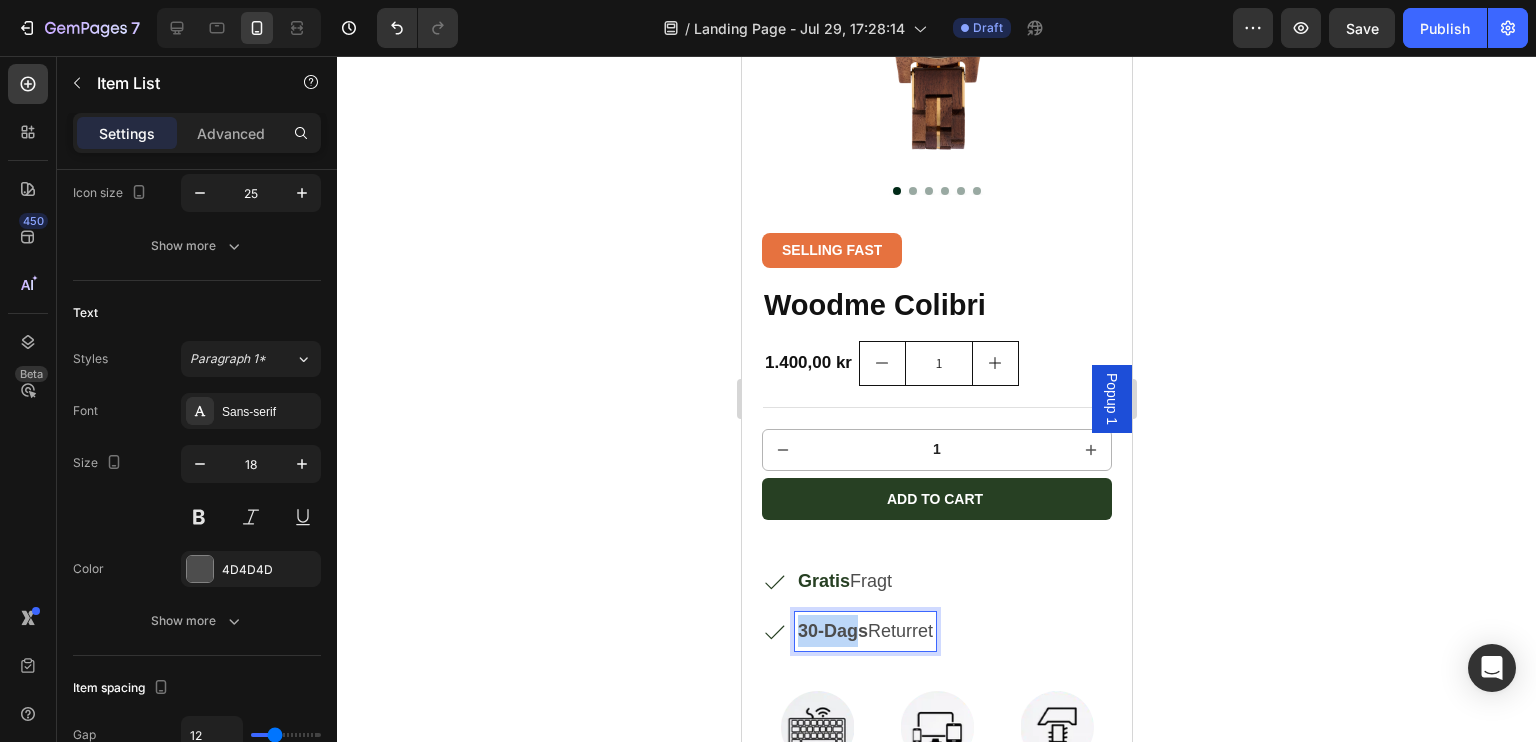 drag, startPoint x: 861, startPoint y: 619, endPoint x: 784, endPoint y: 631, distance: 77.92946 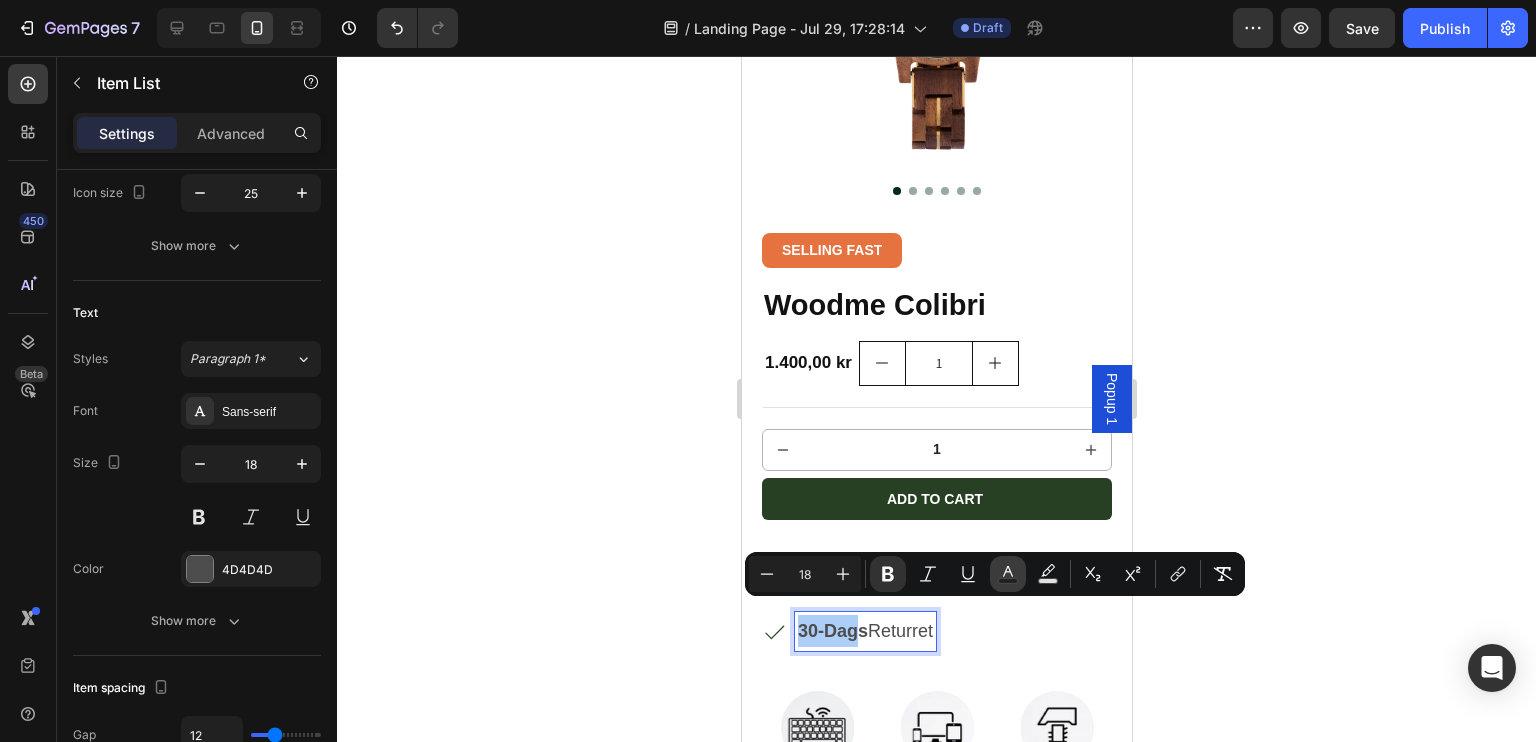click 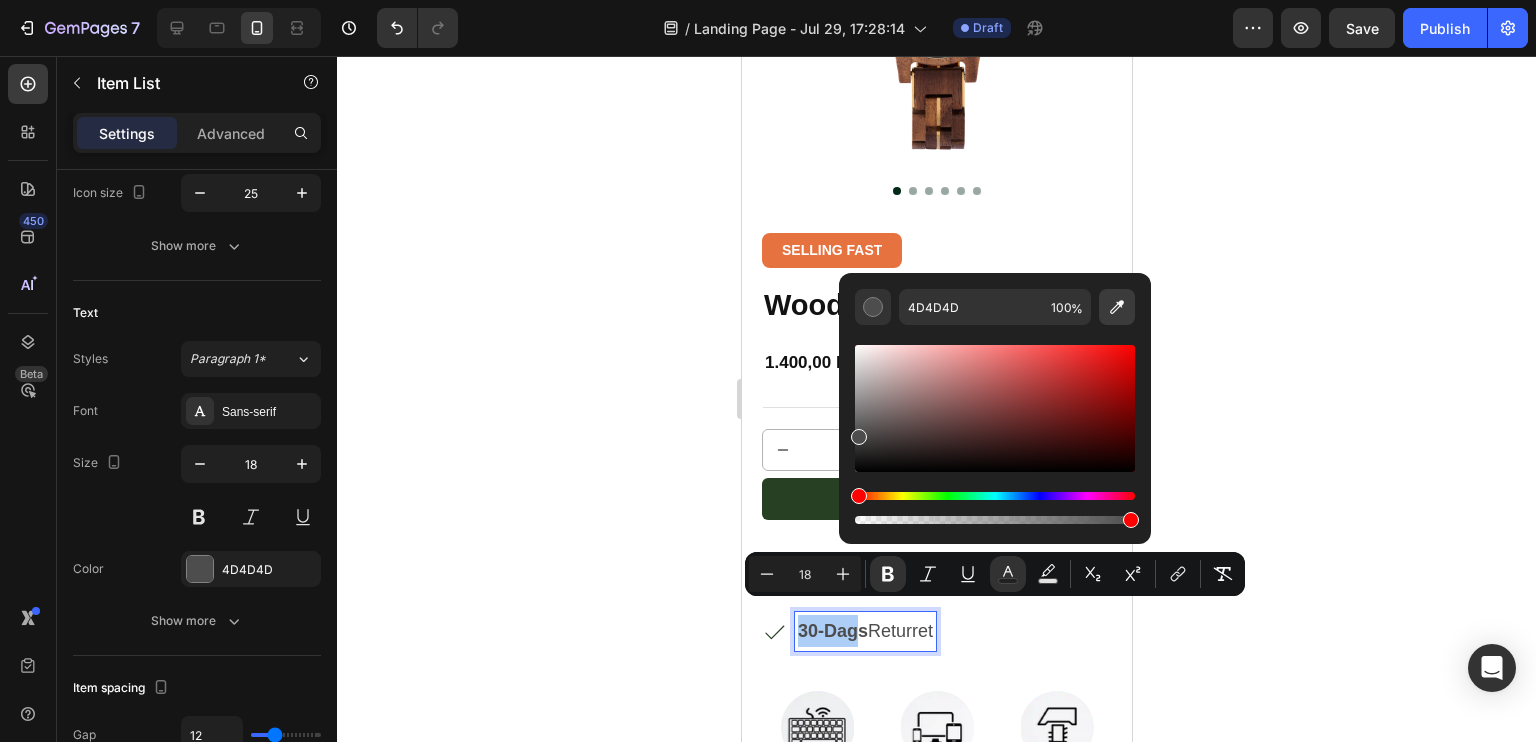 click 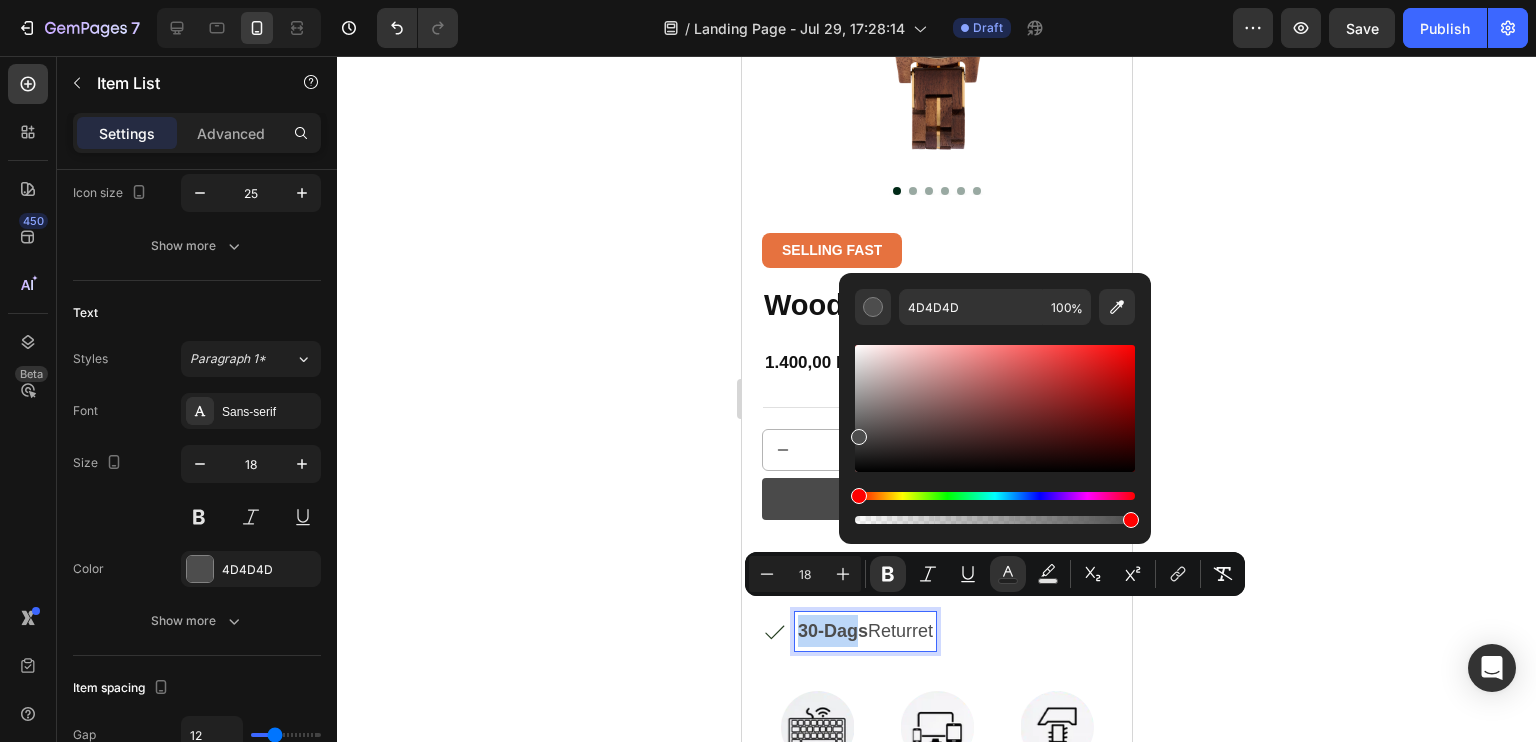type on "274023" 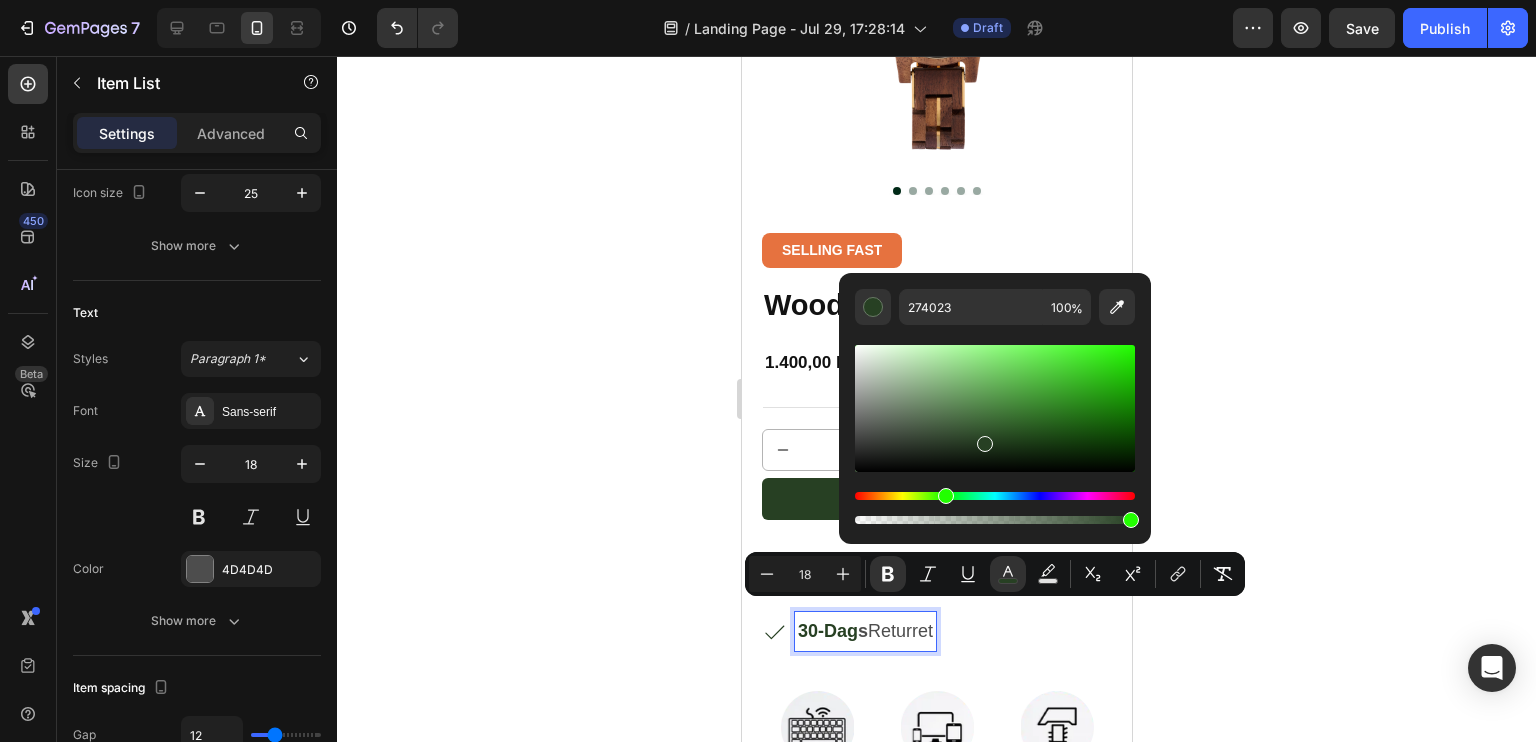 click 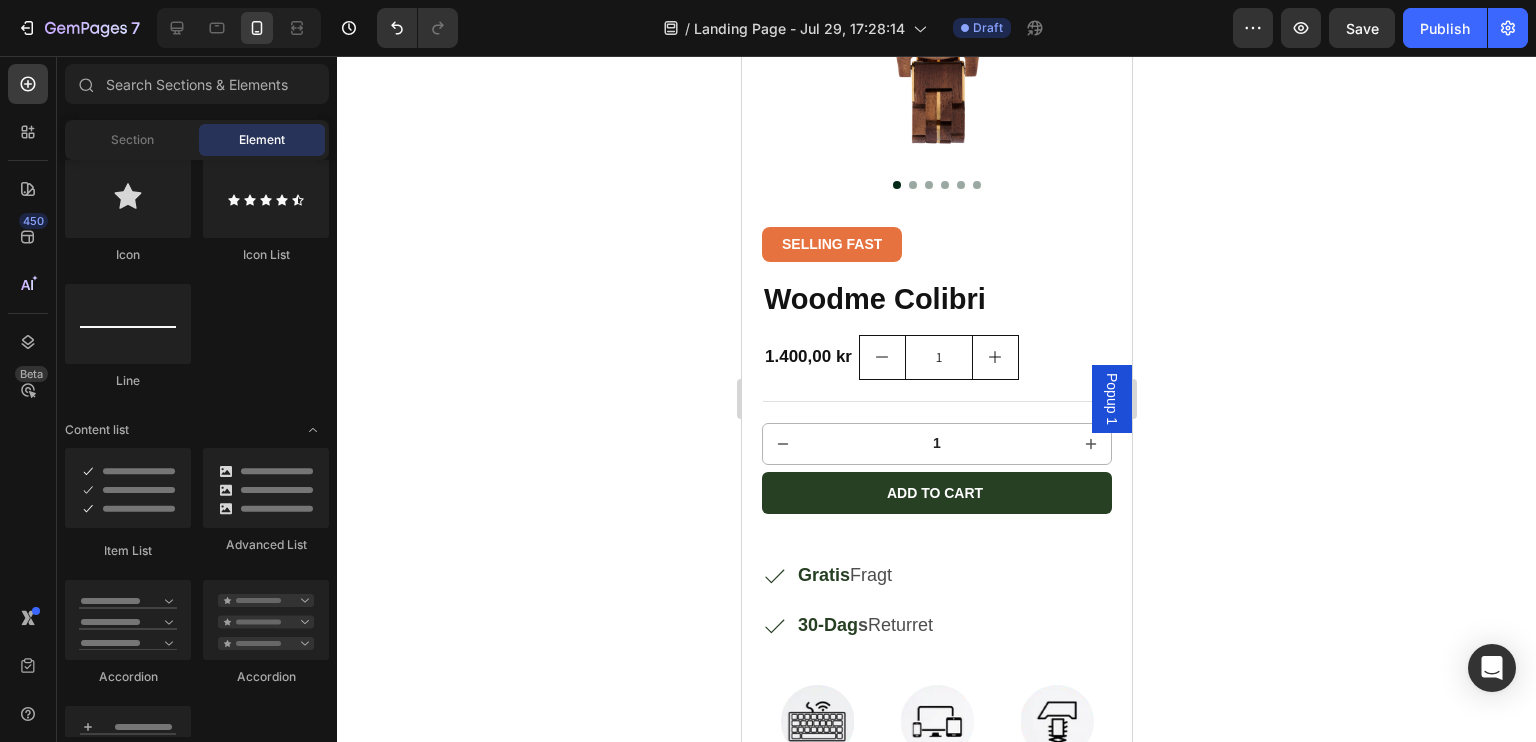 scroll, scrollTop: 0, scrollLeft: 0, axis: both 